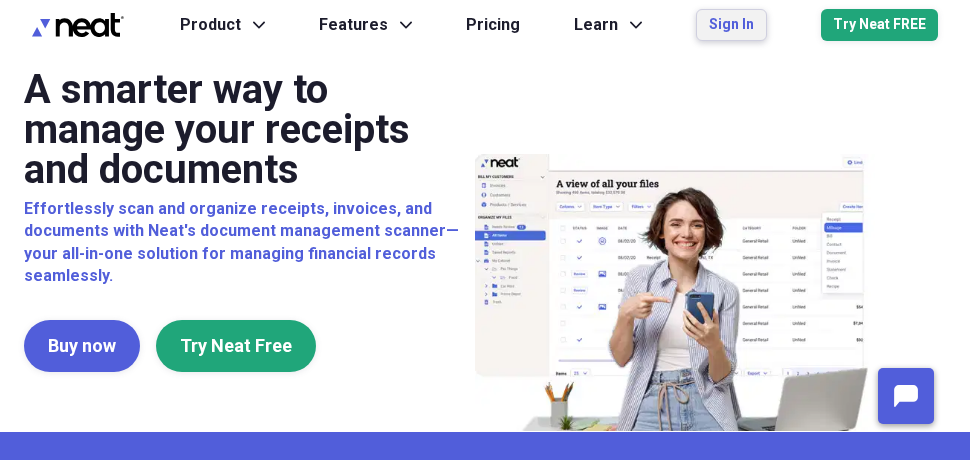 scroll, scrollTop: 0, scrollLeft: 0, axis: both 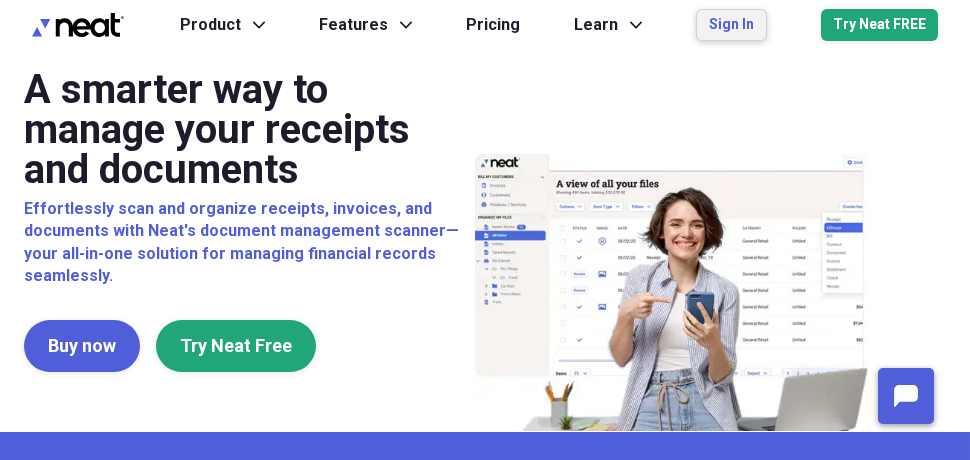 click on "Sign In" at bounding box center (731, 25) 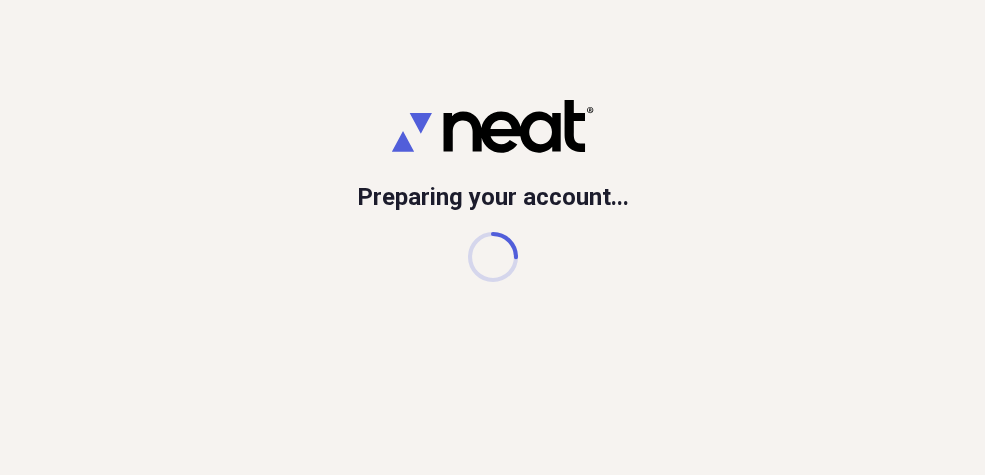 scroll, scrollTop: 0, scrollLeft: 0, axis: both 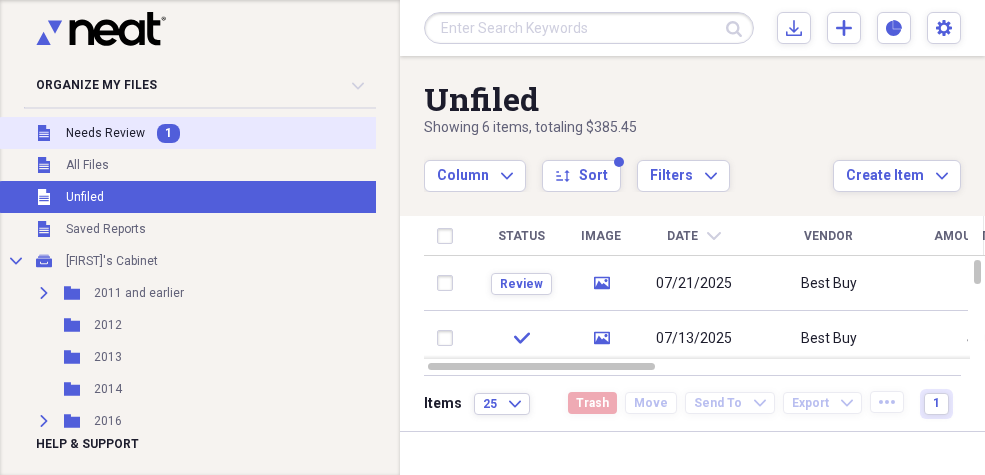 click on "Needs Review" at bounding box center (105, 133) 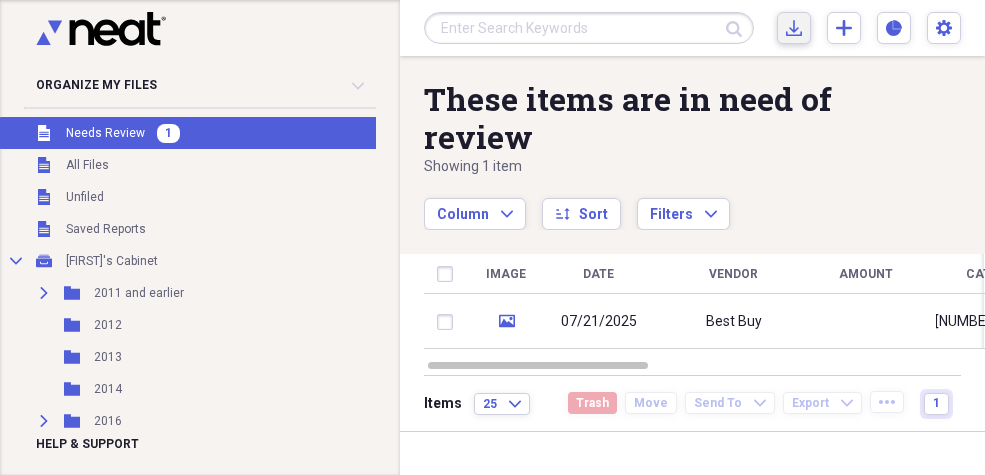 click 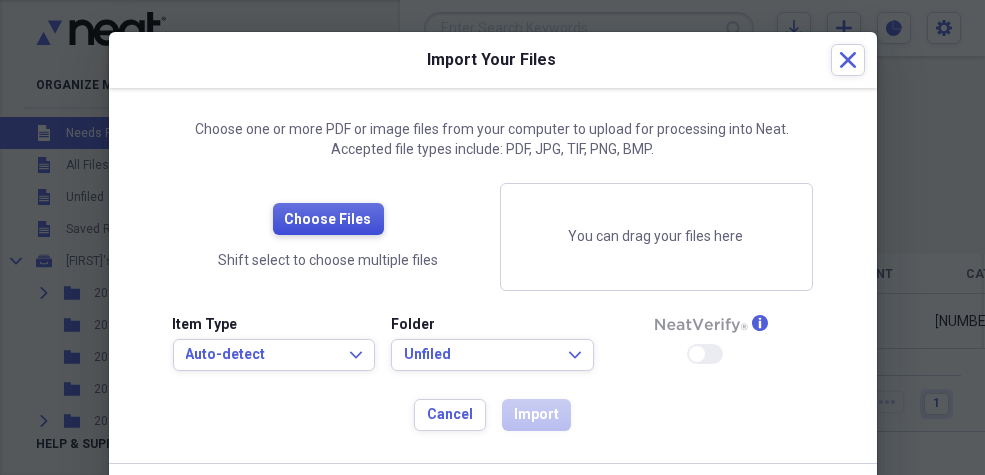 click on "Choose Files" at bounding box center [328, 220] 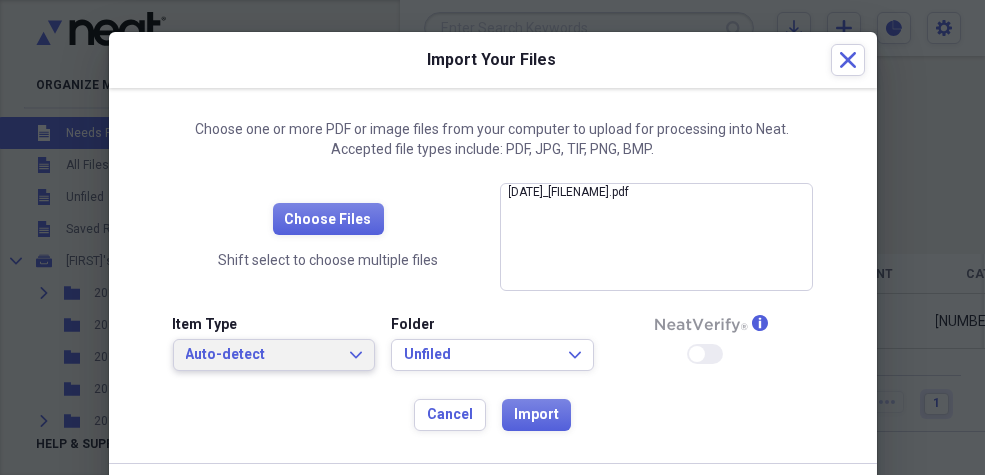 click on "Auto-detect Expand" at bounding box center (274, 355) 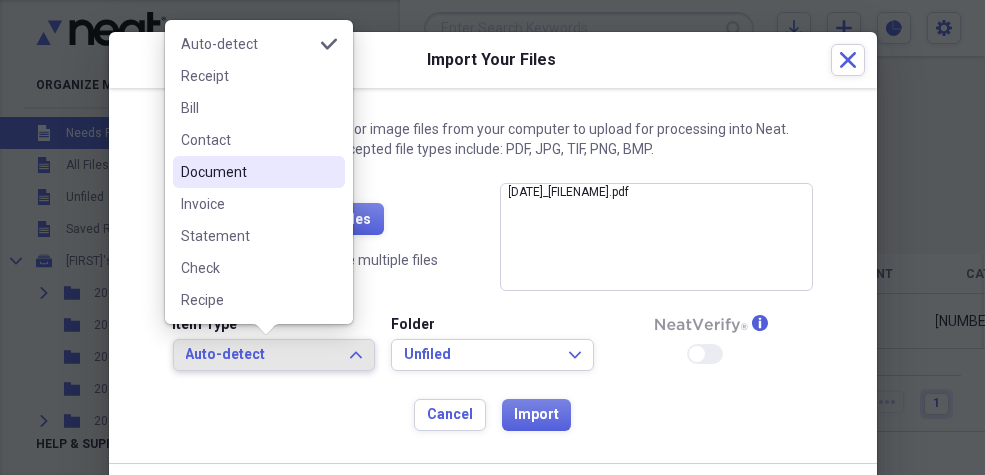 click on "Document" at bounding box center [247, 172] 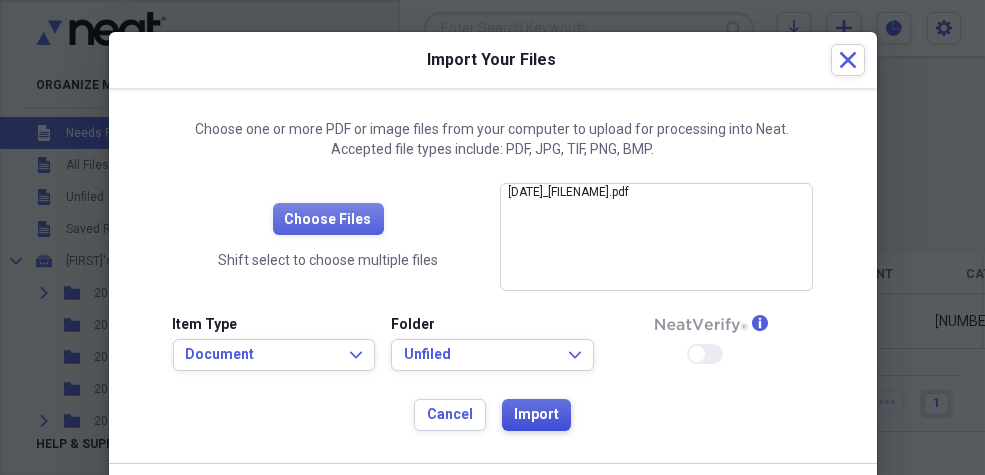 click on "Import" at bounding box center (536, 415) 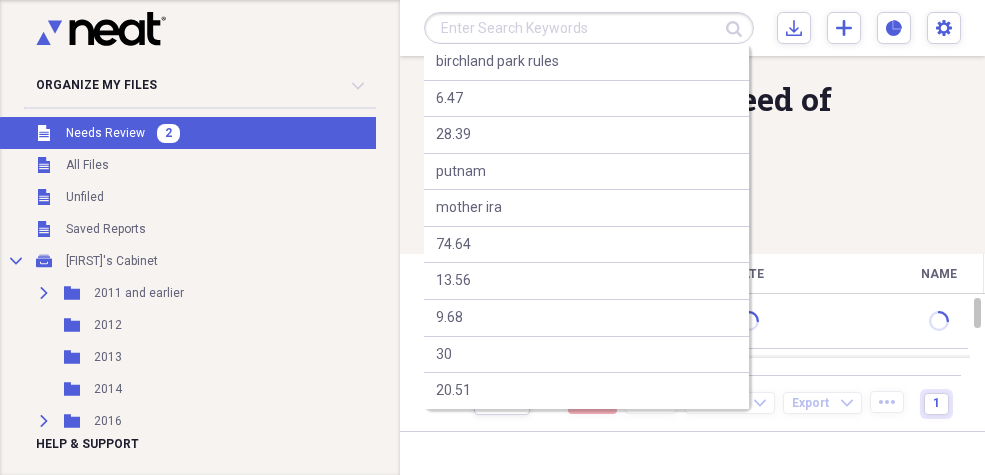 click at bounding box center [589, 28] 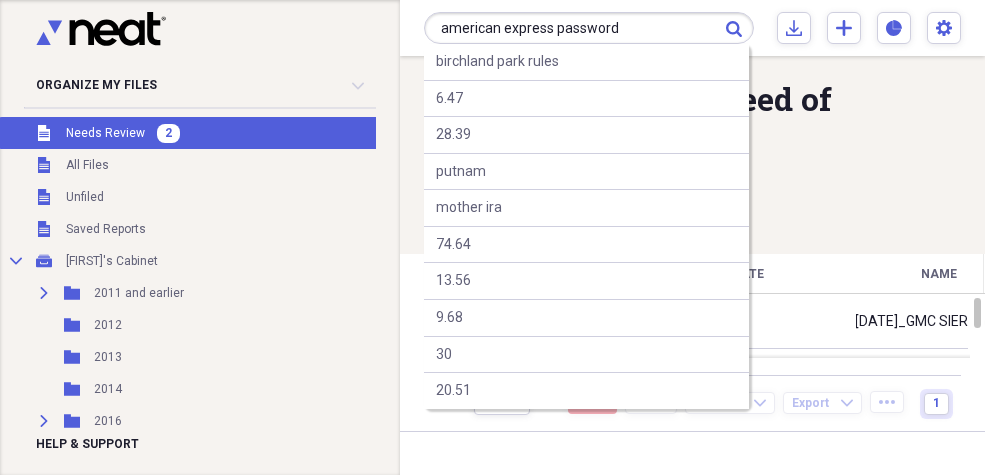 type on "american express password" 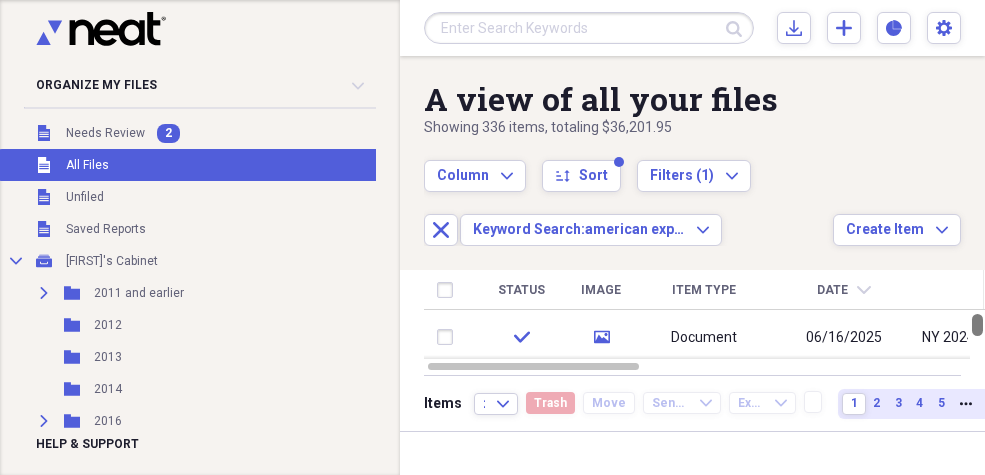 drag, startPoint x: 979, startPoint y: 325, endPoint x: 985, endPoint y: 302, distance: 23.769728 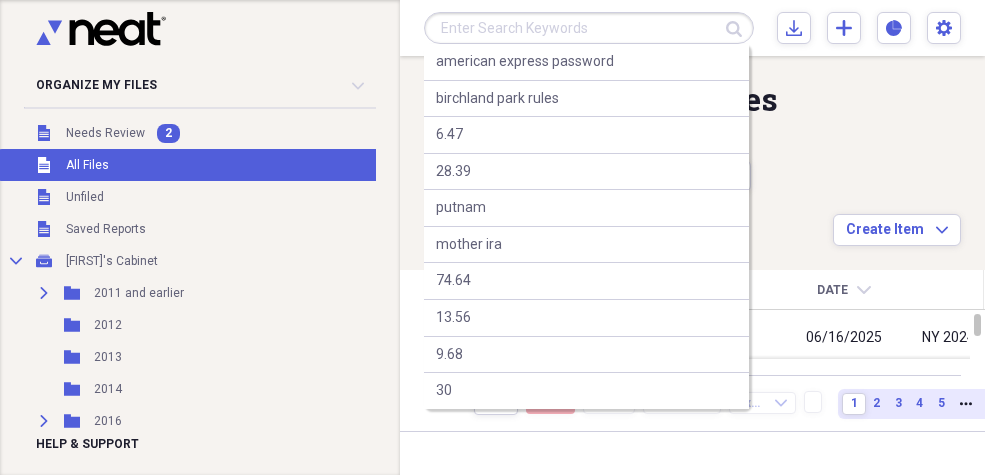 click at bounding box center (589, 28) 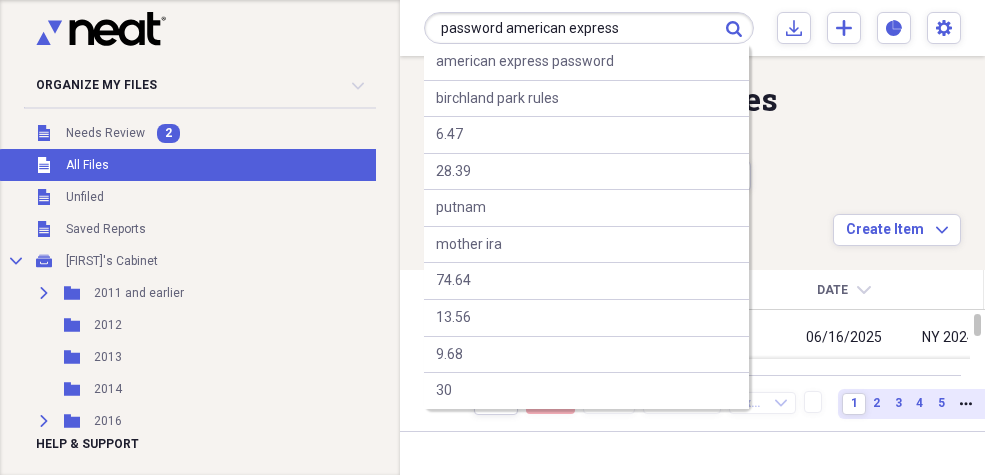 type on "password american express" 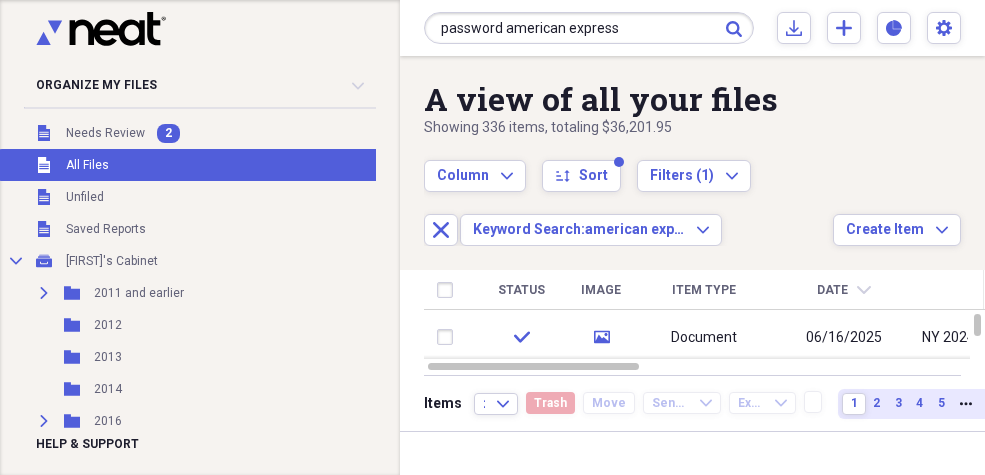 click on "Submit" 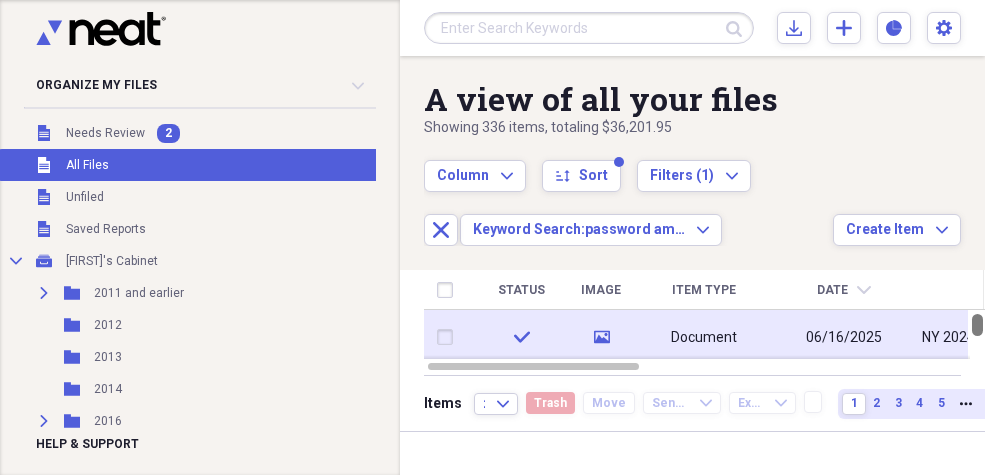 drag, startPoint x: 977, startPoint y: 329, endPoint x: 967, endPoint y: 316, distance: 16.40122 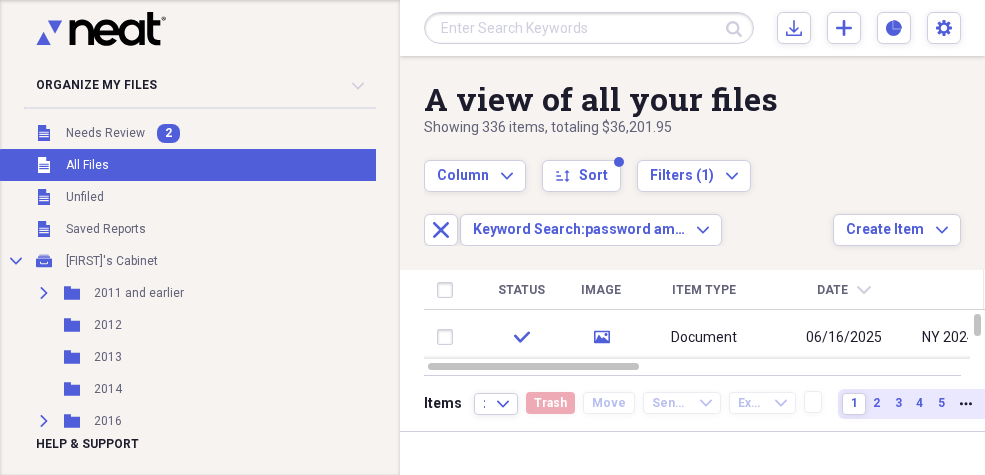 drag, startPoint x: 838, startPoint y: 285, endPoint x: 850, endPoint y: 296, distance: 16.27882 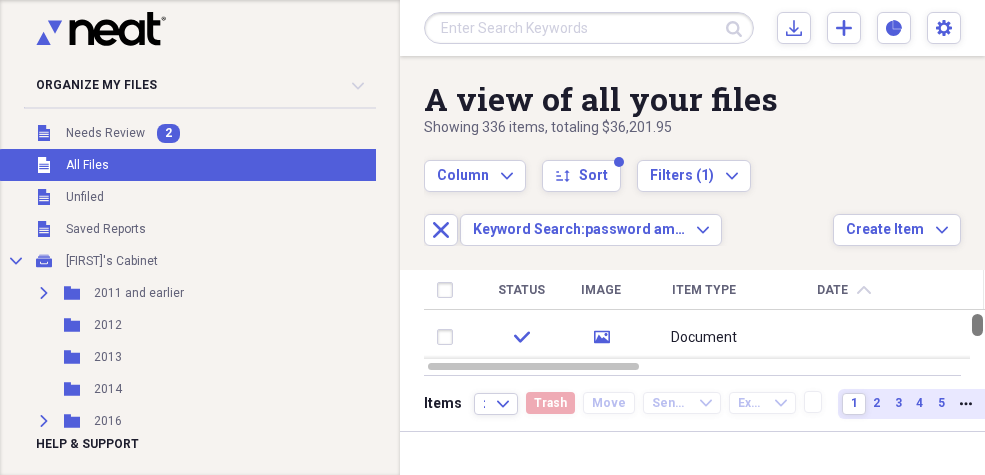 click at bounding box center [977, 325] 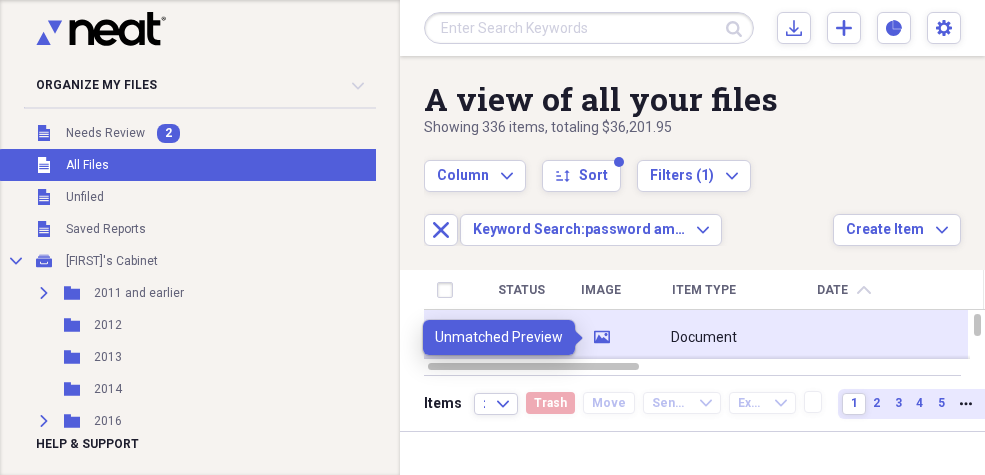 click on "media" 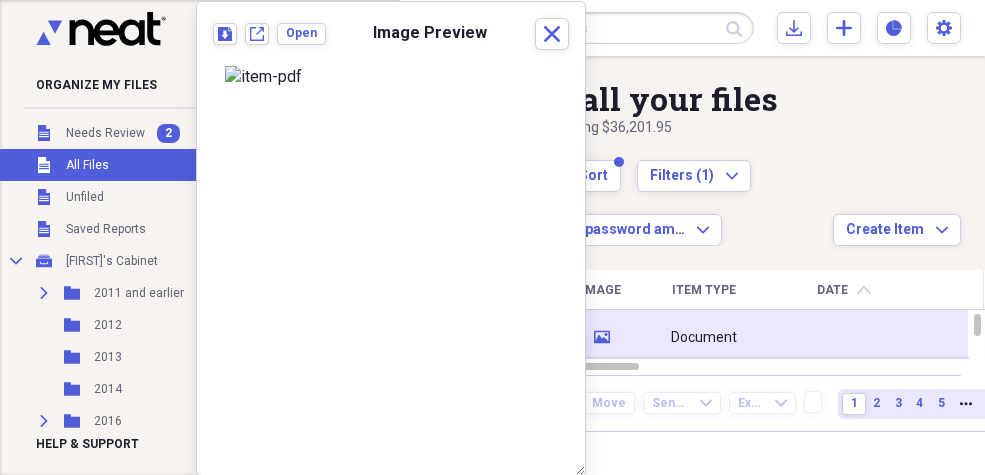 click on "media" 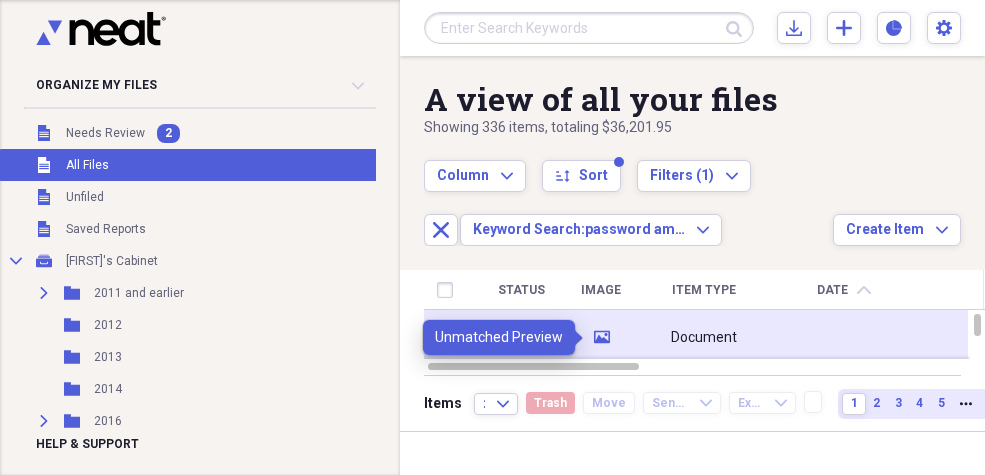click on "media" 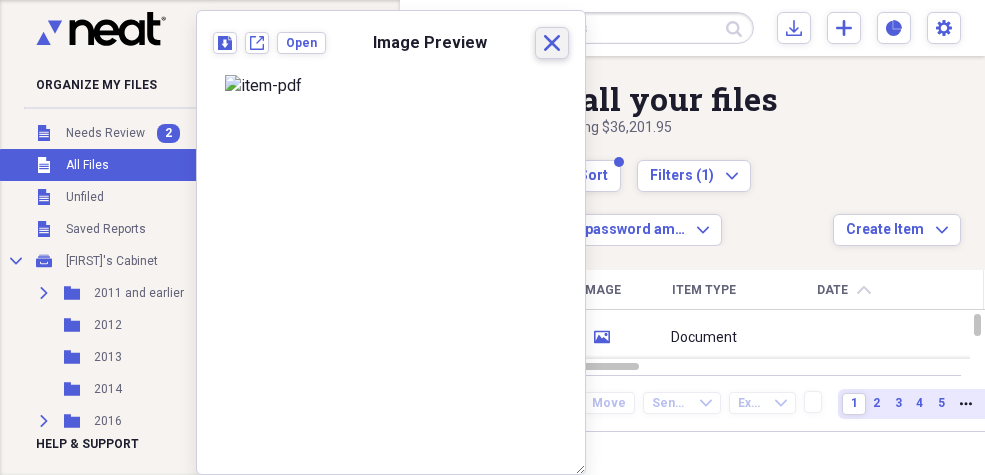 click on "Close" 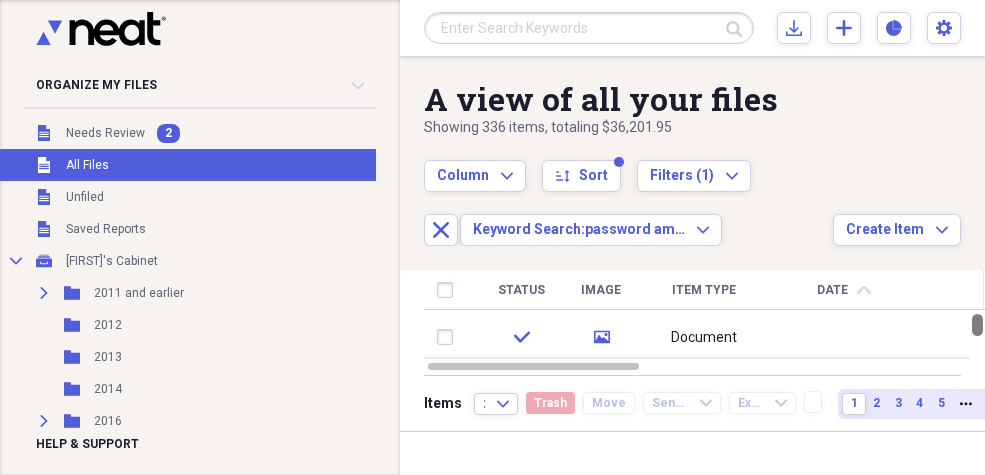 drag, startPoint x: 979, startPoint y: 322, endPoint x: 916, endPoint y: 311, distance: 63.953106 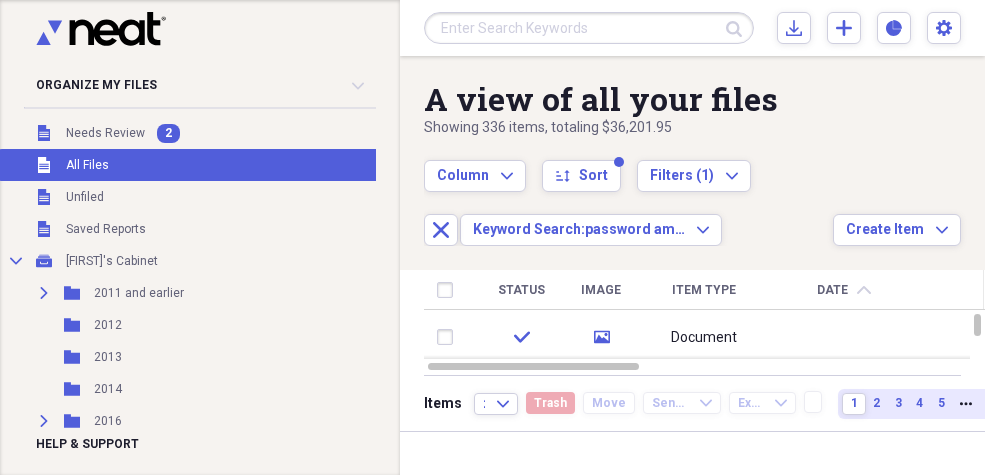 click 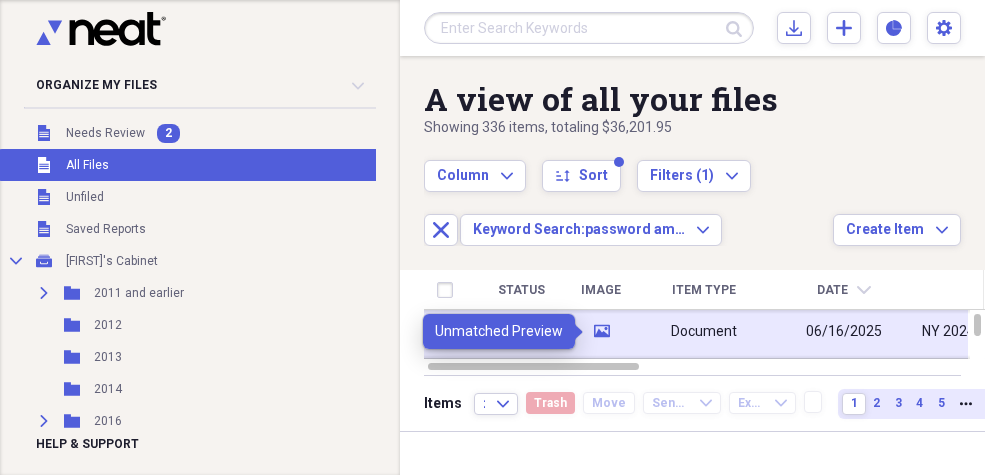 click 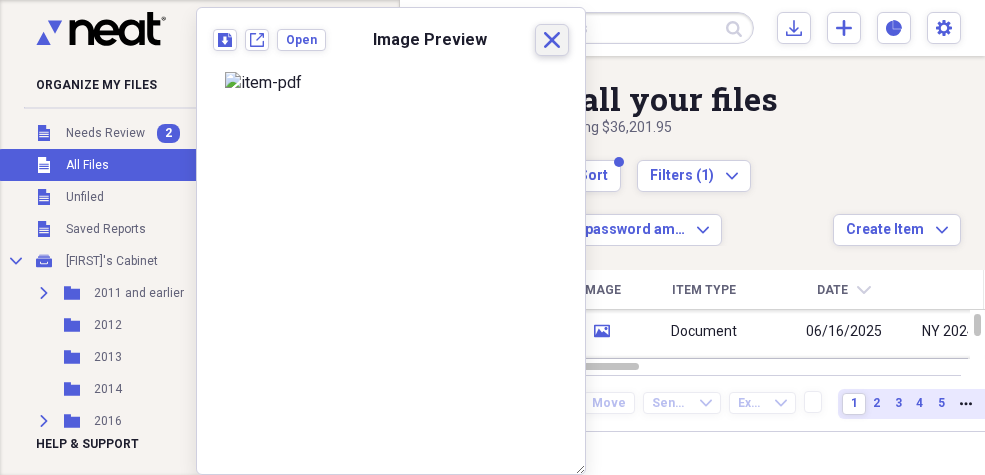 click on "Close" 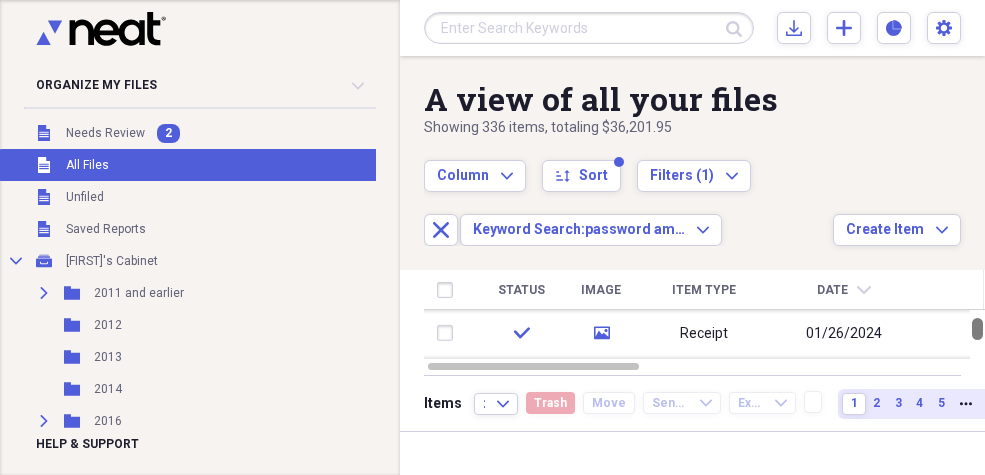 drag, startPoint x: 980, startPoint y: 325, endPoint x: 976, endPoint y: 314, distance: 11.7046995 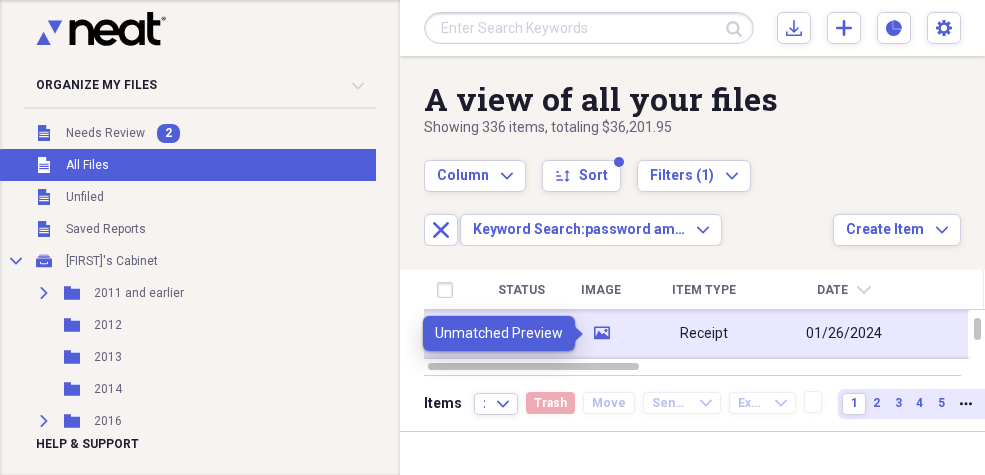 click on "media" 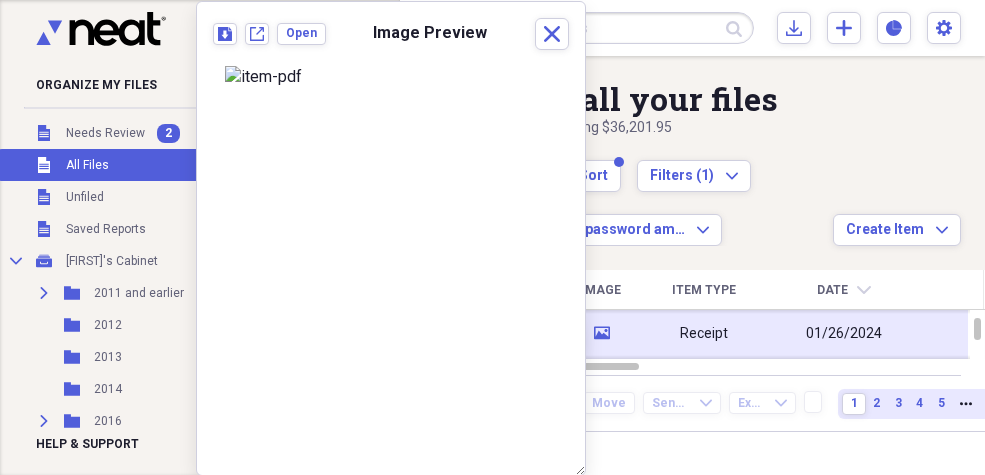 click on "media" 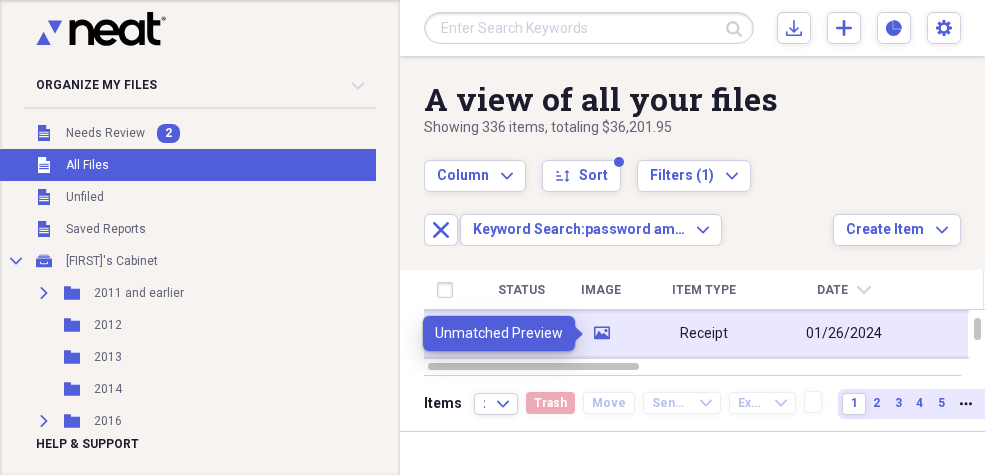 click on "media" 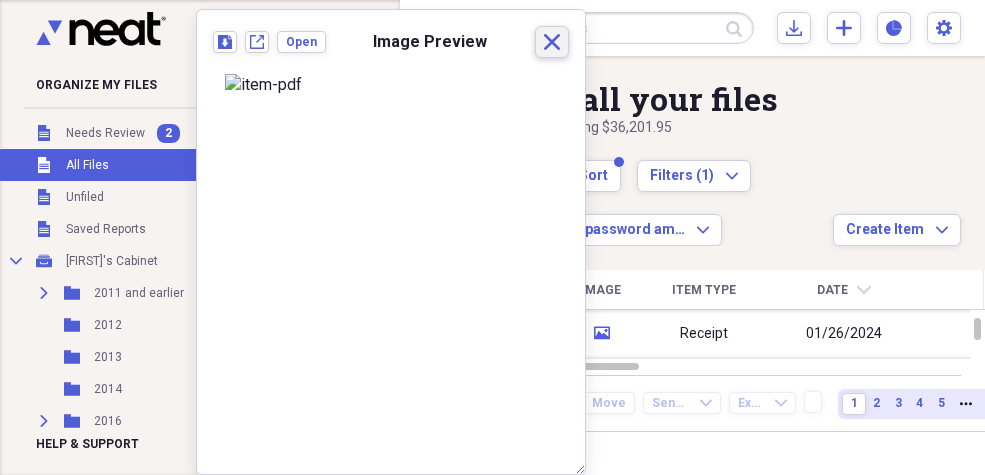 click on "Close" at bounding box center [552, 42] 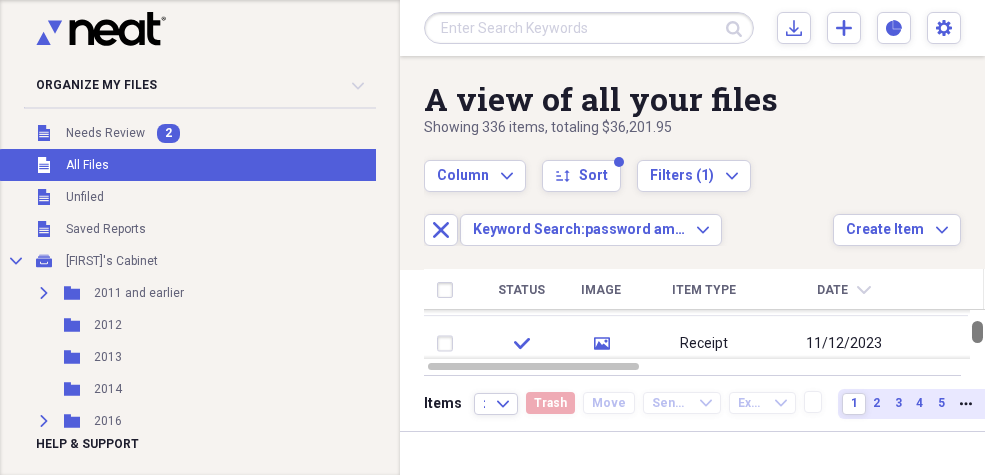 click at bounding box center [977, 332] 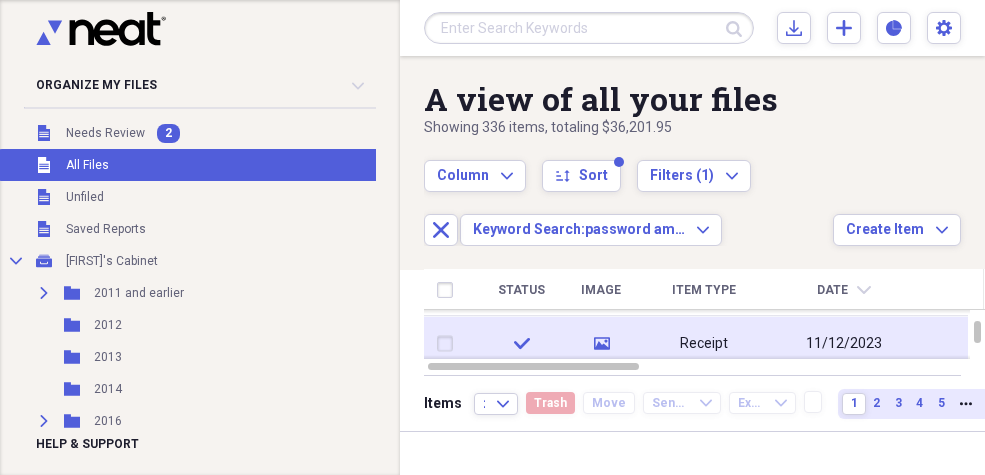 click on "media" 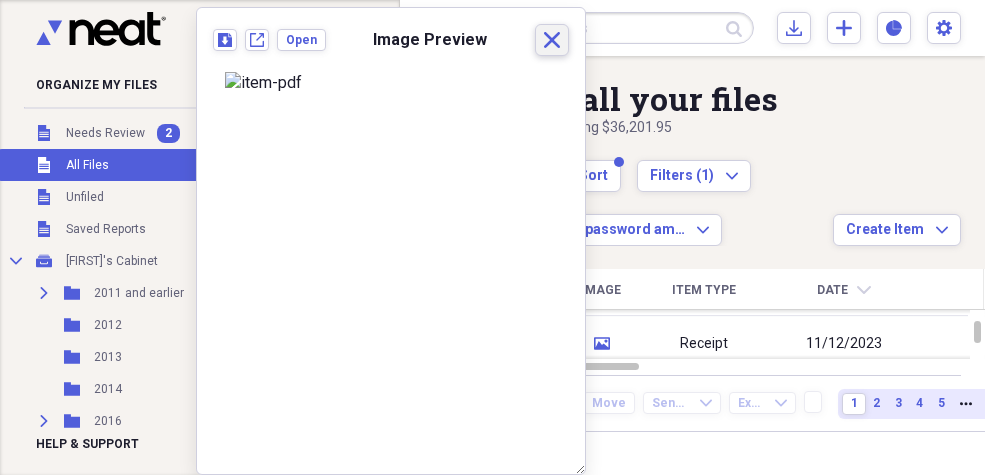 click 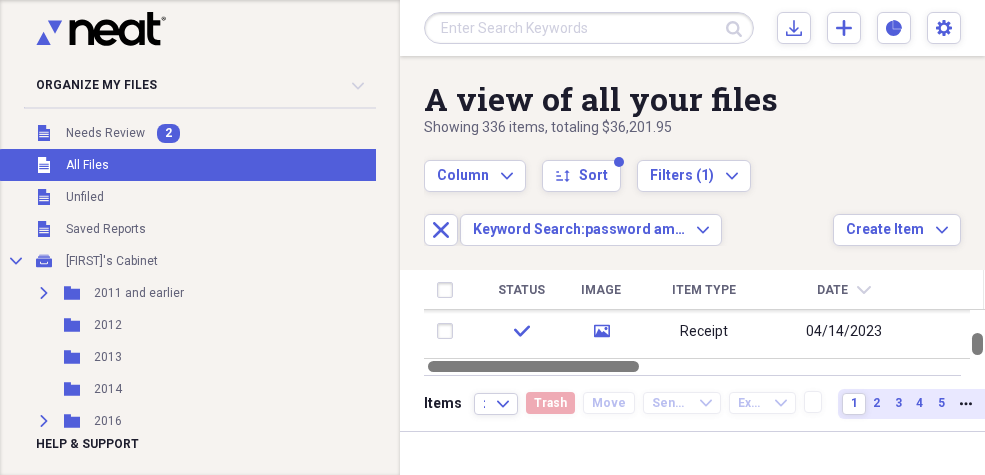 drag, startPoint x: 977, startPoint y: 329, endPoint x: 979, endPoint y: 368, distance: 39.051247 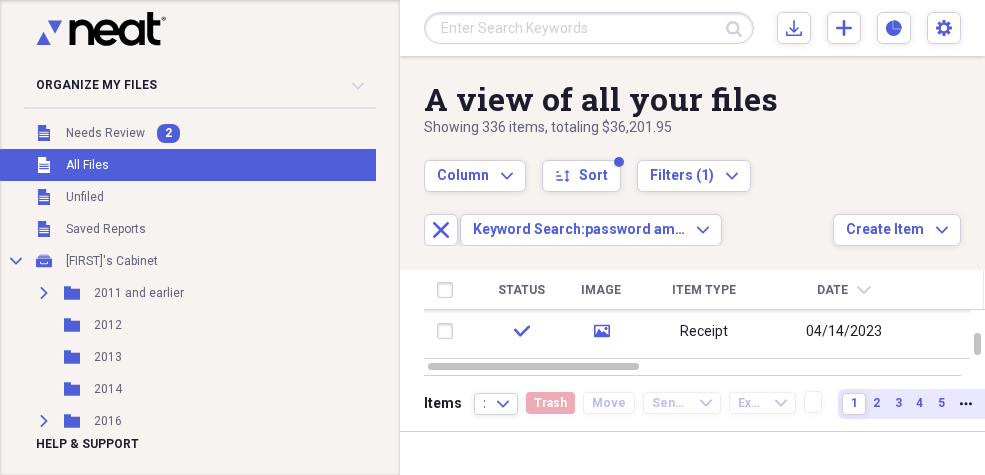 click on "Item Type" at bounding box center [704, 290] 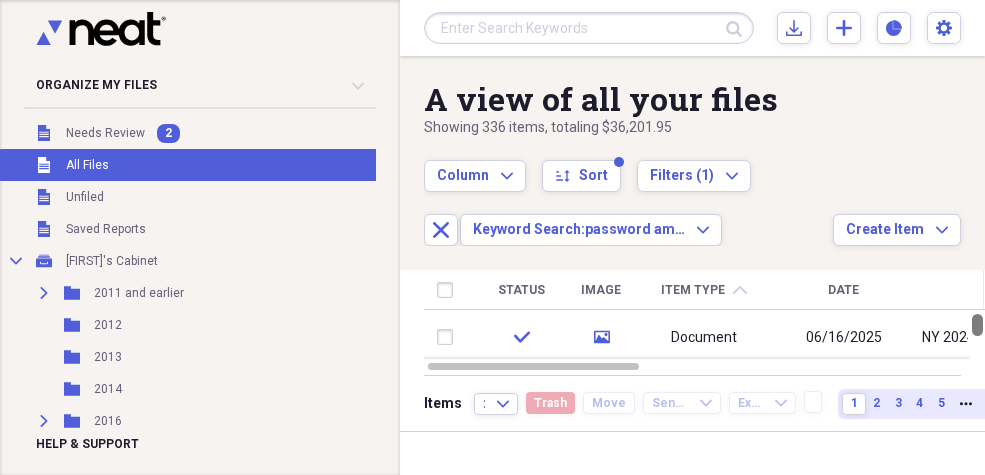 drag, startPoint x: 977, startPoint y: 319, endPoint x: 974, endPoint y: 308, distance: 11.401754 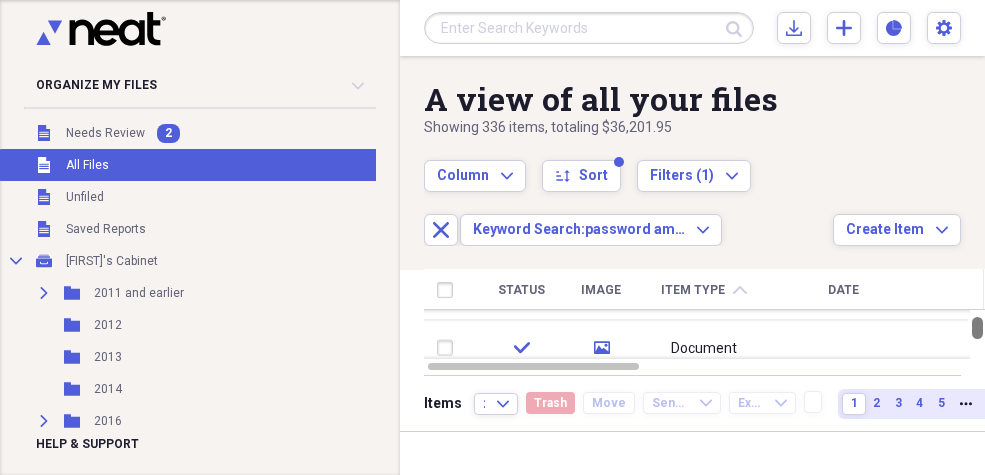 click at bounding box center (977, 328) 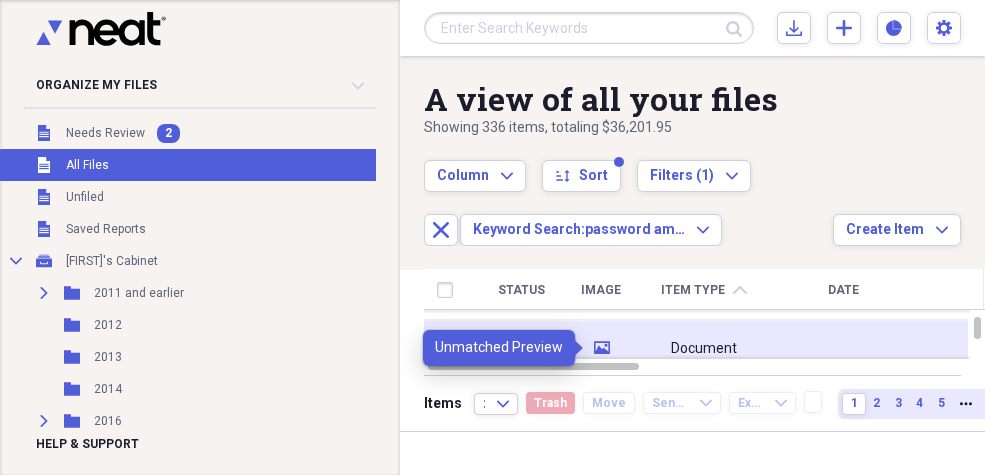 click 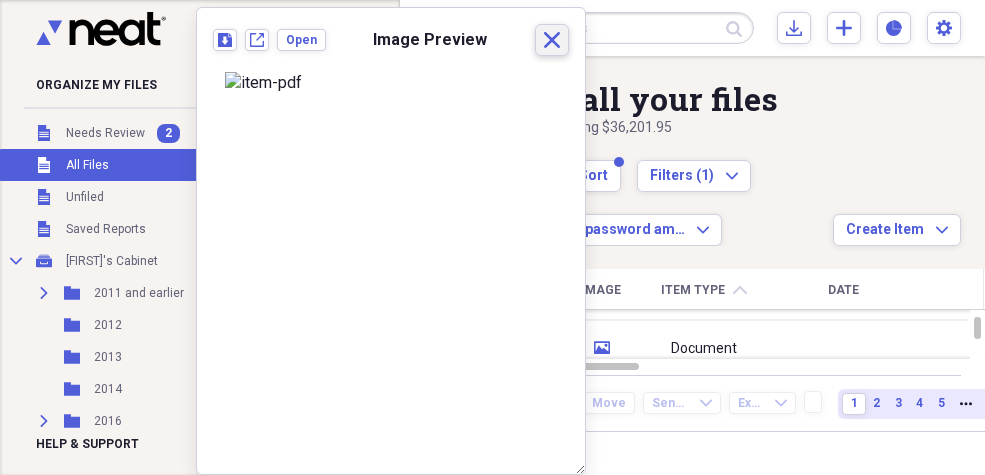 click 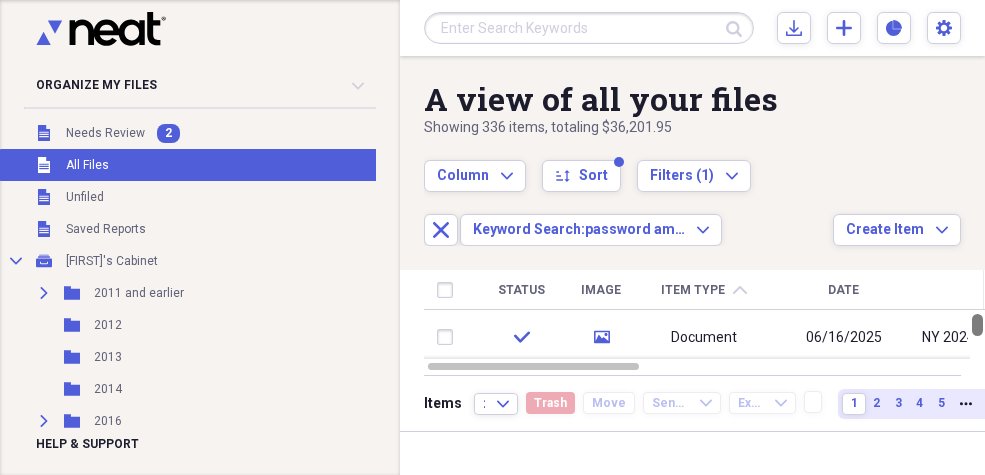 drag, startPoint x: 976, startPoint y: 320, endPoint x: 958, endPoint y: 278, distance: 45.694637 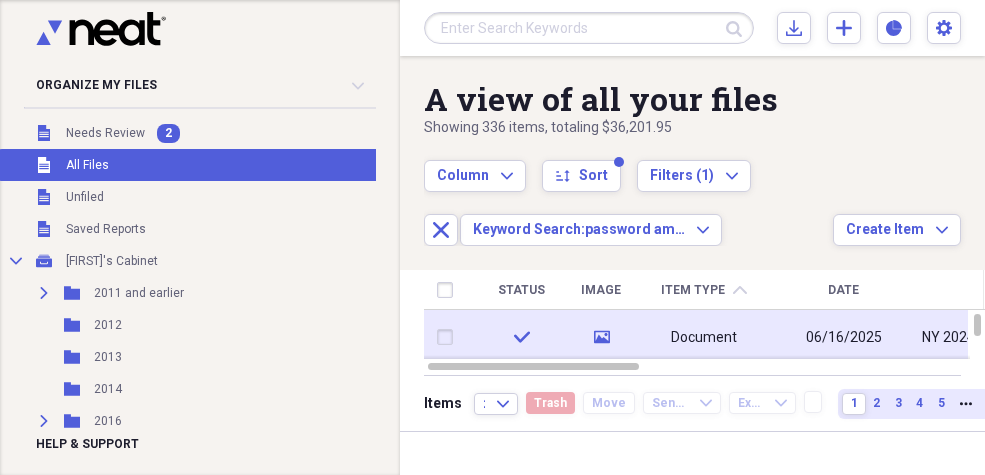 click on "media" 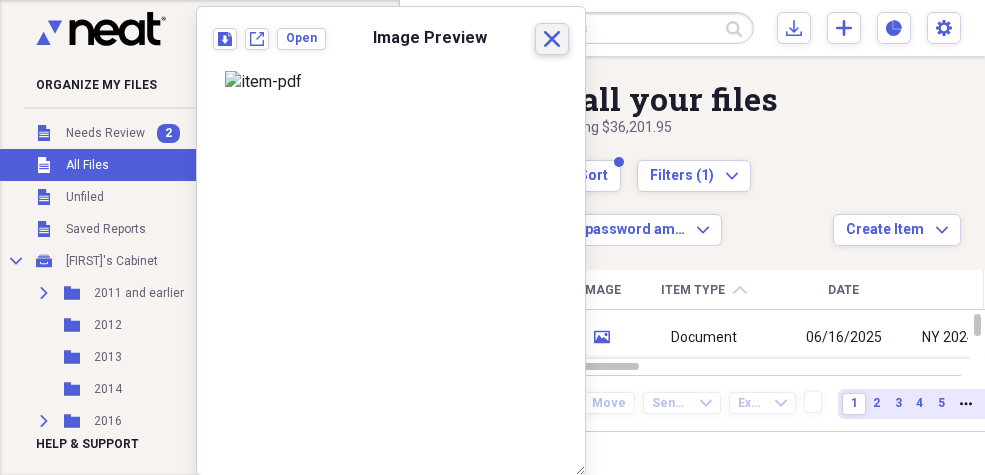 drag, startPoint x: 537, startPoint y: 38, endPoint x: 543, endPoint y: 49, distance: 12.529964 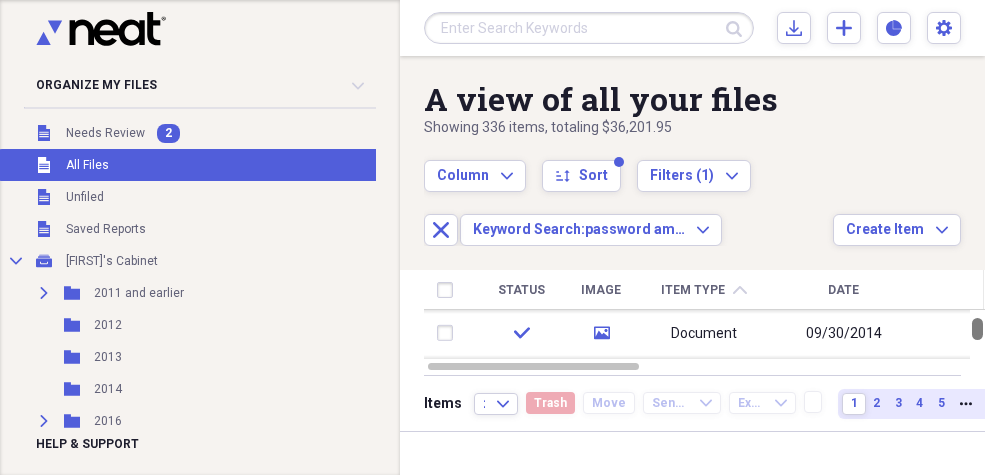 click at bounding box center [977, 329] 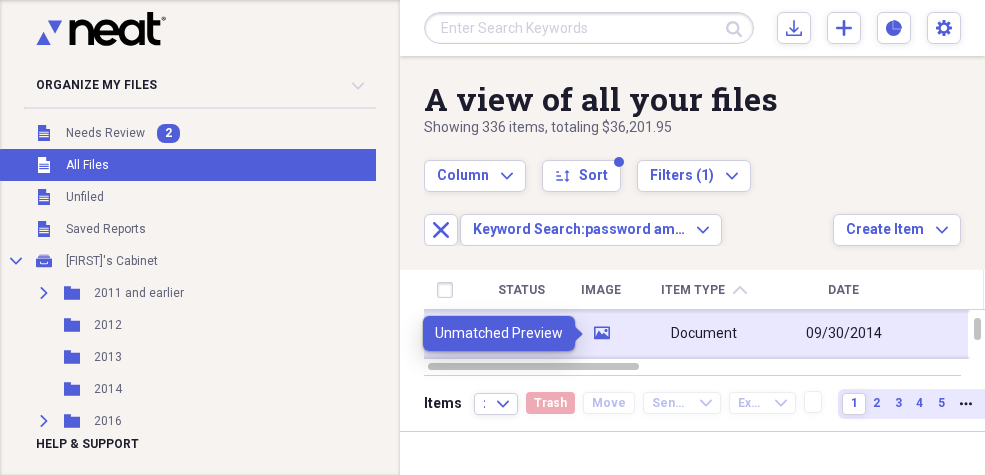 click on "media" 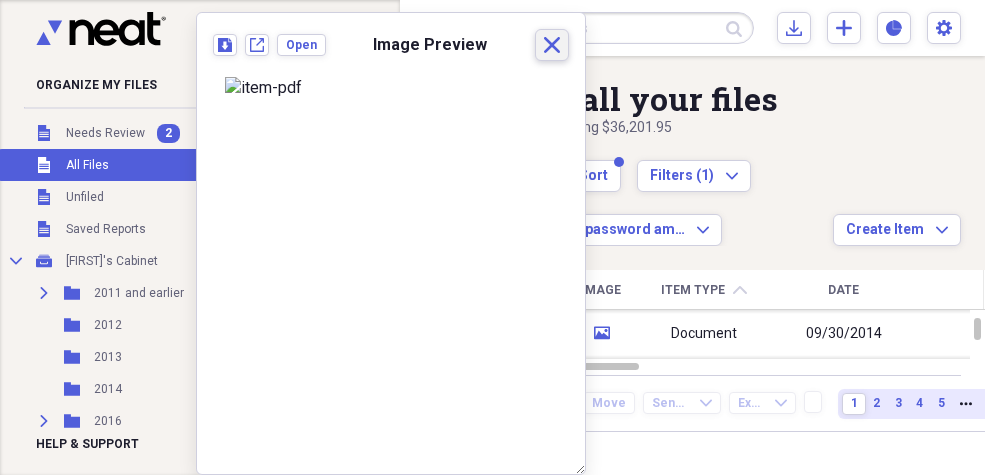 click 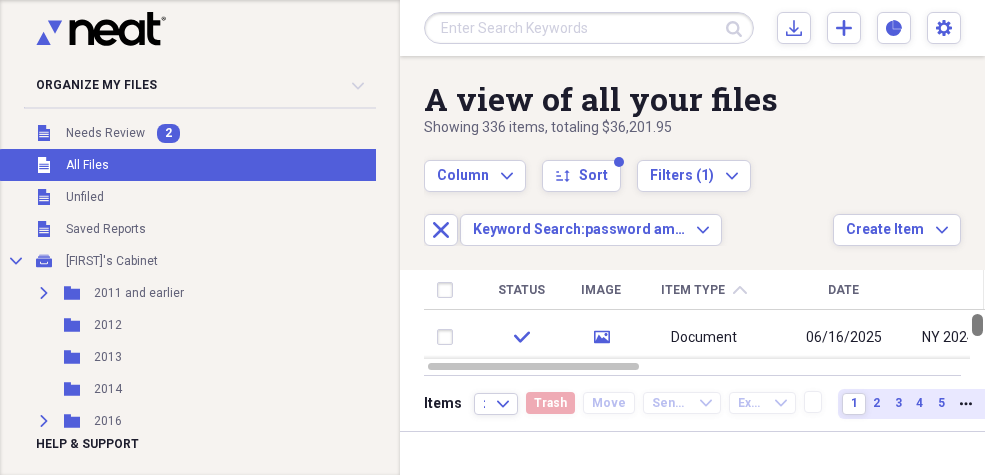 drag, startPoint x: 978, startPoint y: 326, endPoint x: 984, endPoint y: 278, distance: 48.373547 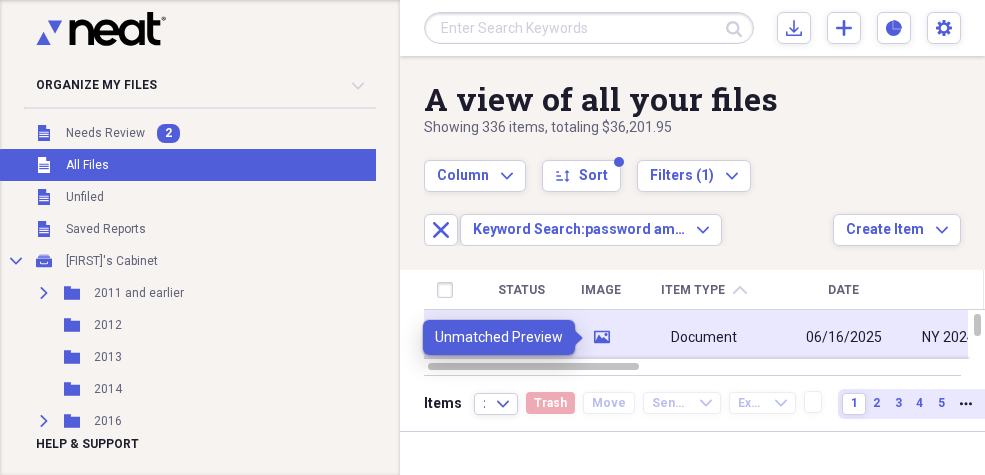 click on "media" 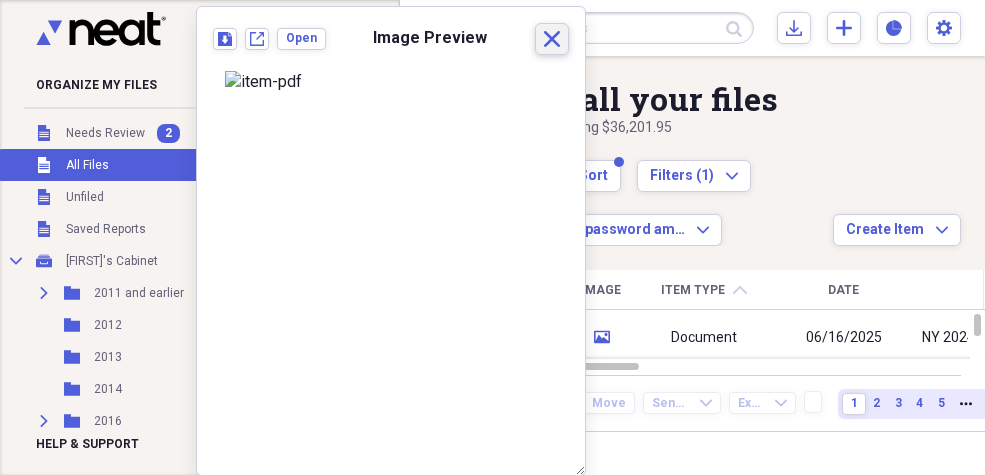 click on "Close" 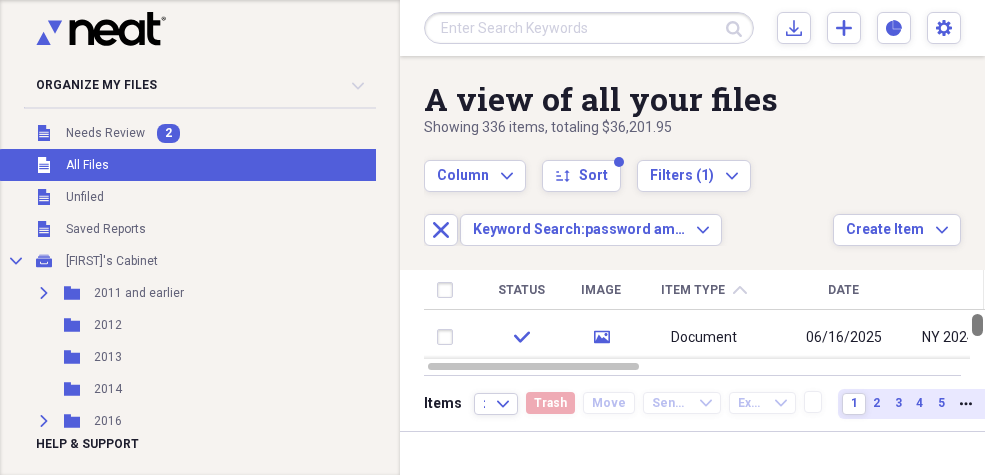 drag, startPoint x: 975, startPoint y: 323, endPoint x: 975, endPoint y: 294, distance: 29 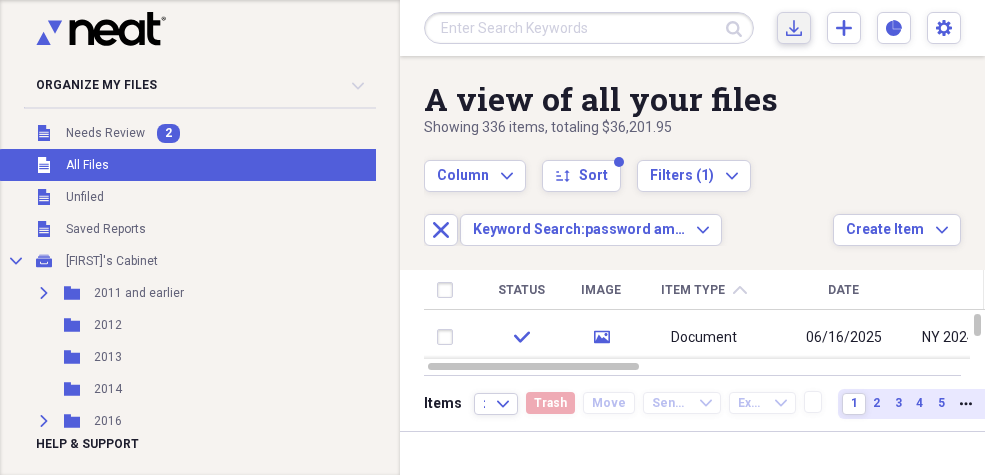 click on "Import Import" at bounding box center (794, 28) 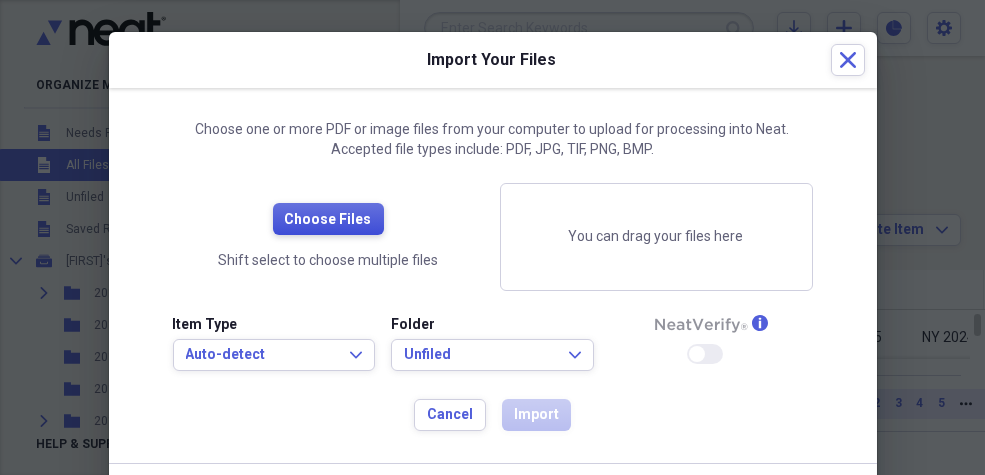 click on "Choose Files" at bounding box center [328, 220] 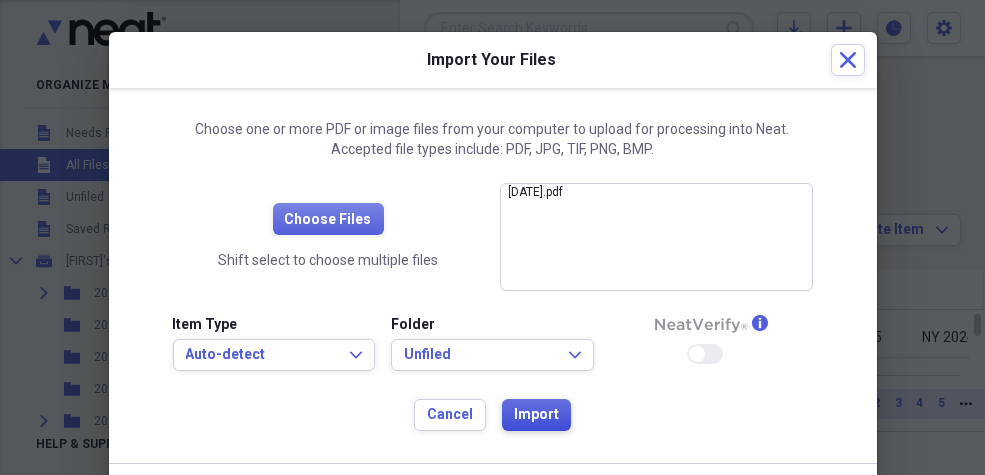 click on "Import" at bounding box center (536, 415) 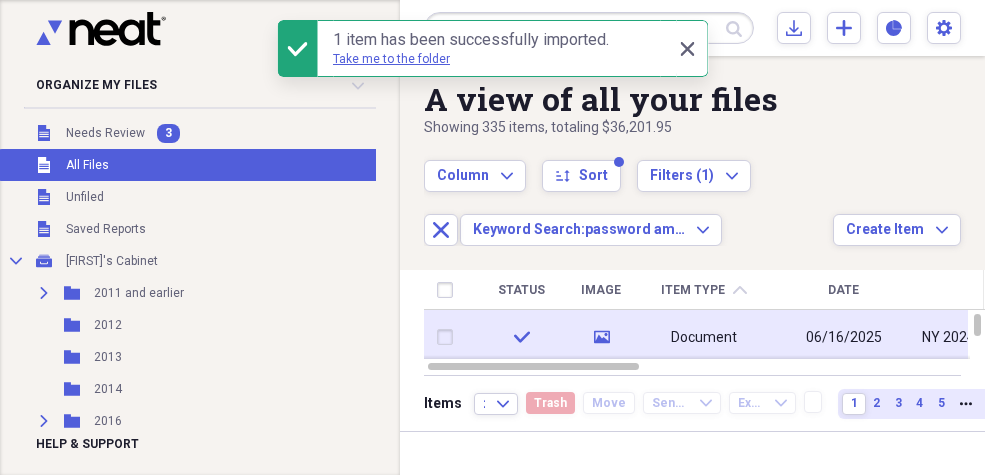 click at bounding box center (449, 337) 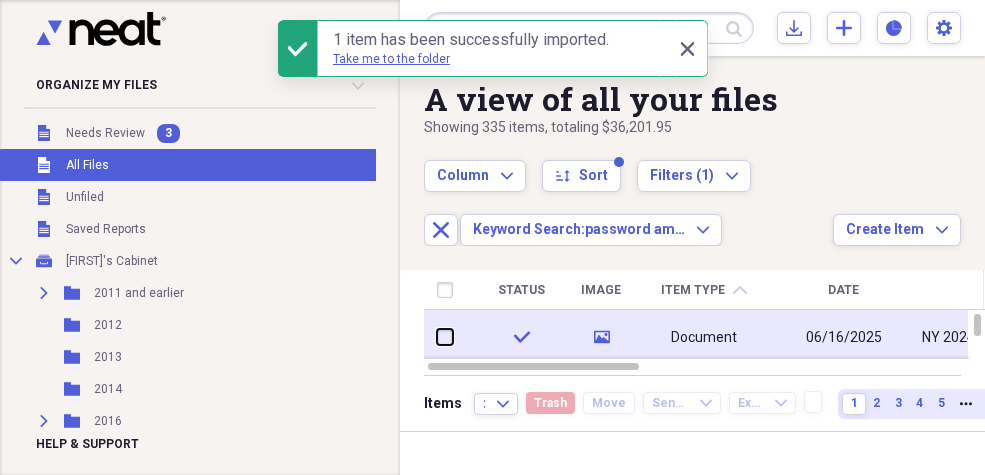 click at bounding box center [437, 337] 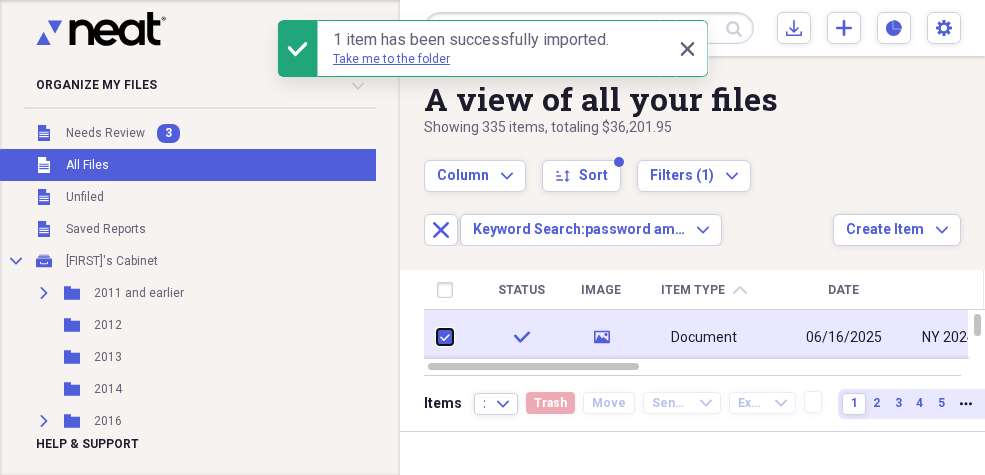 checkbox on "true" 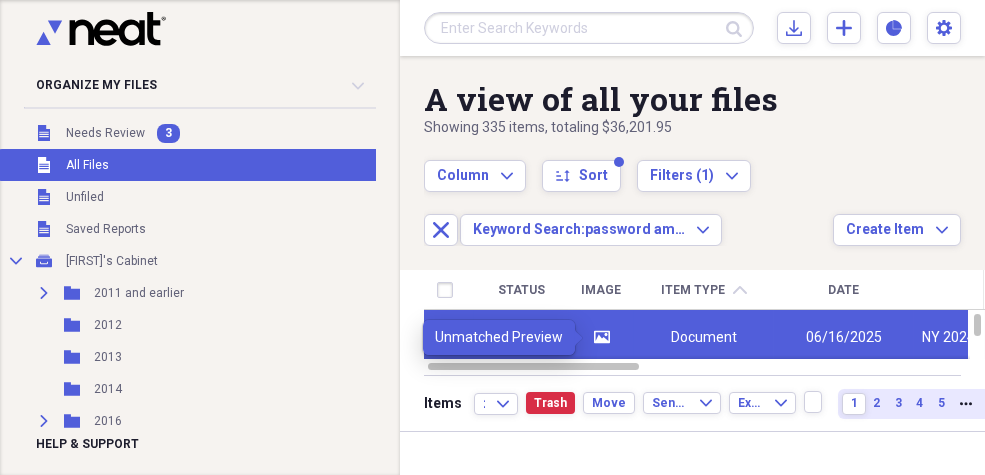 click on "media" 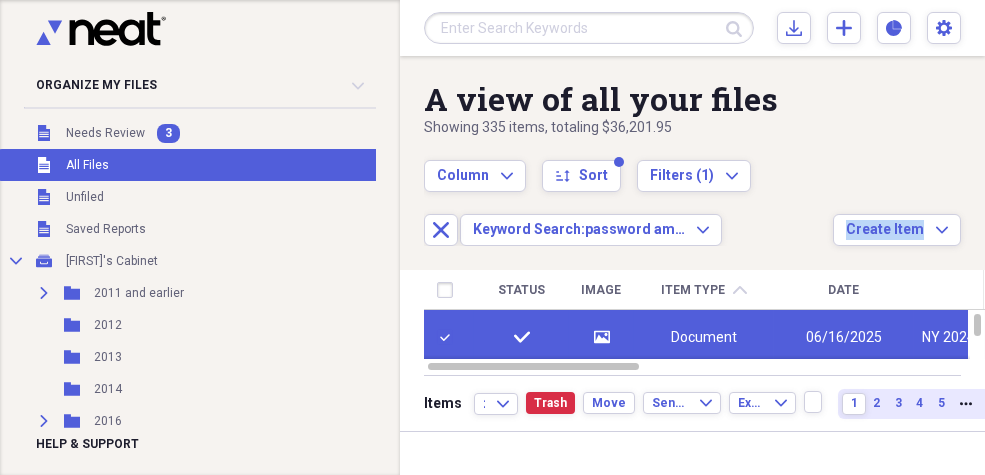 click on "A view of all your files Showing 335 items , totaling $[PRICE] Column Expand sort Sort Filters (1) Expand Close Keyword Search: password [BRAND] [BRAND] Expand Create Item Expand Status Image Item Type chevron-up Date Name Category Amount Source Date Added Folder check media Document [DATE] NY [YEAR]--[MONTH] [DAY], [YEAR]--Neat Records--[NAME] Fed Tax Report [DATE] [TIME] [YEAR] check media Document New York [YEAR] Money Report [DATE] [TIME] [YEAR] check media Document [DATE] [YEAR] SA Only Neat Expense IRS Report [DATE] [TIME] [YEAR] check media Document [YEAR] New York Money Report [DATE] [TIME] [YEAR] check media Receipt [DATE] [NAME] Liability Insurance General Retail $[PRICE] Email [DATE] [TIME] [YEAR] check media Receipt [DATE] [BRAND] [NUMBER] J St $[PRICE] Multiple [DATE] [TIME] [YEAR] check media Receipt [DATE] [BRAND] [NUMBER] Cape Ann $[PRICE] Multiple [DATE] [TIME] [YEAR] check media Receipt [DATE] [BRAND] [NUMBER] Amires Pl $[PRICE] Multiple [DATE] [TIME]" at bounding box center (692, 243) 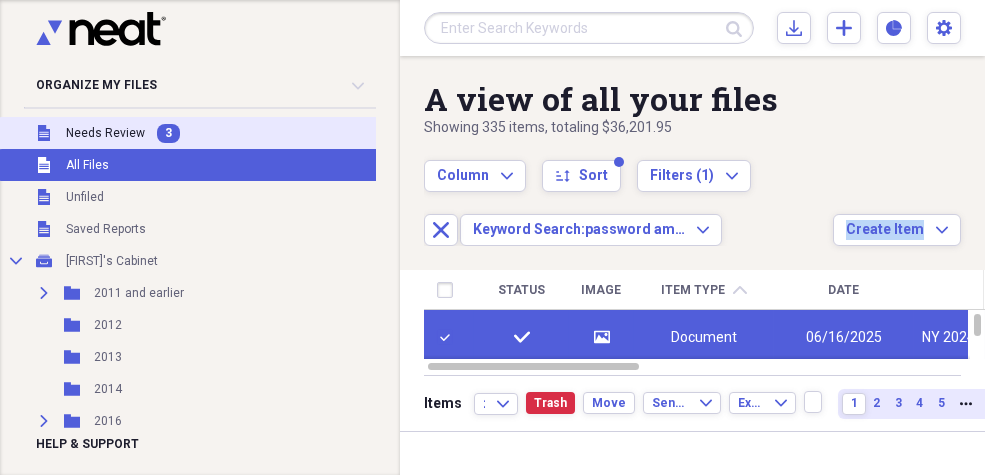 click on "Needs Review" at bounding box center (105, 133) 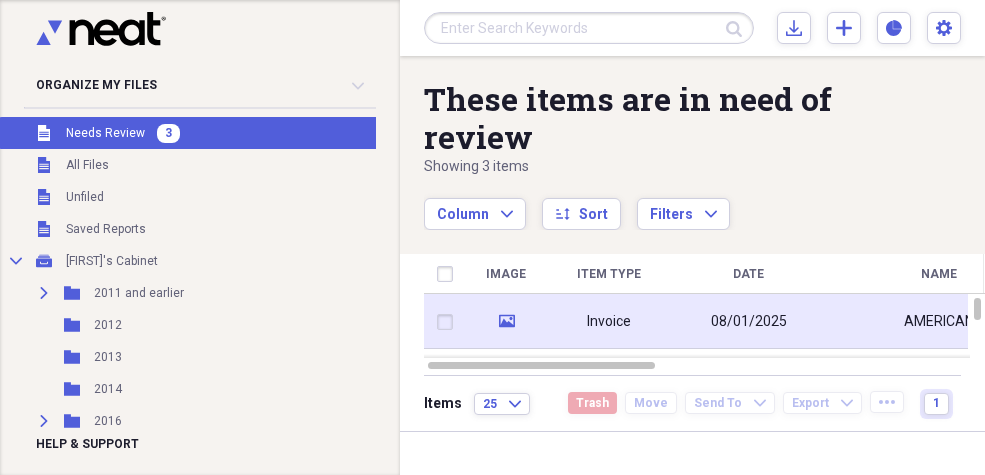 click at bounding box center [449, 322] 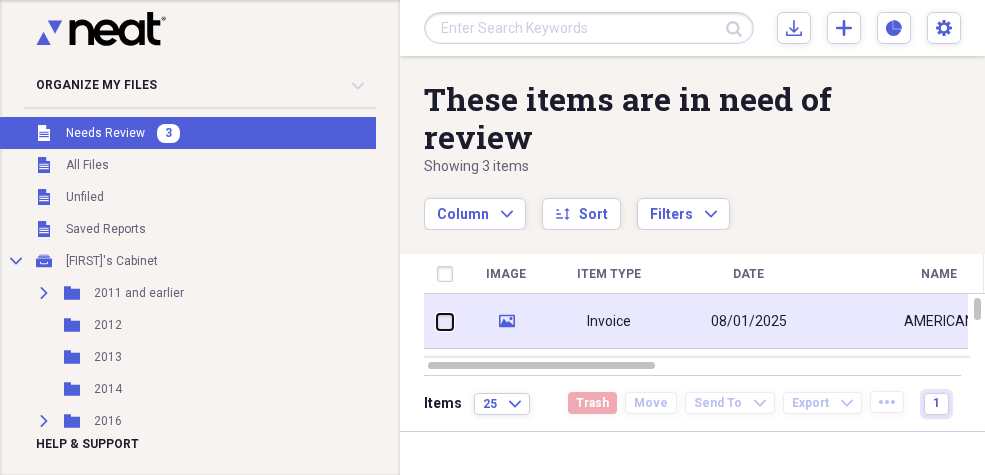 click at bounding box center [437, 321] 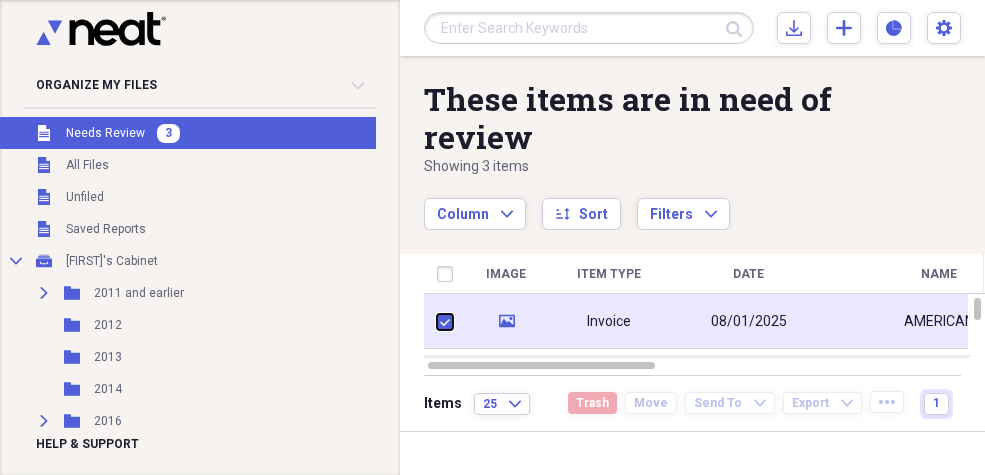 checkbox on "true" 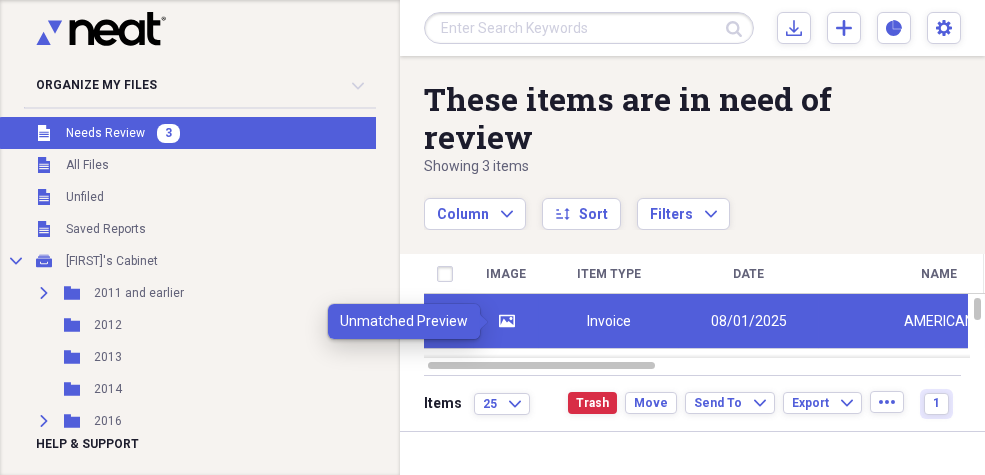 click 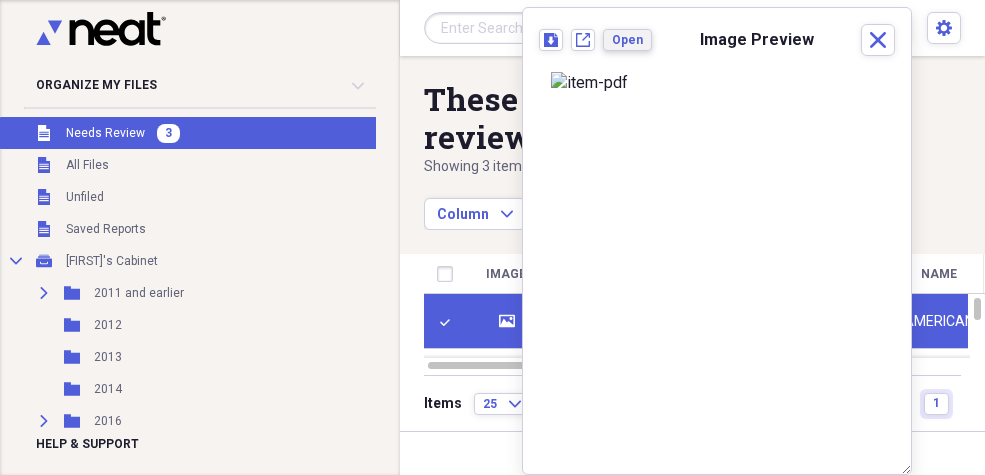 click on "Open" at bounding box center [627, 40] 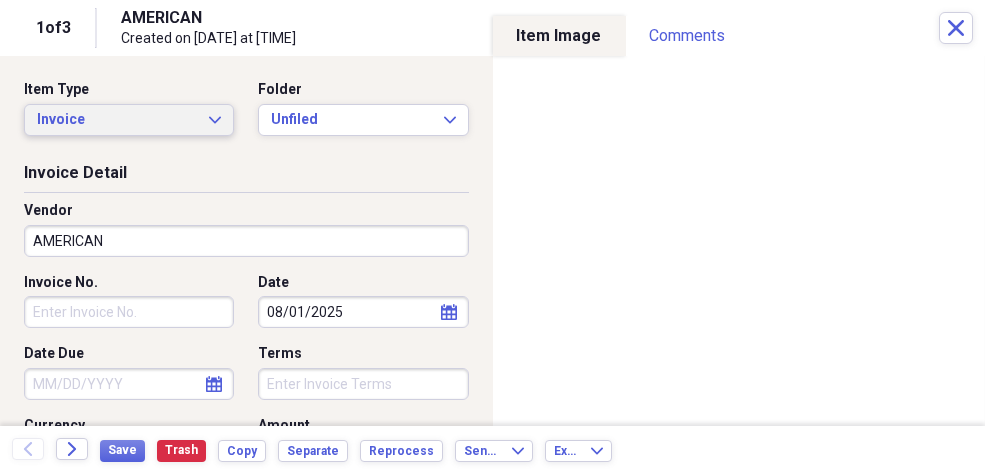 click on "Expand" 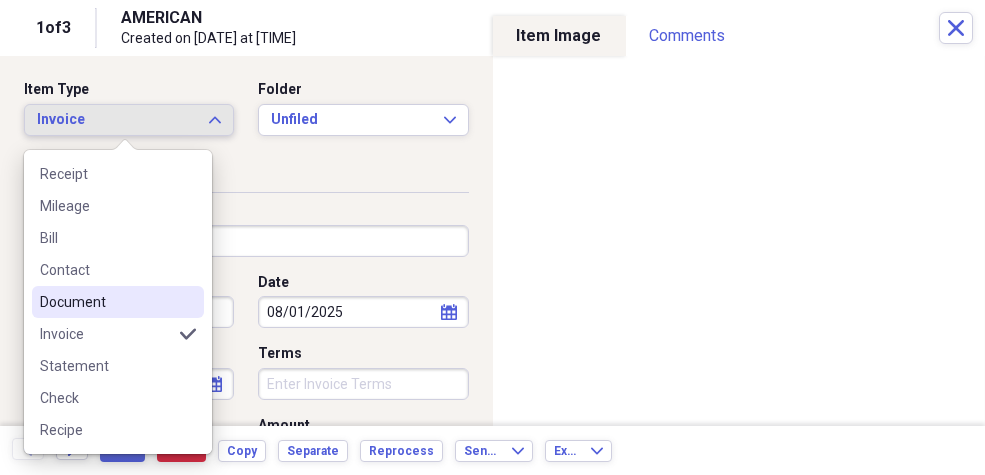 drag, startPoint x: 99, startPoint y: 304, endPoint x: 87, endPoint y: 297, distance: 13.892444 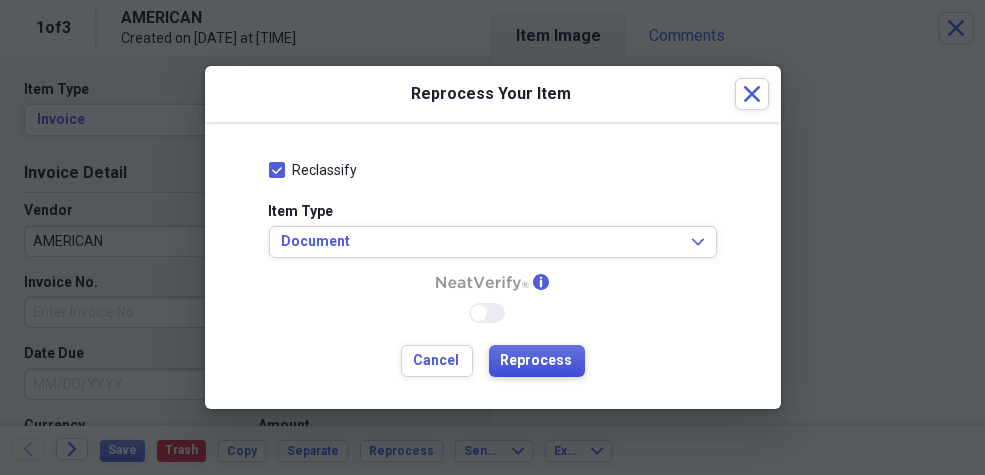 click on "Reprocess" at bounding box center [537, 361] 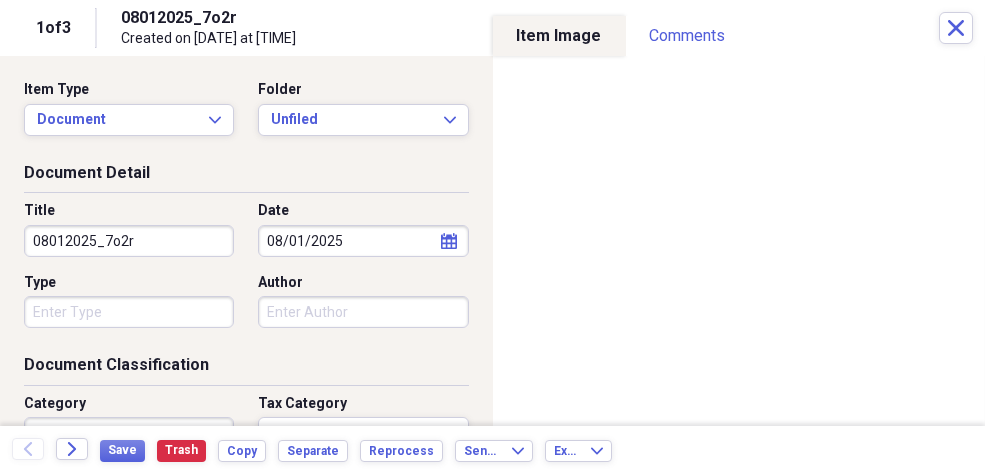 type on "Sports" 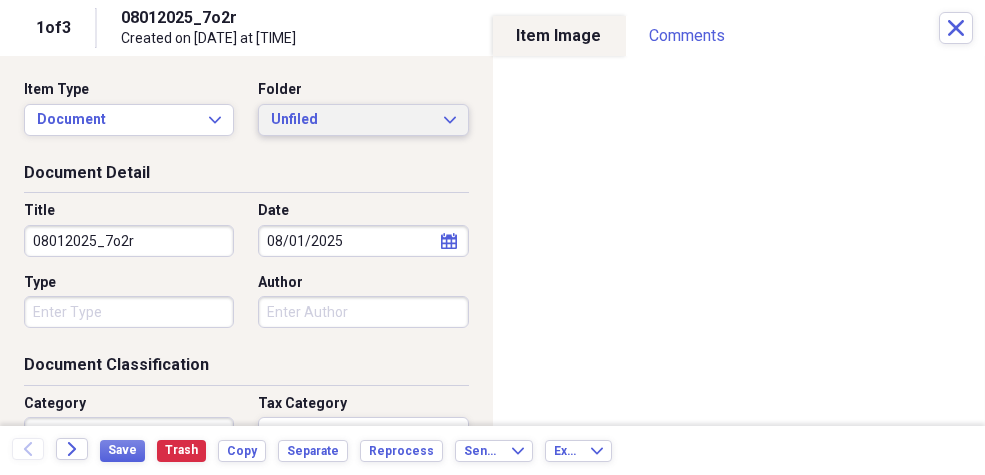 click on "Expand" 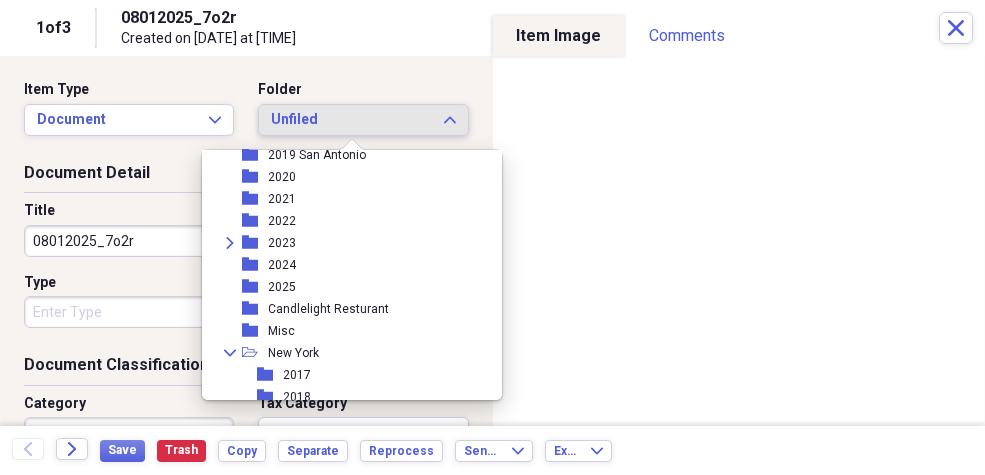 scroll, scrollTop: 215, scrollLeft: 0, axis: vertical 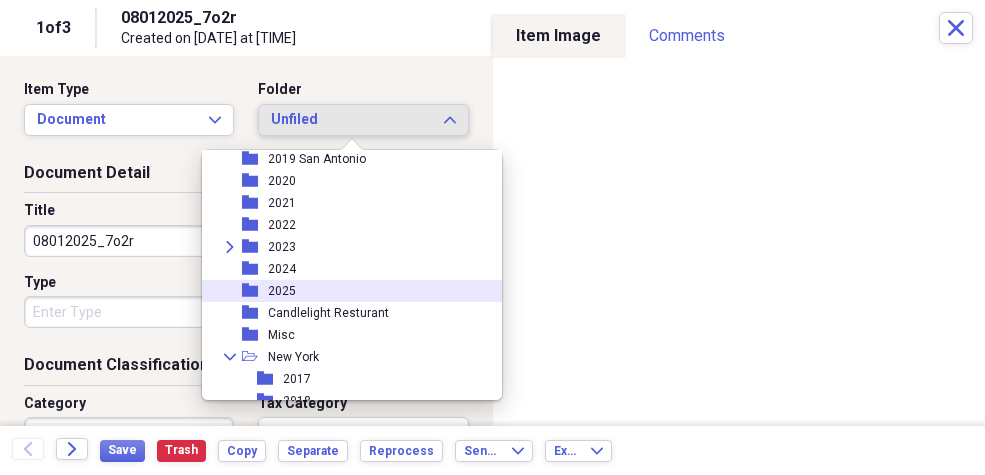 click on "2025" at bounding box center (282, 291) 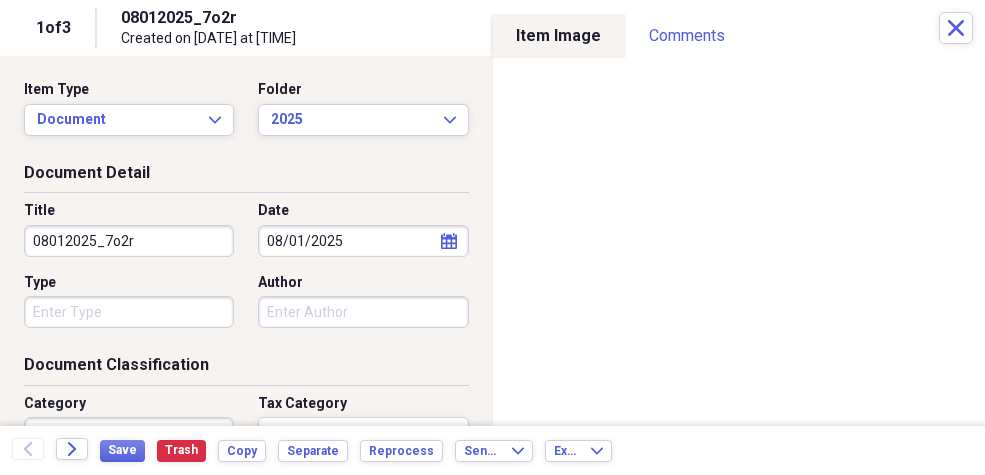 click on "08012025_7o2r" at bounding box center [129, 241] 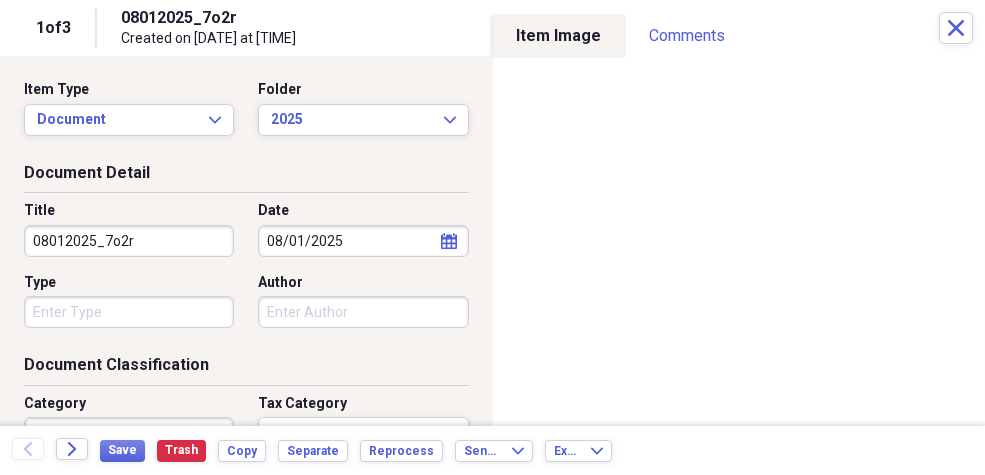 drag, startPoint x: 158, startPoint y: 239, endPoint x: -1, endPoint y: 232, distance: 159.154 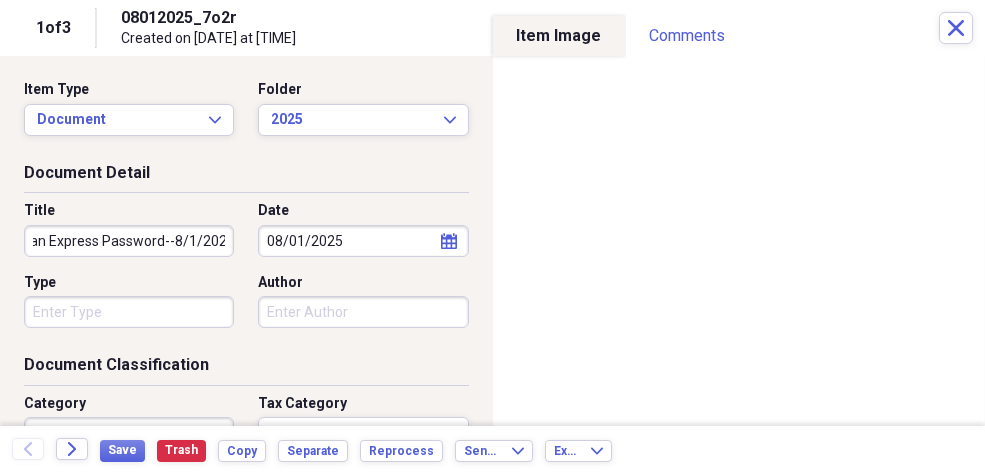 scroll, scrollTop: 0, scrollLeft: 56, axis: horizontal 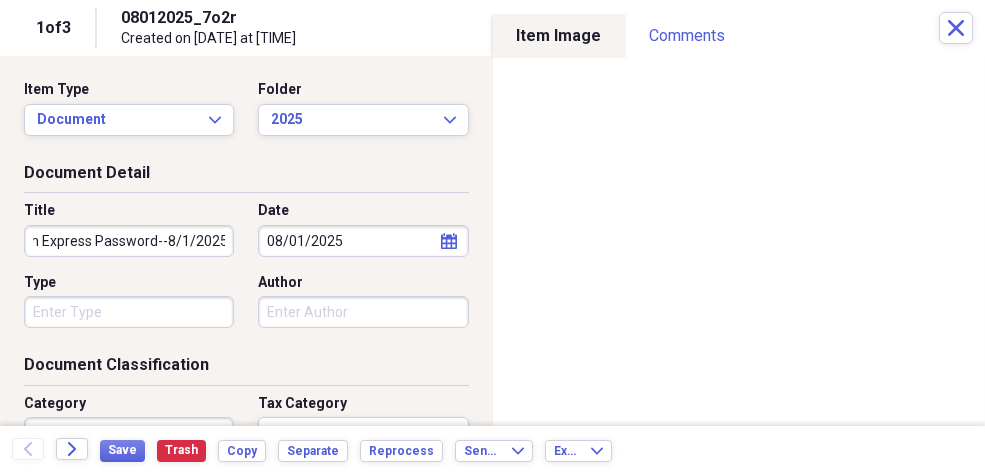 type on "American Express Password--8/1/2025" 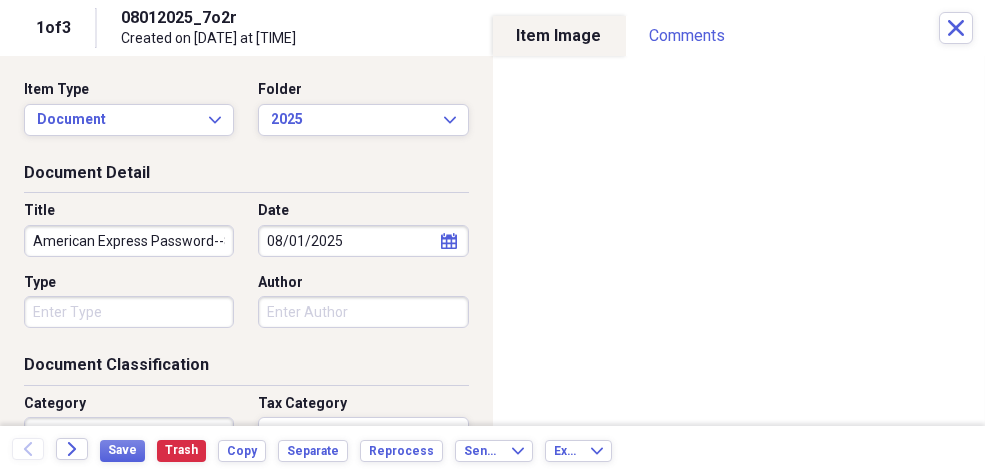 click on "Organize My Files 3 Collapse Unfiled Needs Review 3 Unfiled All Files Unfiled Unfiled Unfiled Saved Reports Collapse My Cabinet Ron's Cabinet Add Folder Expand Folder 2011 and earlier Add Folder Folder 2012 Add Folder Folder 2013 Add Folder Folder 2014 Add Folder Expand Folder 2016 Add Folder Folder 2017 Add Folder Expand Folder 2018 Add Folder Folder 2019 San Antonio Add Folder Folder 2020 Add Folder Folder 2021 Add Folder Folder 2022 Add Folder Expand Folder 2023 Add Folder Folder 2024 Add Folder Folder 2025 Add Folder Folder Candlelight Resturant Add Folder Folder Misc Add Folder Collapse Open Folder New York Add Folder Folder 2017 Add Folder Folder 2018 Add Folder Folder 2019 Add Folder Folder 2020 Add Folder Folder 2021 Add Folder Folder 2022 Add Folder Folder 2023 Add Folder Folder 2024 Add Folder Folder 2025 Add Folder Folder Checks Add Folder Collapse Open Folder Mom Add Folder Folder Property Tax Records Add Folder Folder Rushing Creek Add Folder Collapse Open Folder San Antonio Property Add Folder 1" at bounding box center [492, 237] 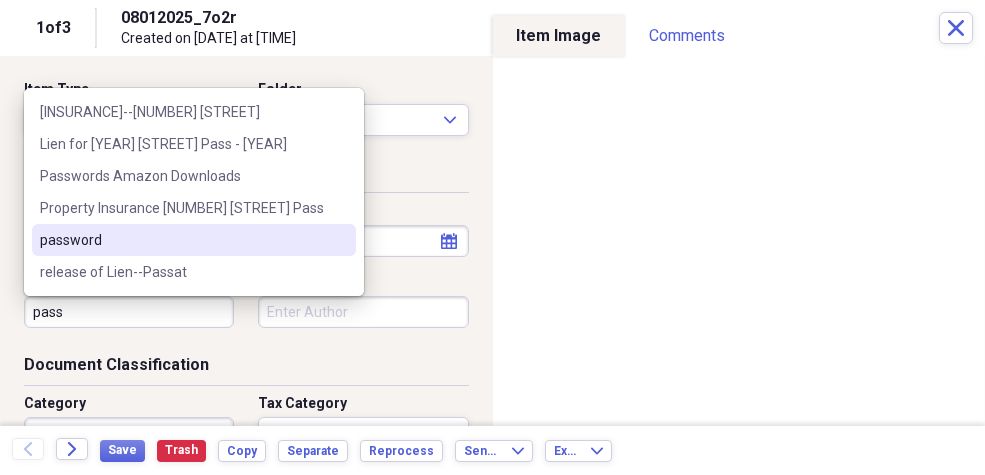 click on "password" at bounding box center [182, 240] 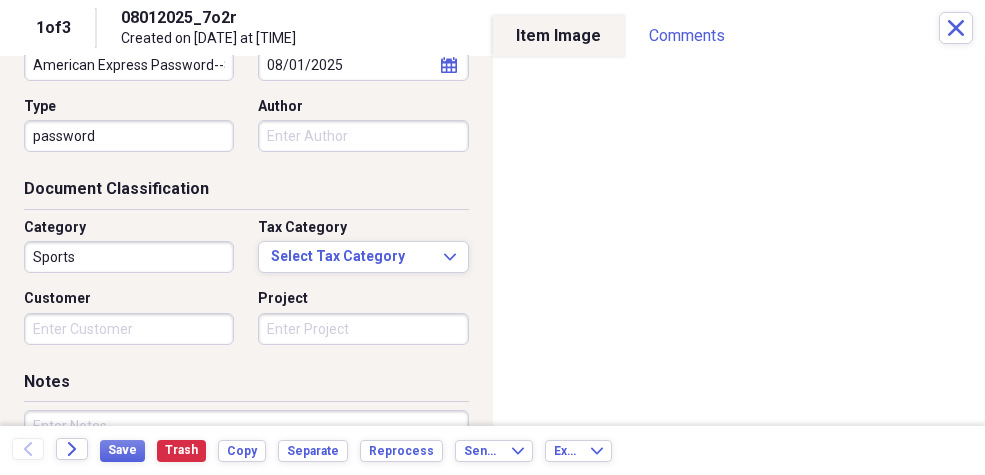 scroll, scrollTop: 175, scrollLeft: 0, axis: vertical 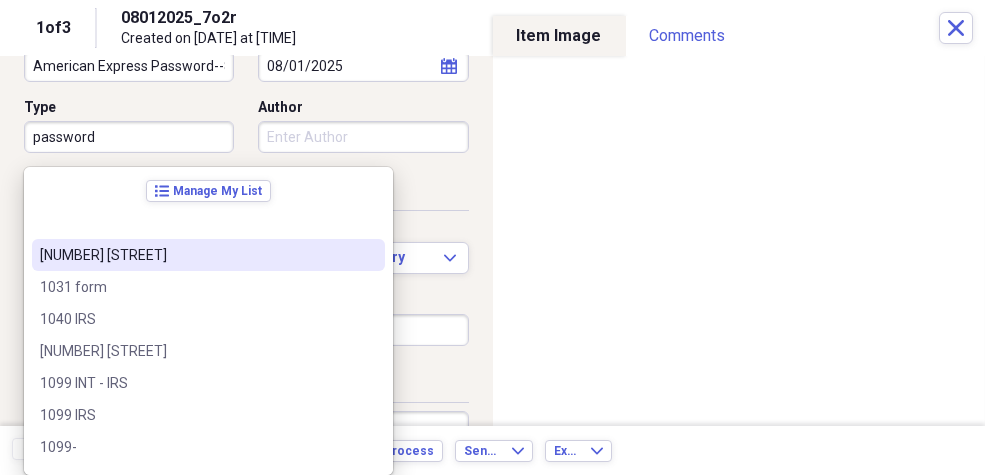 click on "Organize My Files 3 Collapse Unfiled Needs Review 3 Unfiled All Files Unfiled Unfiled Unfiled Saved Reports Collapse My Cabinet Ron's Cabinet Add Folder Expand Folder 2011 and earlier Add Folder Folder 2012 Add Folder Folder 2013 Add Folder Folder 2014 Add Folder Expand Folder 2016 Add Folder Folder 2017 Add Folder Expand Folder 2018 Add Folder Folder 2019 San Antonio Add Folder Folder 2020 Add Folder Folder 2021 Add Folder Folder 2022 Add Folder Expand Folder 2023 Add Folder Folder 2024 Add Folder Folder 2025 Add Folder Folder Candlelight Resturant Add Folder Folder Misc Add Folder Collapse Open Folder New York Add Folder Folder 2017 Add Folder Folder 2018 Add Folder Folder 2019 Add Folder Folder 2020 Add Folder Folder 2021 Add Folder Folder 2022 Add Folder Folder 2023 Add Folder Folder 2024 Add Folder Folder 2025 Add Folder Folder Checks Add Folder Collapse Open Folder Mom Add Folder Folder Property Tax Records Add Folder Folder Rushing Creek Add Folder Collapse Open Folder San Antonio Property Add Folder 1" at bounding box center [492, 237] 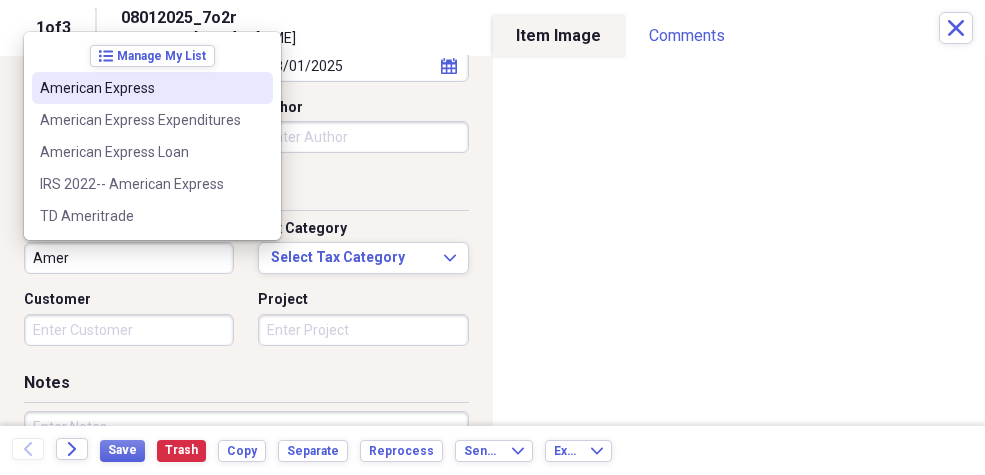 click on "American Express" at bounding box center [140, 88] 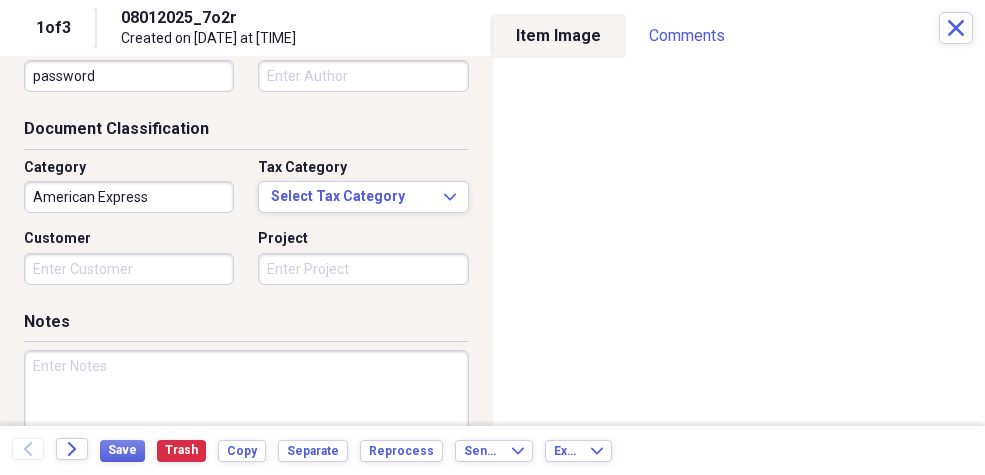 scroll, scrollTop: 361, scrollLeft: 0, axis: vertical 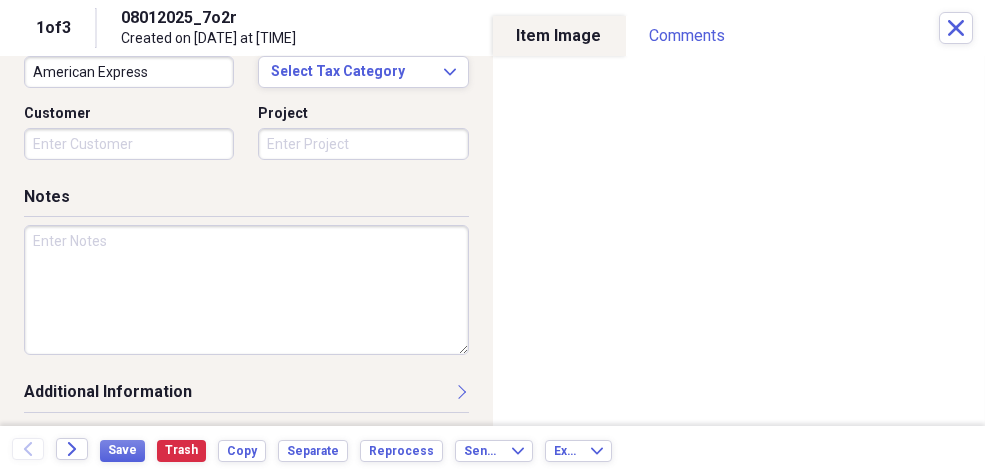 drag, startPoint x: 105, startPoint y: 261, endPoint x: 127, endPoint y: 259, distance: 22.090721 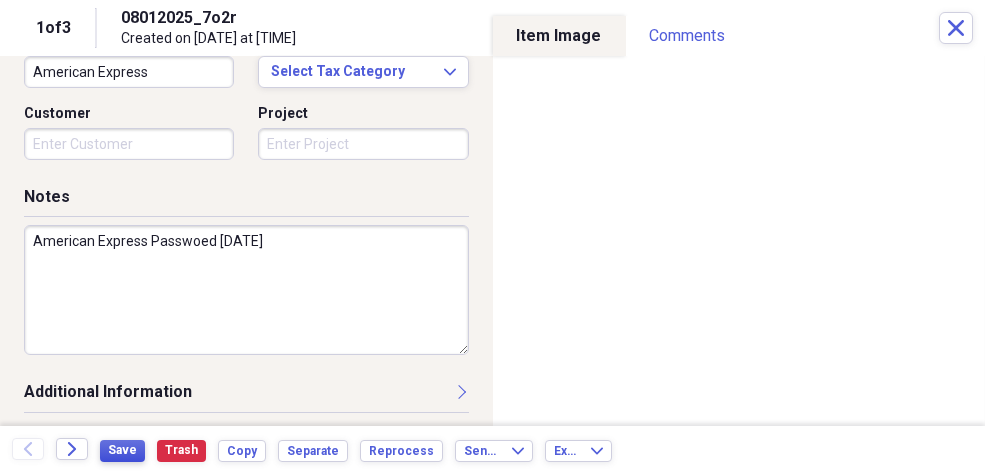 click on "Save" at bounding box center [122, 450] 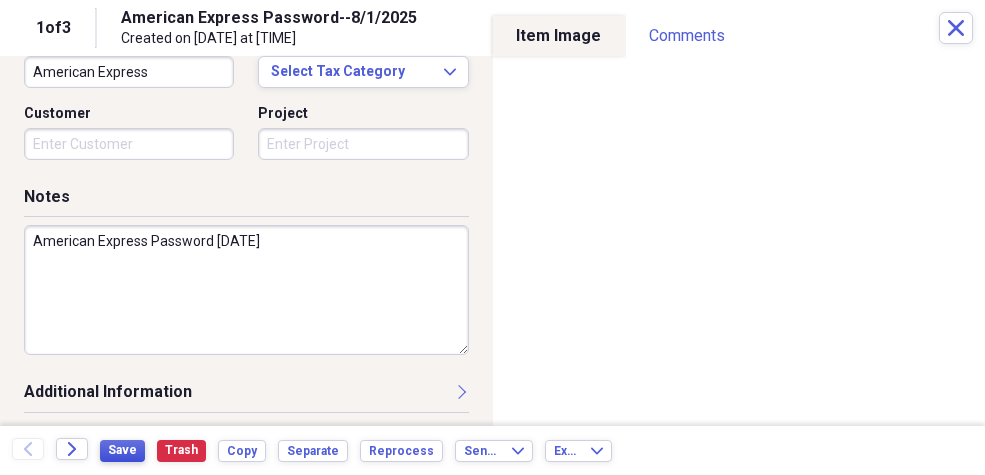 type on "American Express Password [DATE]" 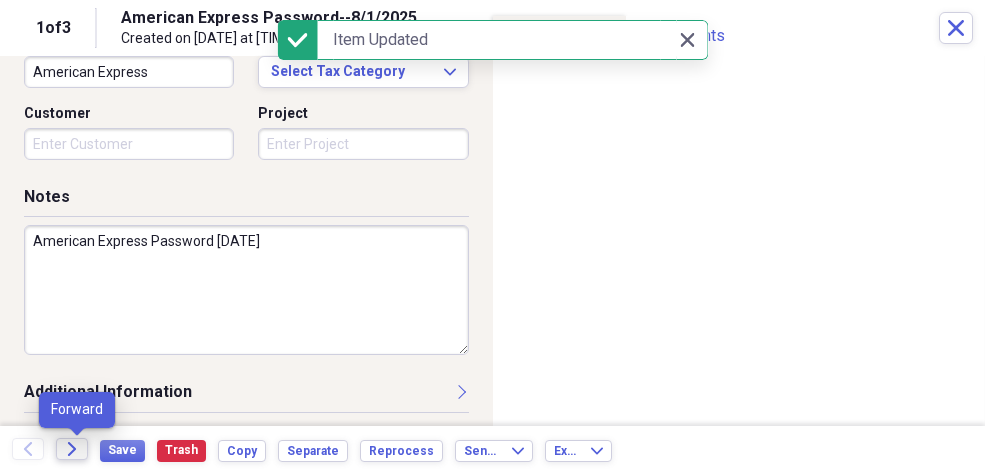 click on "Forward" 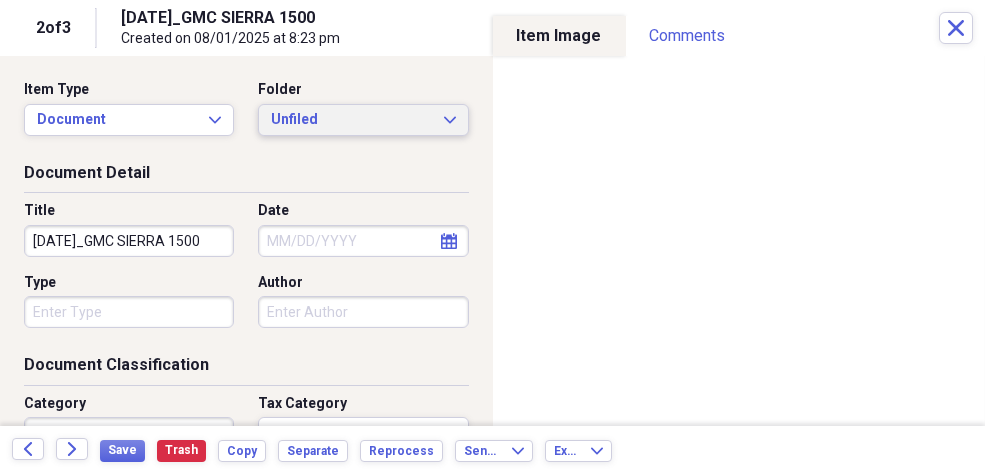 click on "Expand" 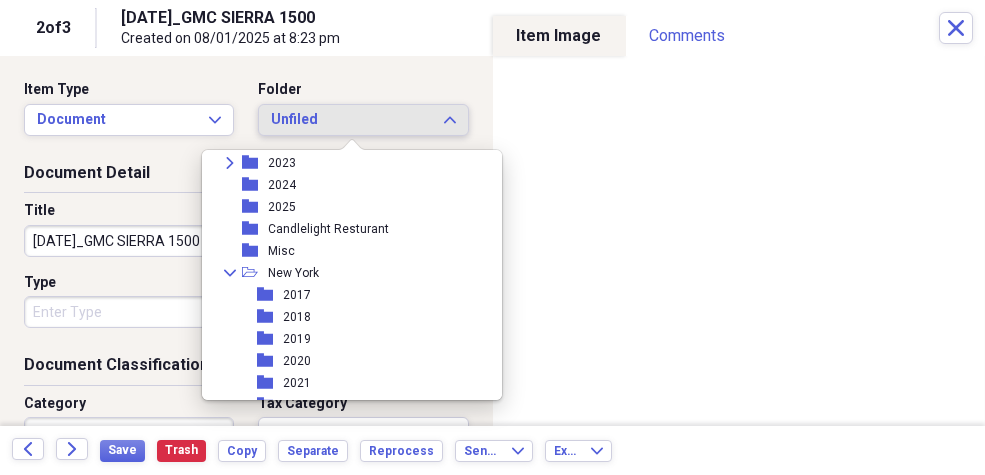 scroll, scrollTop: 307, scrollLeft: 0, axis: vertical 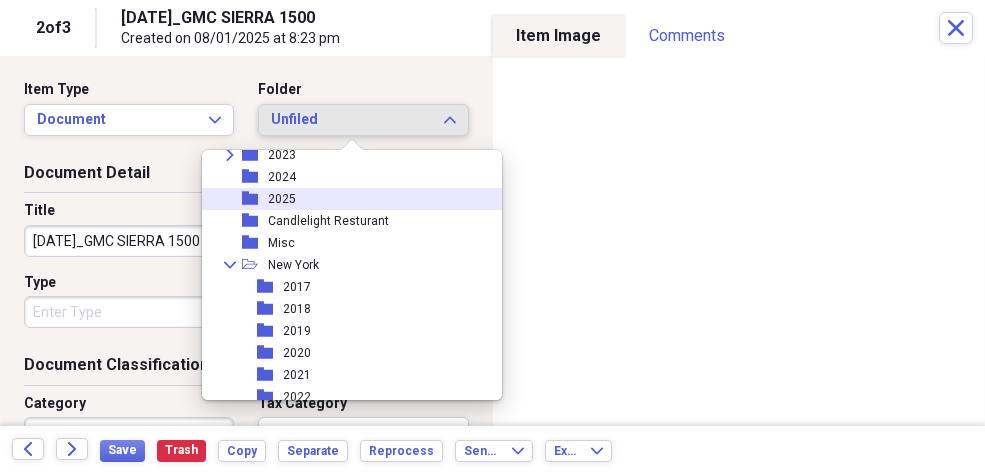 click on "2025" at bounding box center [282, 199] 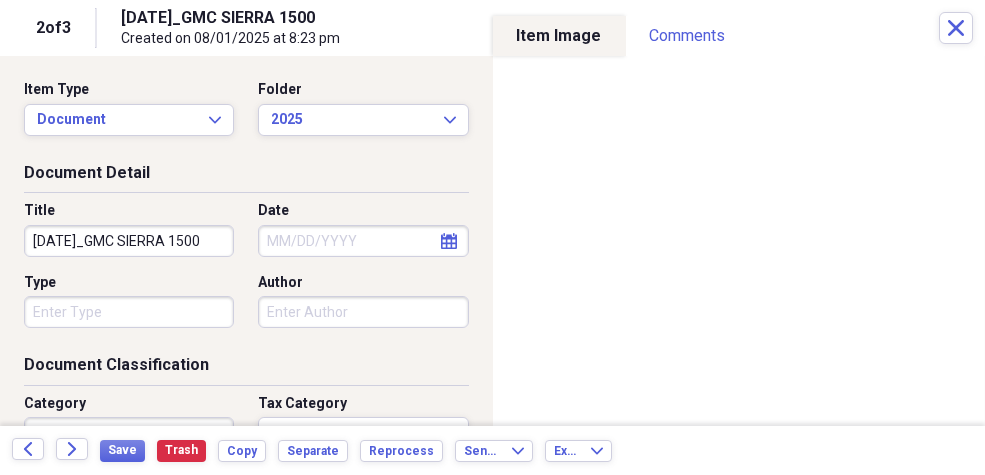 click on "[DATE]_GMC SIERRA 1500" at bounding box center (129, 241) 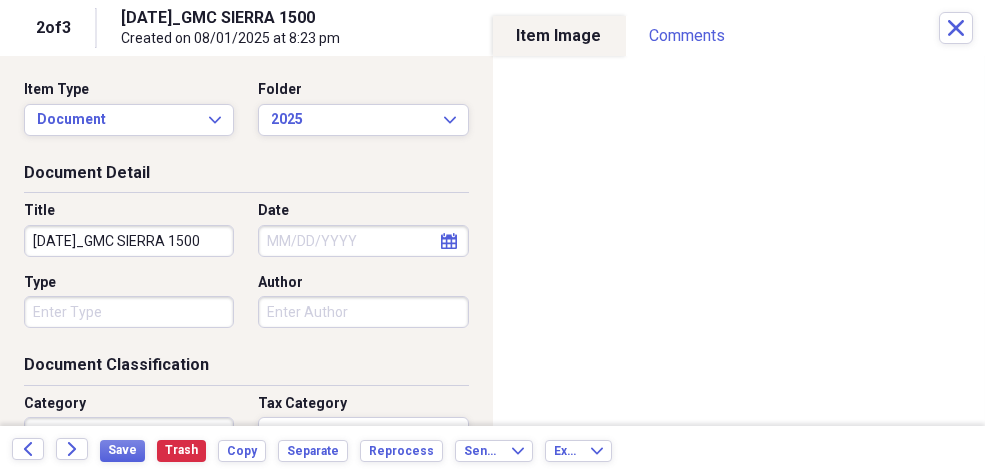 drag, startPoint x: 213, startPoint y: 235, endPoint x: 10, endPoint y: 242, distance: 203.12065 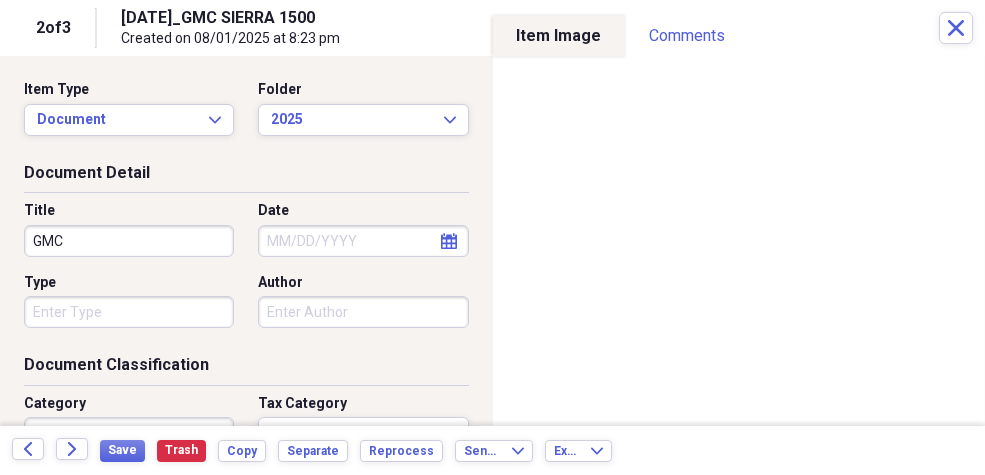 type on "GMC" 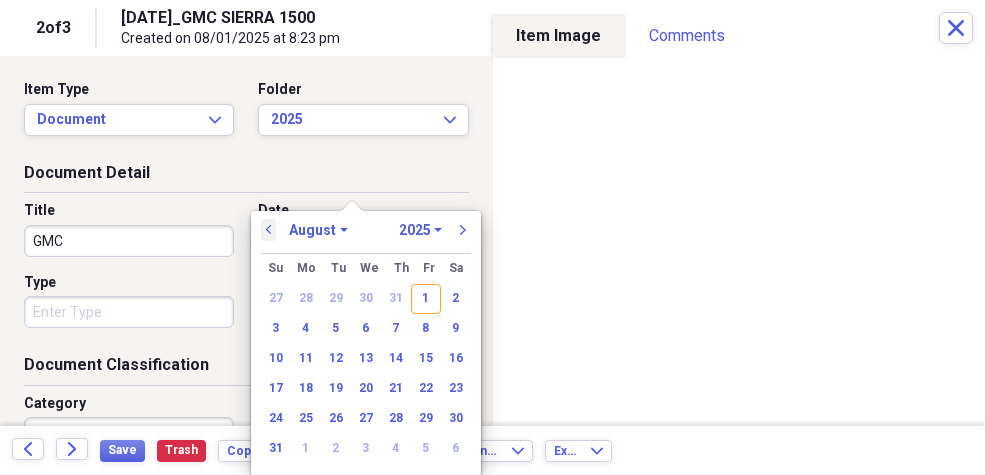 click on "previous" at bounding box center [269, 230] 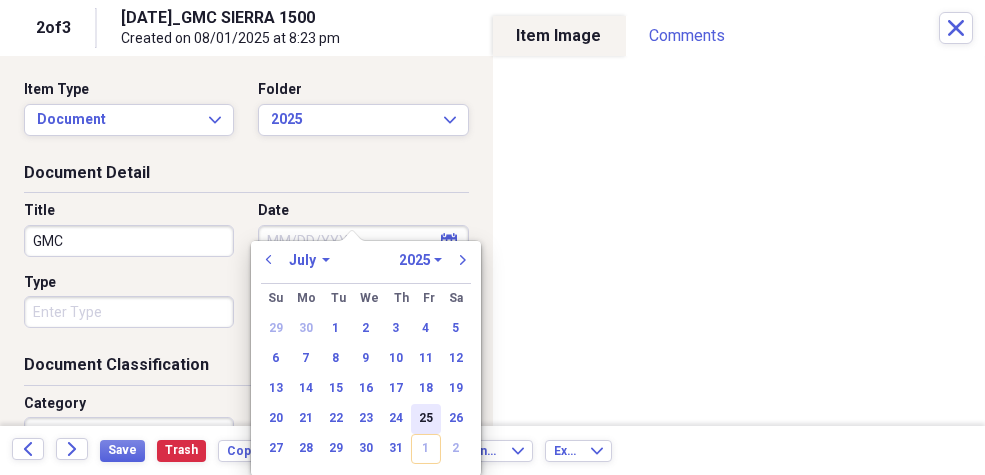 click on "25" at bounding box center (426, 419) 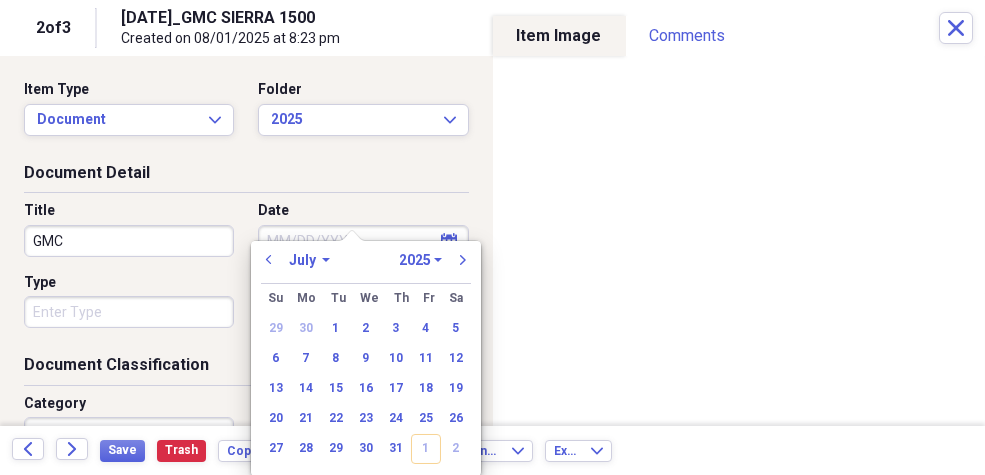 type on "07/25/2025" 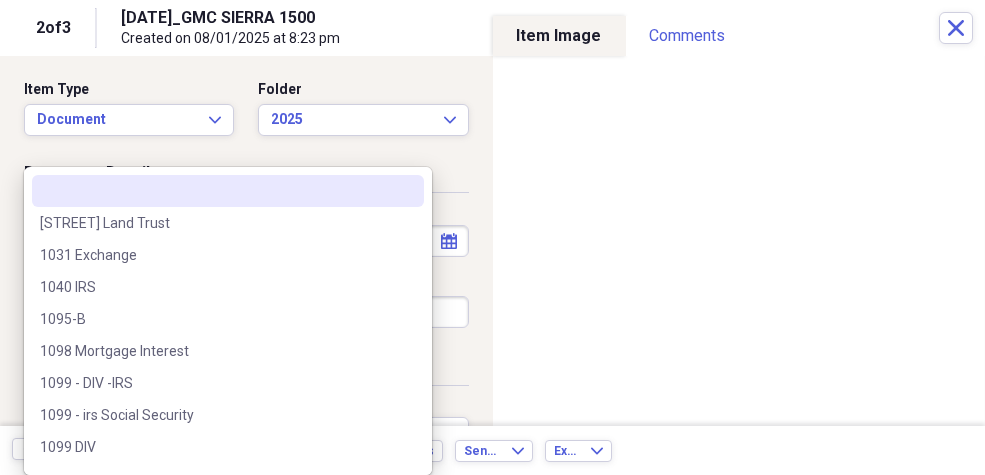 click on "Organize My Files 1 Collapse Unfiled Needs Review 1 Unfiled All Files Unfiled Unfiled Unfiled Saved Reports Collapse My Cabinet [NAME]'s Cabinet Add Folder Expand Folder [YEAR] and earlier Add Folder Folder [YEAR] Add Folder Folder [YEAR] Add Folder Folder [YEAR] Add Folder Expand Folder [YEAR] Add Folder Folder [YEAR] Expand Folder [YEAR] Add Folder Folder [YEAR] Expand Folder [YEAR] Add Folder Folder [YEAR] [CITY] Add Folder Folder [YEAR] Add Folder Folder [YEAR] Add Folder Folder [YEAR] Add Folder Folder [YEAR] Add Folder Folder [YEAR] Add Folder Folder [YEAR] Add Folder Collapse Open Folder [CITY] Add Folder Folder [YEAR] Add Folder Folder [YEAR] Add Folder Folder [YEAR] Add Folder Folder [YEAR] Add Folder Folder [YEAR] Add Folder Folder [YEAR] Add Folder Folder [YEAR] Add Folder Collapse Open Folder [NAME] Add Folder Folder Property Tax Records Add Folder Folder Rushing Creek Add Folder Collapse Open Folder [CITY] Property Add Folder 1" at bounding box center [492, 237] 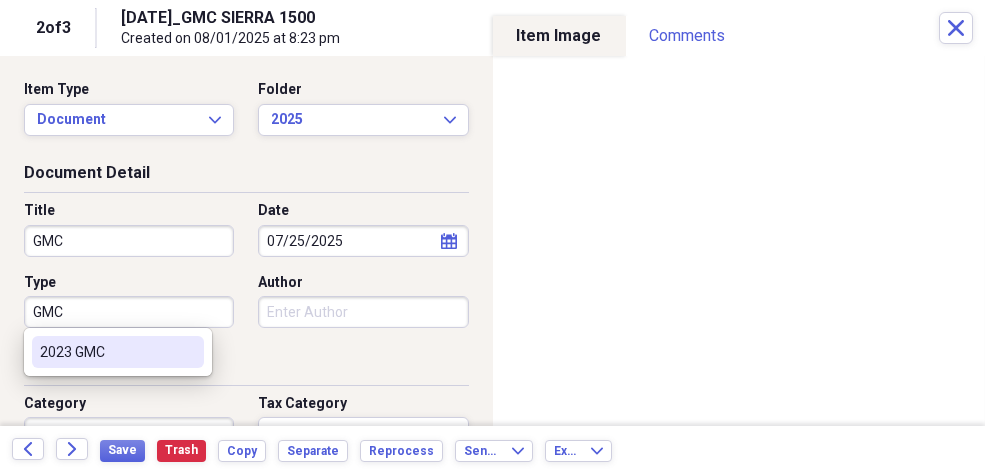 click on "2023 GMC" at bounding box center [106, 352] 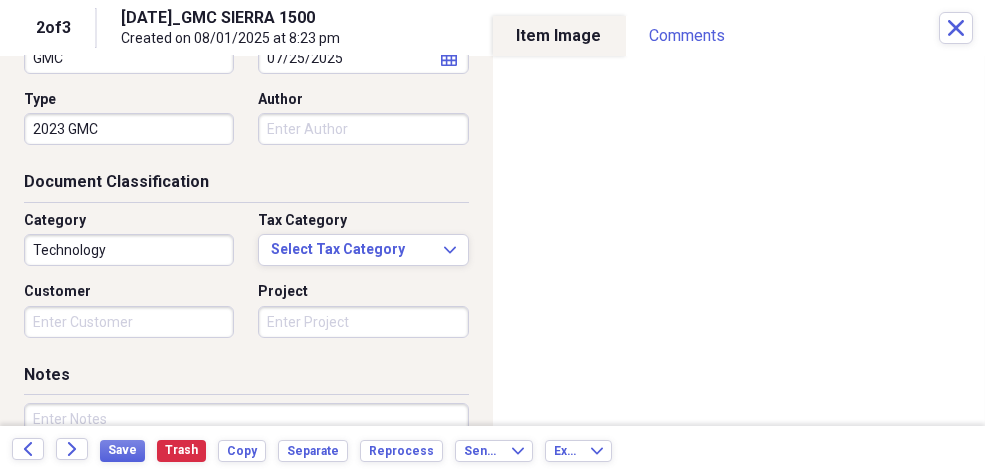 scroll, scrollTop: 197, scrollLeft: 0, axis: vertical 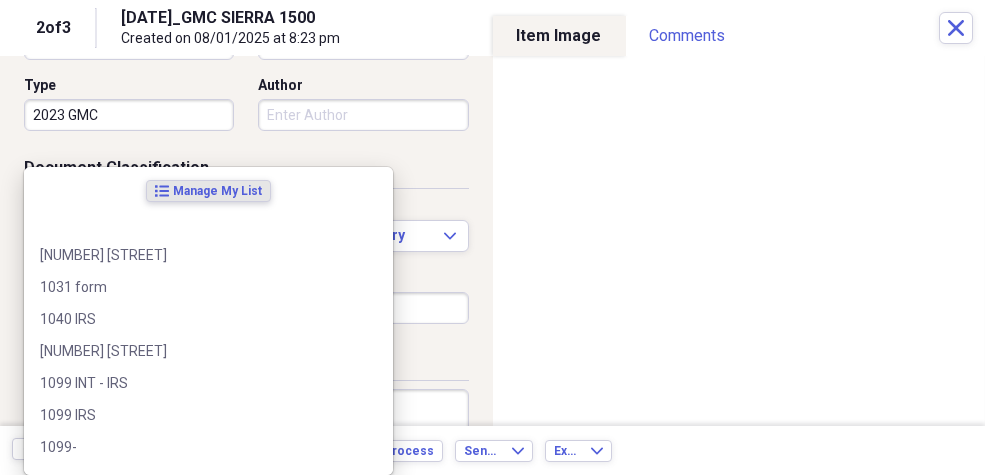 click on "Organize My Files 1 Collapse Unfiled Needs Review 1 Unfiled All Files Unfiled Unfiled Unfiled Saved Reports Collapse My Cabinet [NAME]'s Cabinet Add Folder Expand Folder [YEAR] and earlier Add Folder Folder [YEAR] Add Folder Folder [YEAR] Add Folder Folder [YEAR] Add Folder Expand Folder [YEAR] Add Folder Folder [YEAR] Expand Folder [YEAR] Add Folder Folder [YEAR] Expand Folder [YEAR] Add Folder Folder [YEAR] [CITY] Add Folder Folder [YEAR] Add Folder Folder [YEAR] Add Folder Folder [YEAR] Add Folder Folder [YEAR] Add Folder Folder [YEAR] Add Folder Folder [YEAR] Add Folder Collapse Open Folder [CITY] Add Folder Folder [YEAR] Add Folder Folder [YEAR] Add Folder Folder [YEAR] Add Folder Folder [YEAR] Add Folder Folder [YEAR] Add Folder Folder [YEAR] Add Folder Folder [YEAR] Add Folder Collapse Open Folder [NAME] Add Folder Folder Property Tax Records Add Folder Folder Rushing Creek Add Folder Collapse Open Folder [CITY] Property Add Folder 1" at bounding box center [492, 237] 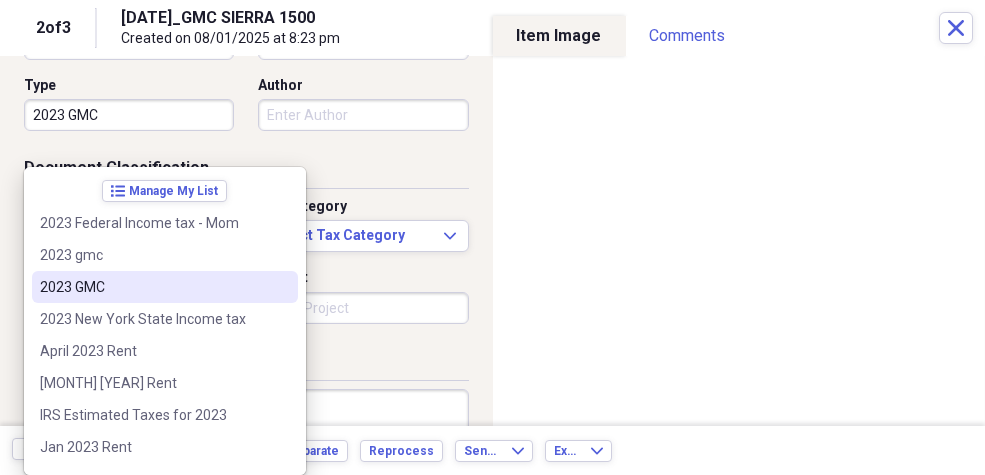 click on "2023 GMC" at bounding box center [153, 287] 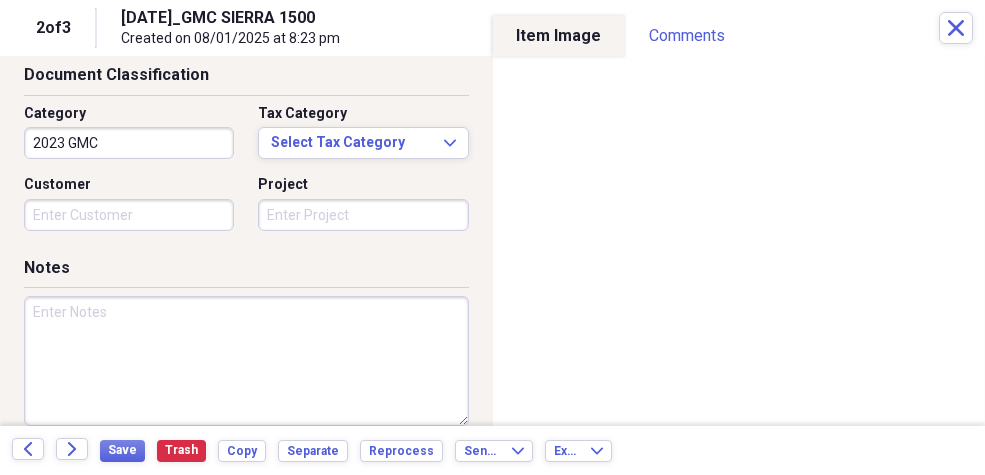 scroll, scrollTop: 361, scrollLeft: 0, axis: vertical 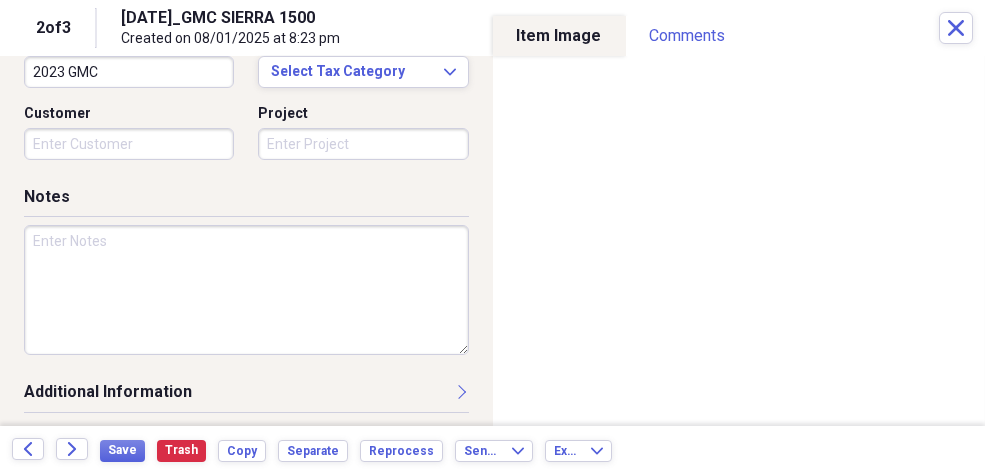 click at bounding box center [246, 290] 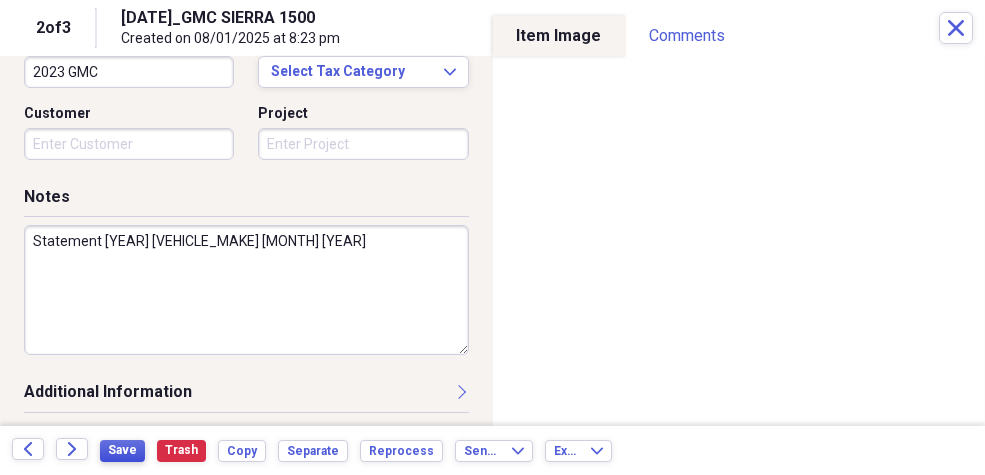 type on "Statement [YEAR] [VEHICLE_MAKE] [MONTH] [YEAR]" 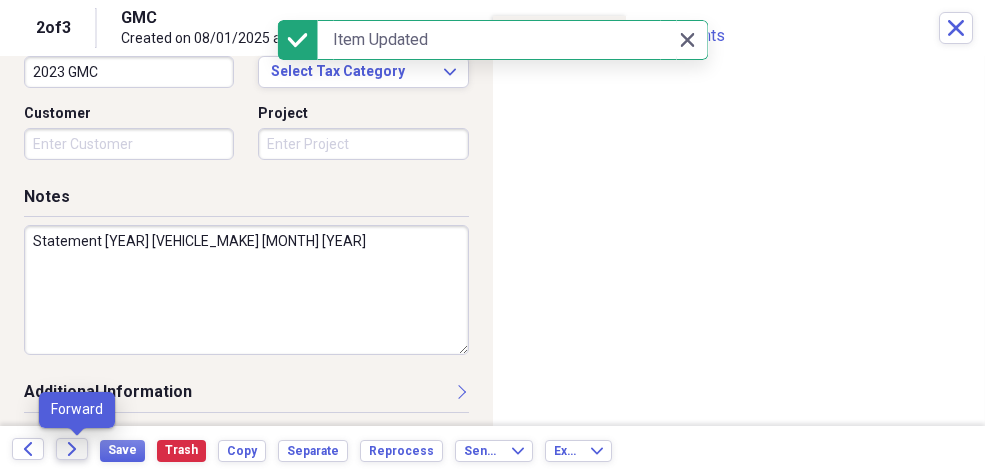 click on "Forward" 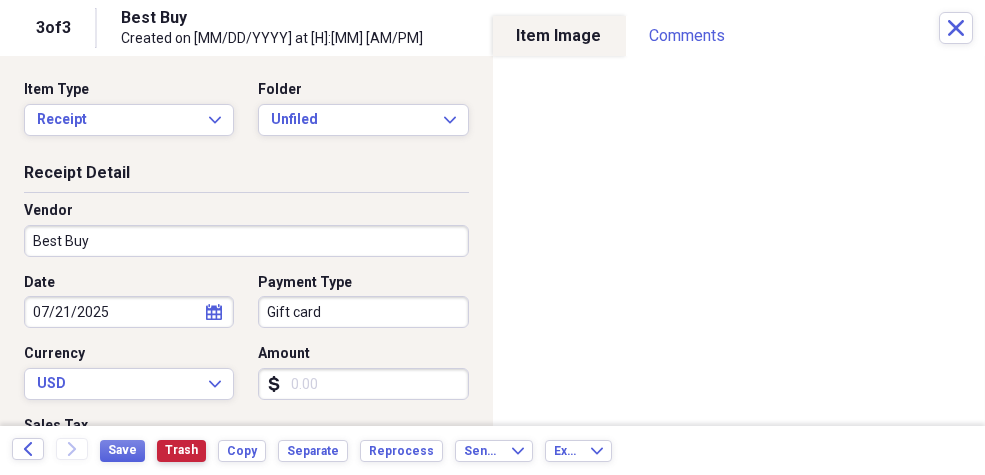 click on "Trash" at bounding box center [181, 450] 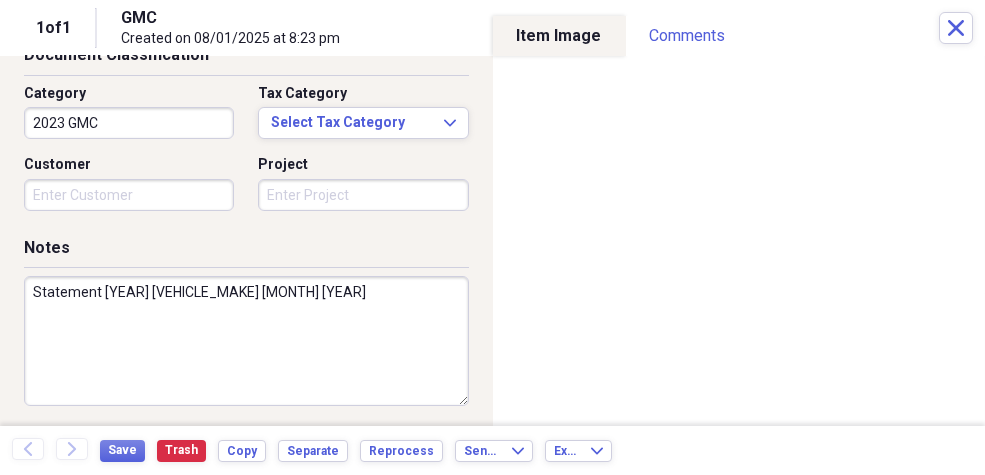 scroll, scrollTop: 361, scrollLeft: 0, axis: vertical 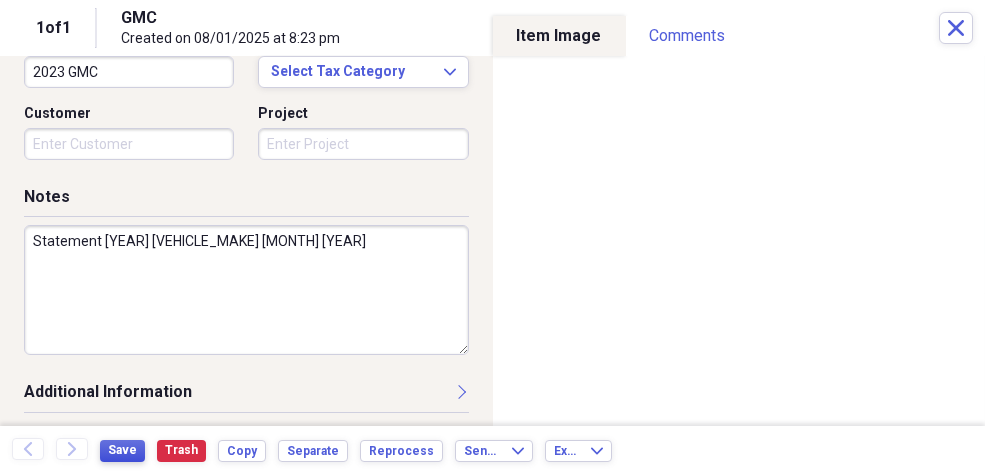 click on "Save" at bounding box center [122, 450] 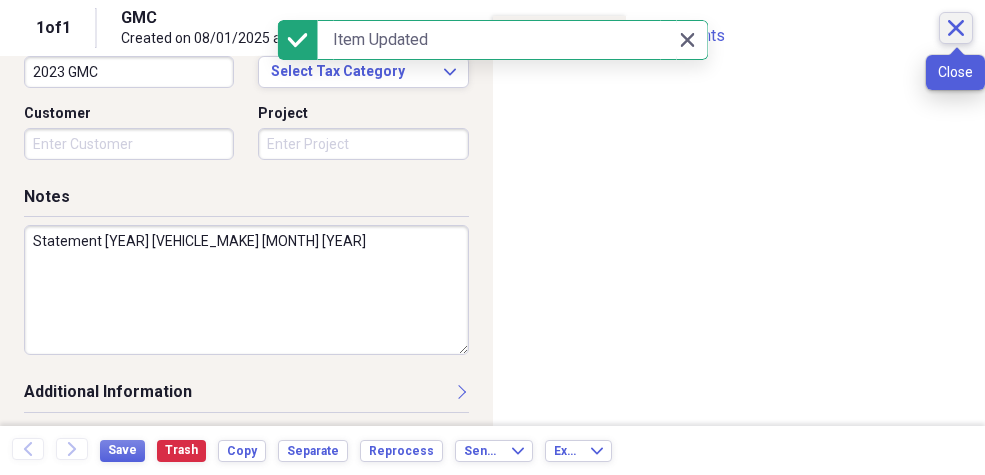 click 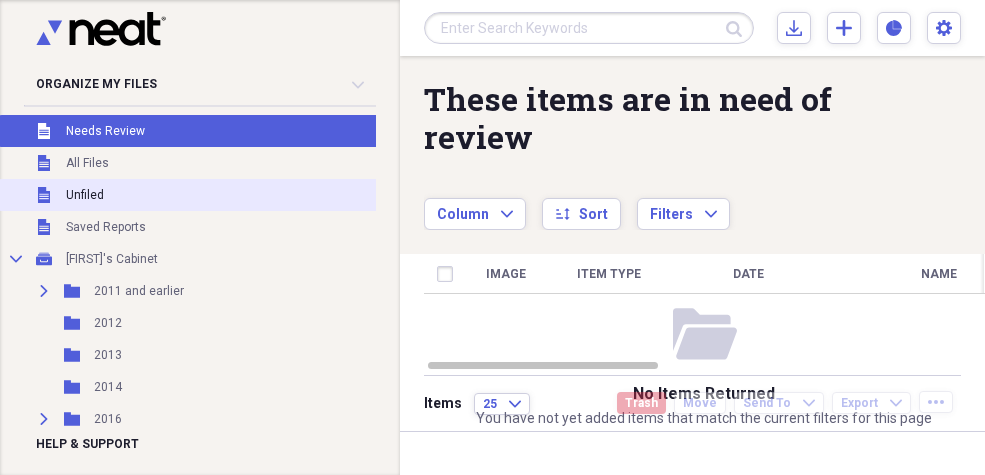 click on "Unfiled" at bounding box center [85, 195] 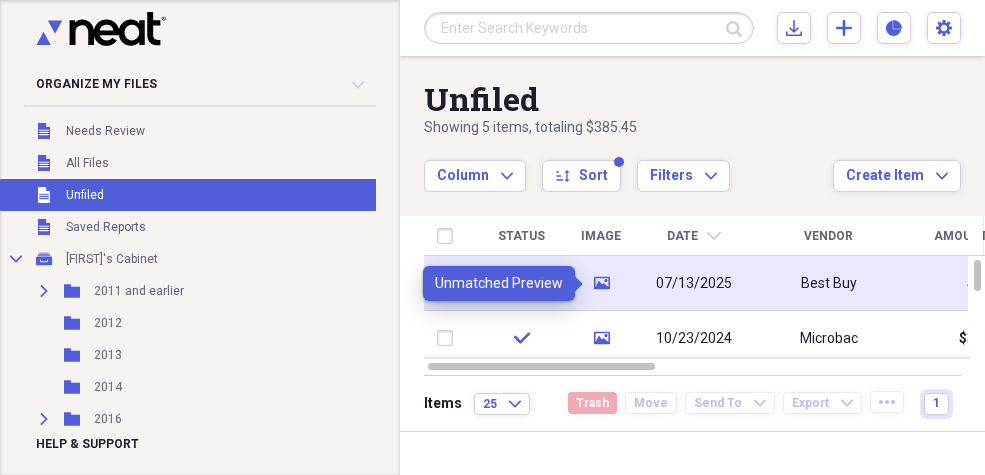 click on "media" 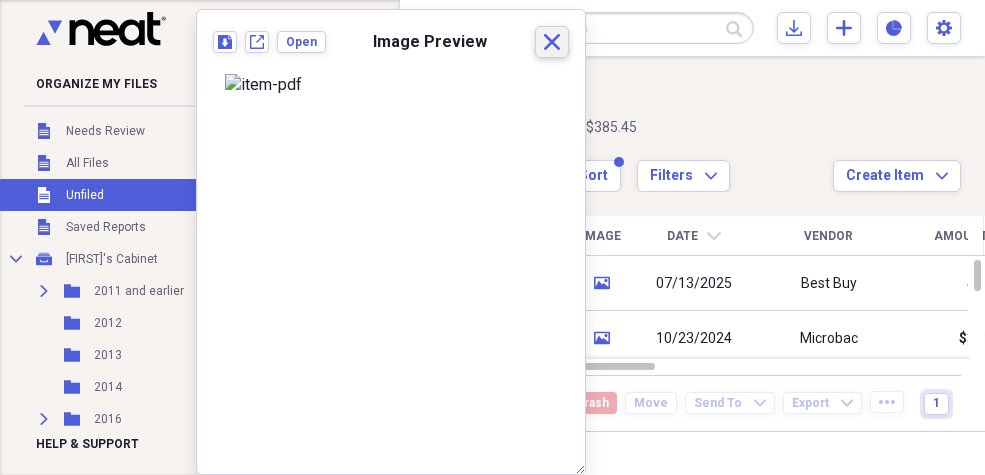click on "Close" at bounding box center (552, 42) 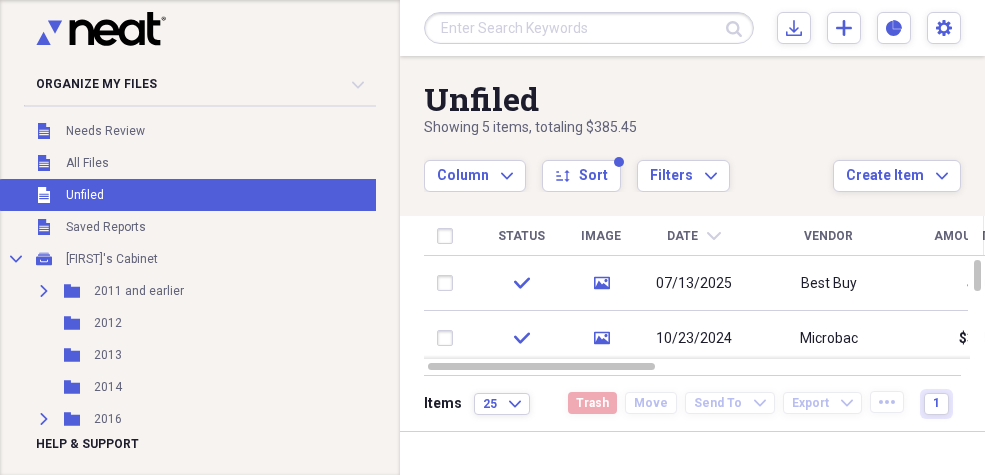 click at bounding box center [589, 28] 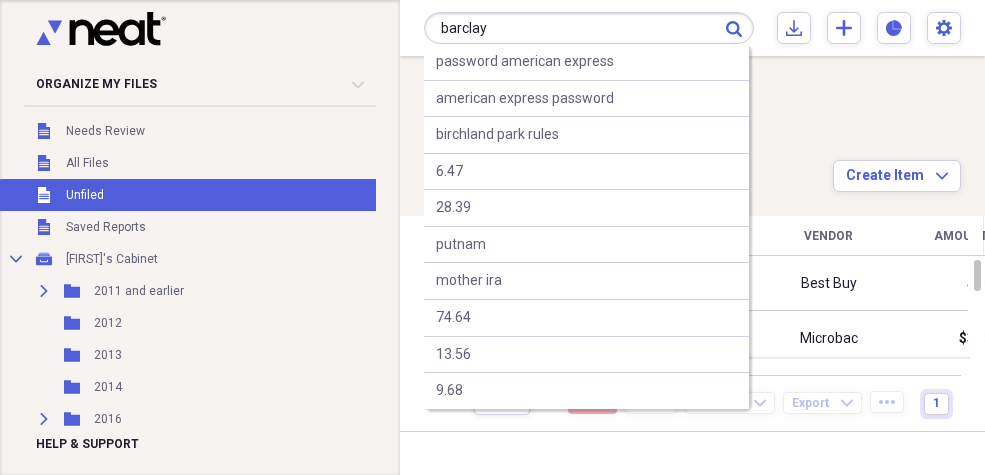 type on "barclay" 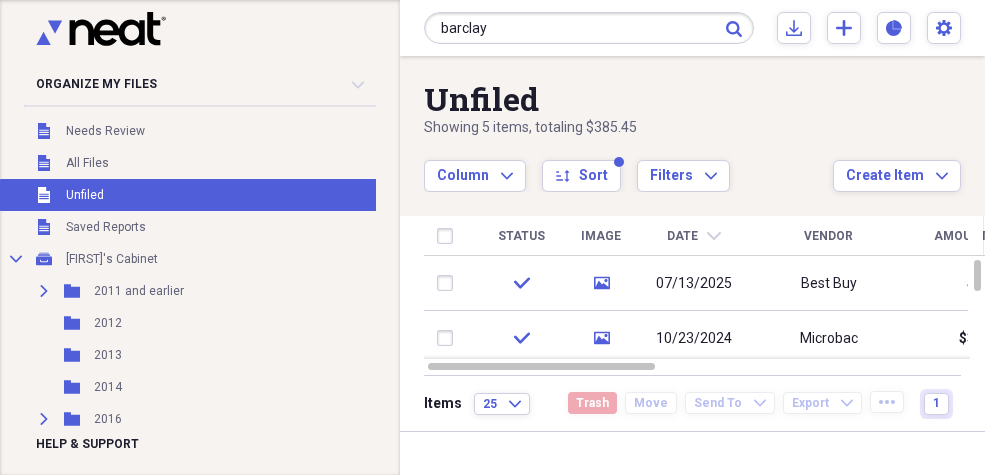 click on "Submit" 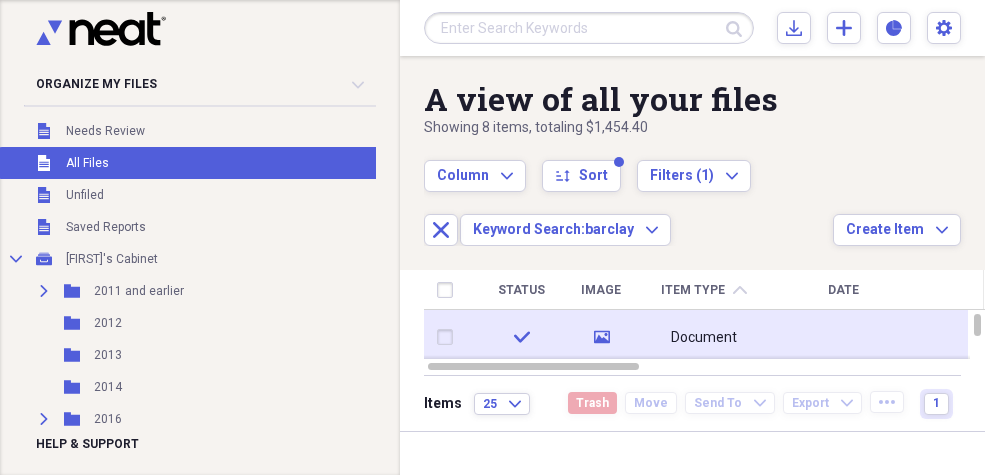 click on "media" 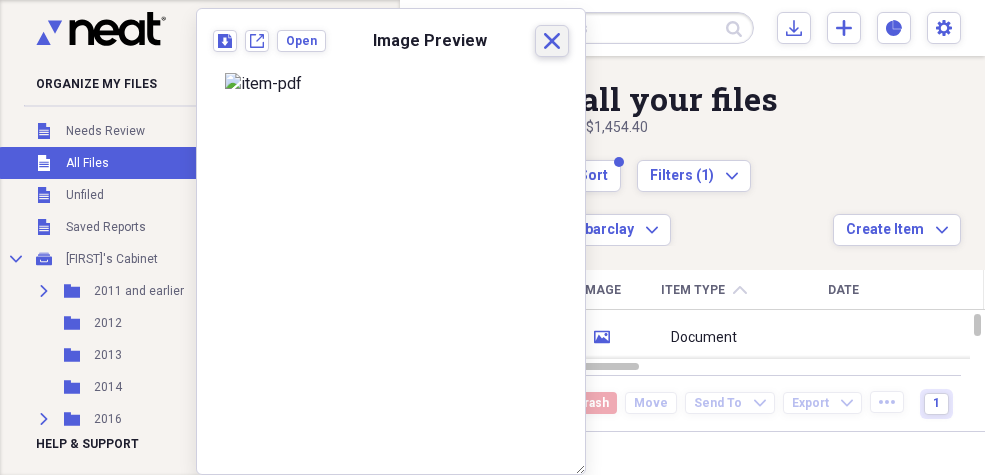 drag, startPoint x: 536, startPoint y: 33, endPoint x: 540, endPoint y: 49, distance: 16.492422 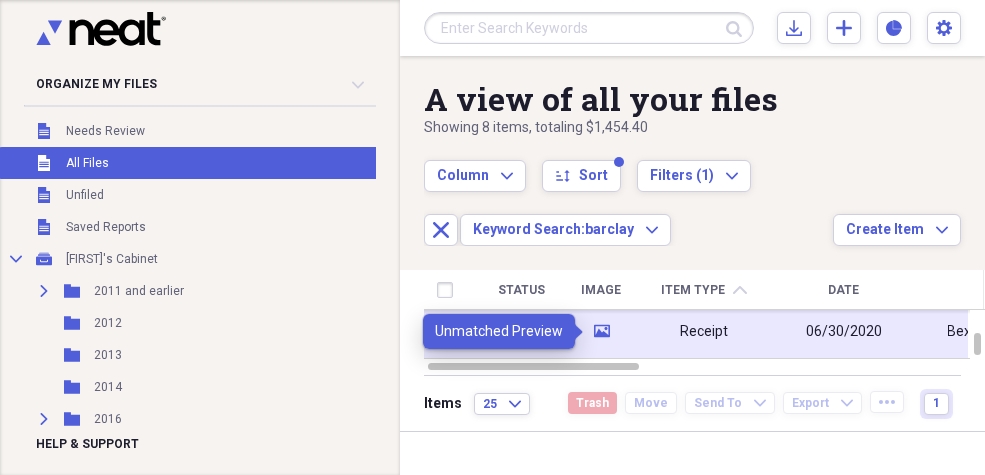 click 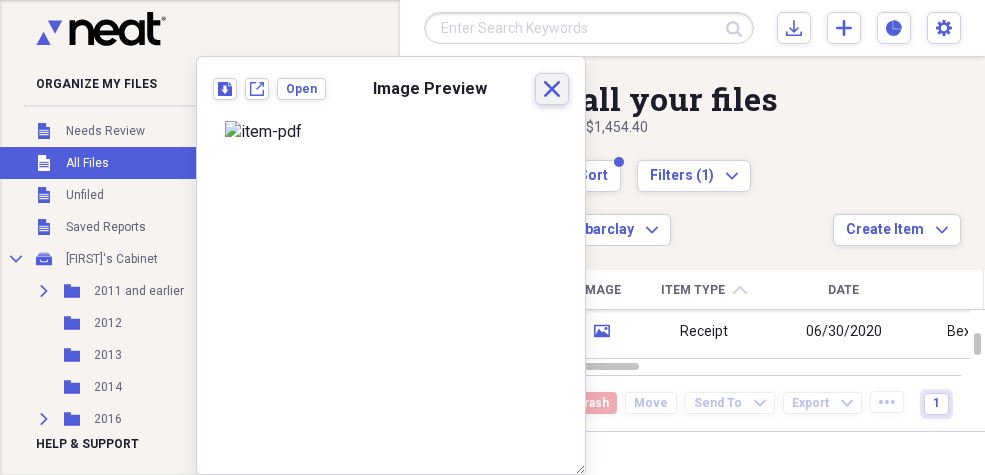 drag, startPoint x: 538, startPoint y: 81, endPoint x: 535, endPoint y: 96, distance: 15.297058 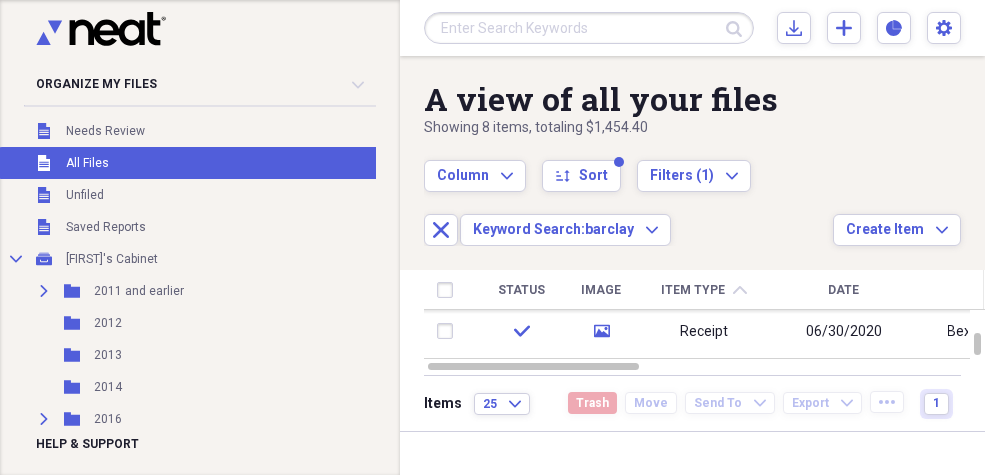 click on "Date" at bounding box center [844, 290] 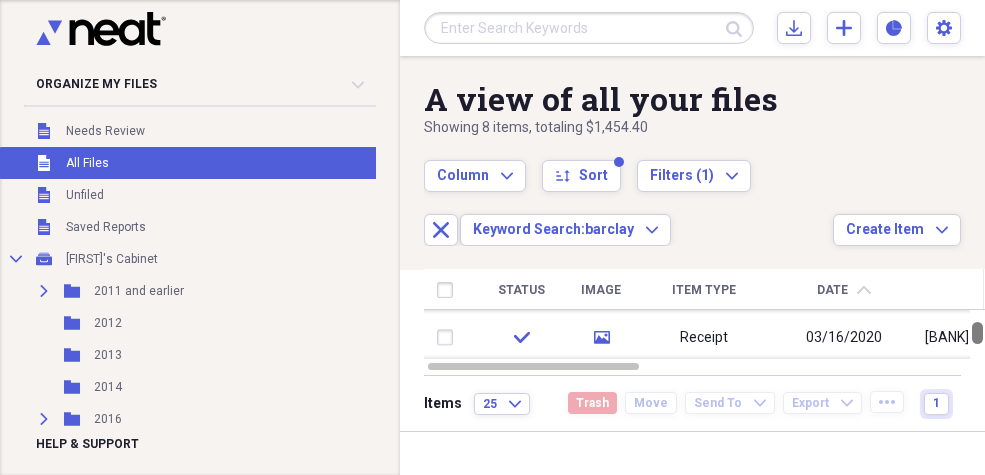click at bounding box center [977, 333] 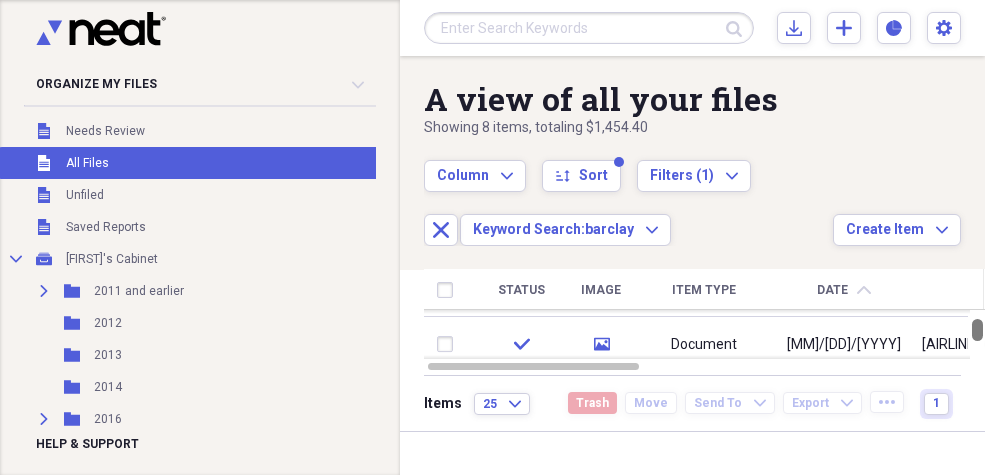 click on "Status Image Item Type Date chevron-up Name Category Amount Source Date Added Folder check media Document [YEAR] Test Arts Report [MONTH]/[DAY]/[YEAR] [TIME] Misc check media Document [YEAR] Expenses in Neat--Category IRS - Expenses for [YEAR] Report [MONTH]/[DAY]/[YEAR] [TIME] [YEAR] check media Document [DATE] American Airlines Credit Card -- Barclay's San Antonio Import [MONTH]/[DAY]/[YEAR] [TIME] [YEAR] check media Receipt [DATE] Barclay's Credit Card --[MONTH] [YEAR] General Retail [PRICE] Import [MONTH]/[DAY]/[YEAR] [TIME] [YEAR] check media Receipt [DATE] Bexar County Tax Assessor [NUMBER] [STREET] [PRICE] NeatConnect [MONTH]/[DAY]/[YEAR] [TIME] [YEAR] check media Document [DATE] [YEAR] - San Antonio Money Report [MONTH]/[DAY]/[YEAR] [TIME] [YEAR]" at bounding box center (704, 323) 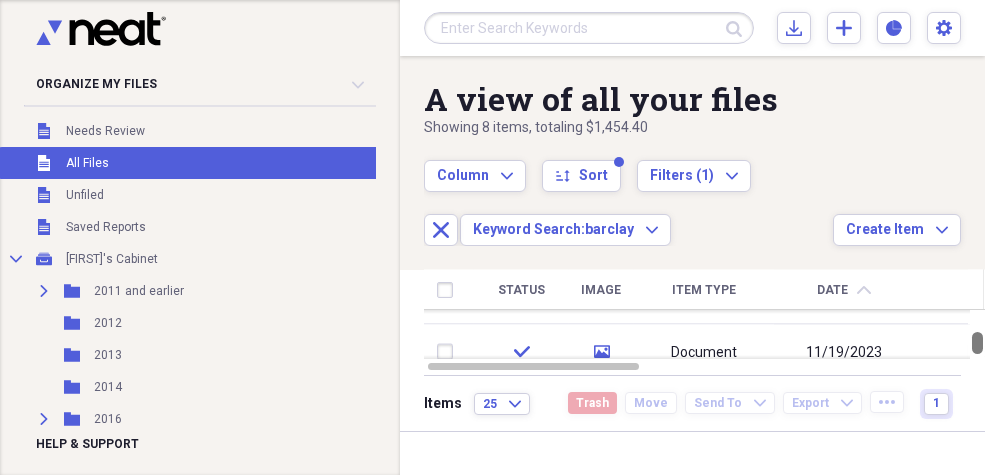 click on "Status Image Item Type Date Name Category Amount Source Date Added Folder check media Document [YEAR] Test Arts Report 11/20/2023 5:00 am Misc check media Document [YEAR] Expenses in Neat--Category IRS - Expenses for [YEAR] Report 11/19/2023 2:21 pm [YEAR] check media Document 10/26/2017 American Airlines Credit Card -- Barclay's San Antonio Import 08/03/2021 12:19 pm [YEAR] check media Receipt 03/16/2020 Barclay's Credit Card --[MONTH] [YEAR] General Retail $[PRICE] Import 09/22/2022 11:54 am [YEAR] check media Receipt 06/30/2020 Bexar County Tax Assessor [NUMBER] [STREET] $[PRICE] NeatConnect 06/30/2020 9:34 pm [YEAR] check media Document 12/31/2020 [YEAR] - San Antonio Money Report 08/08/2023 8:48 pm [YEAR] check media Document 12/31/2020 SA [YEAR] IRS Report 08/06/2023 11:59 am [YEAR] check media Document 11/19/2023 [YEAR] Neat by DATE Arts Report 11/19/2023 4:23 pm [YEAR]" at bounding box center [704, 323] 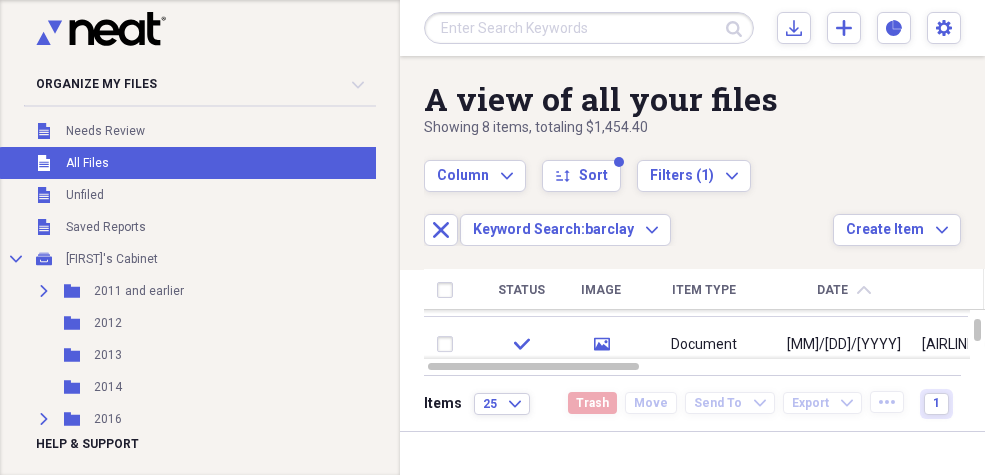 click on "Date chevron-up" at bounding box center [844, 290] 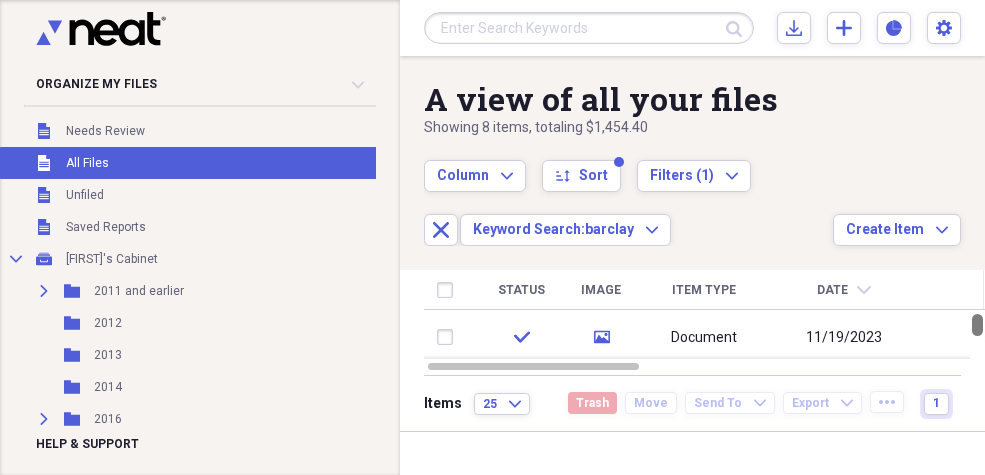 click at bounding box center (977, 325) 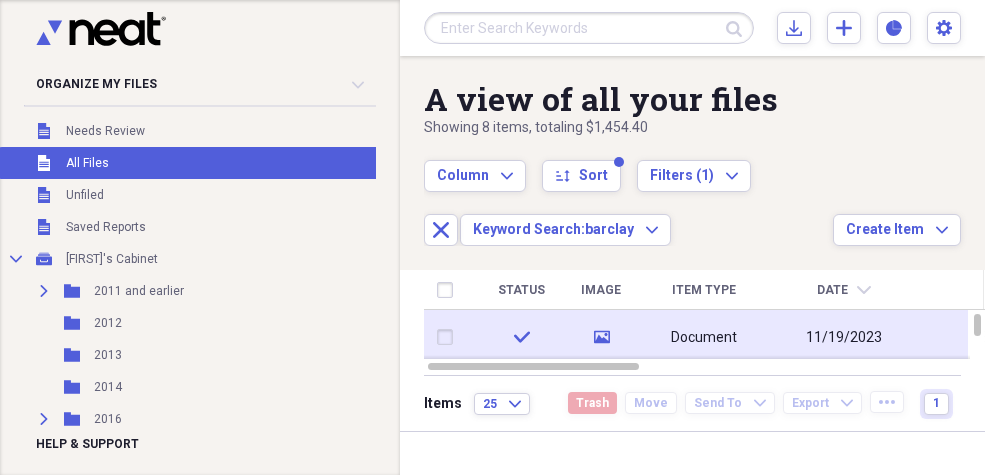 click on "media" 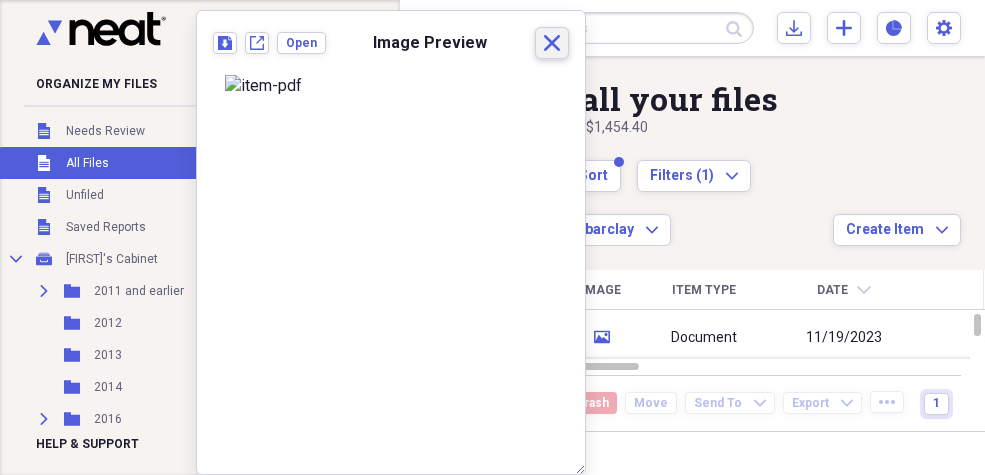 click on "Close" 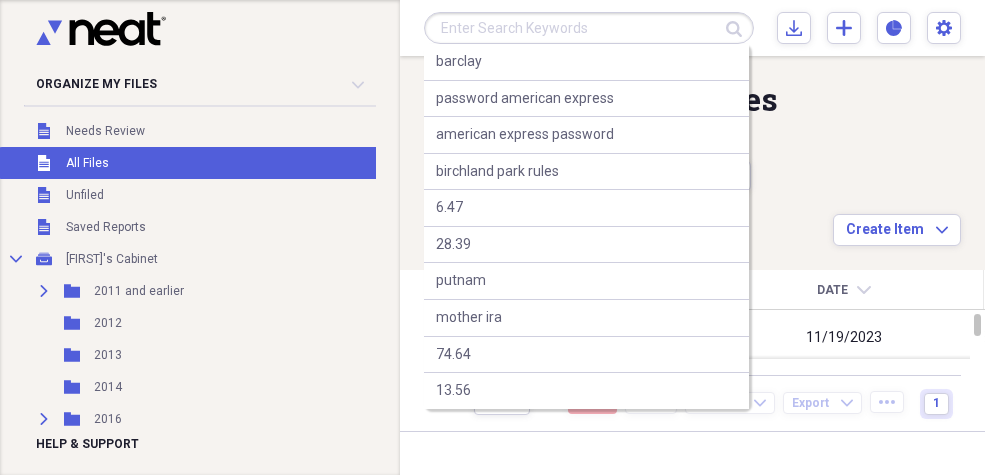 click at bounding box center (589, 28) 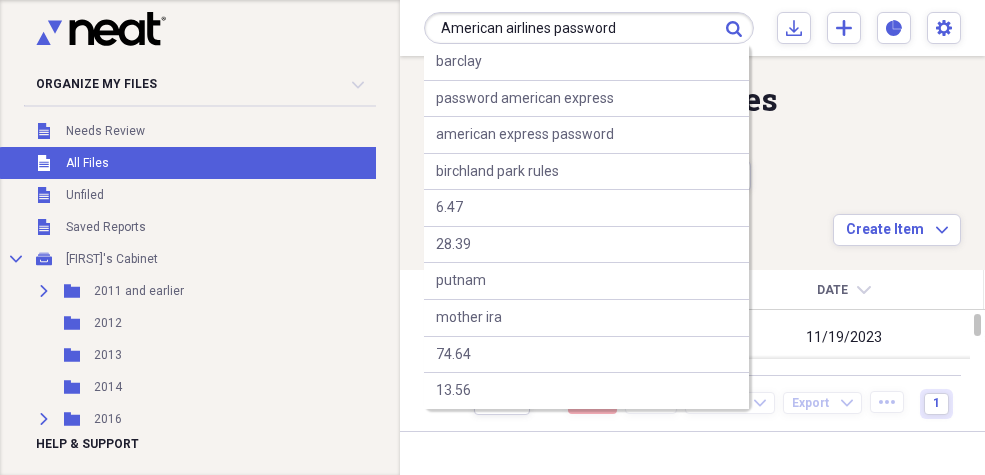 type on "American airlines password" 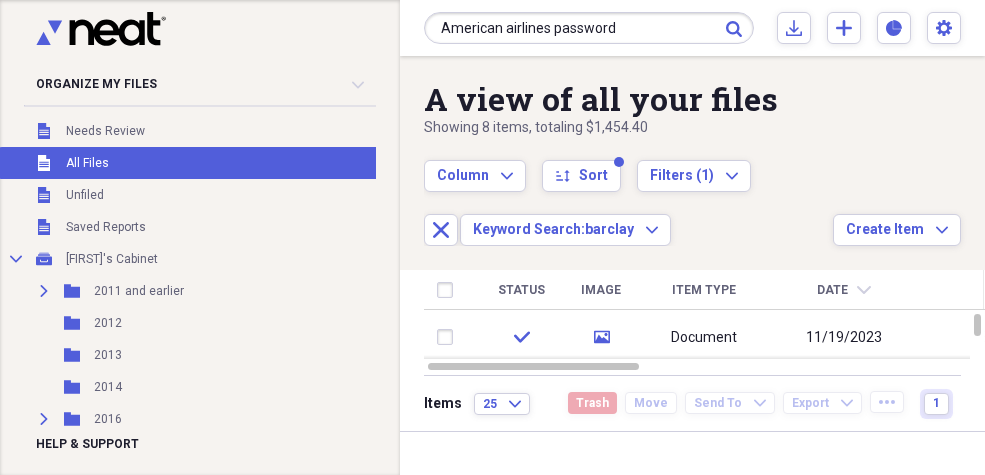 click on "Submit" 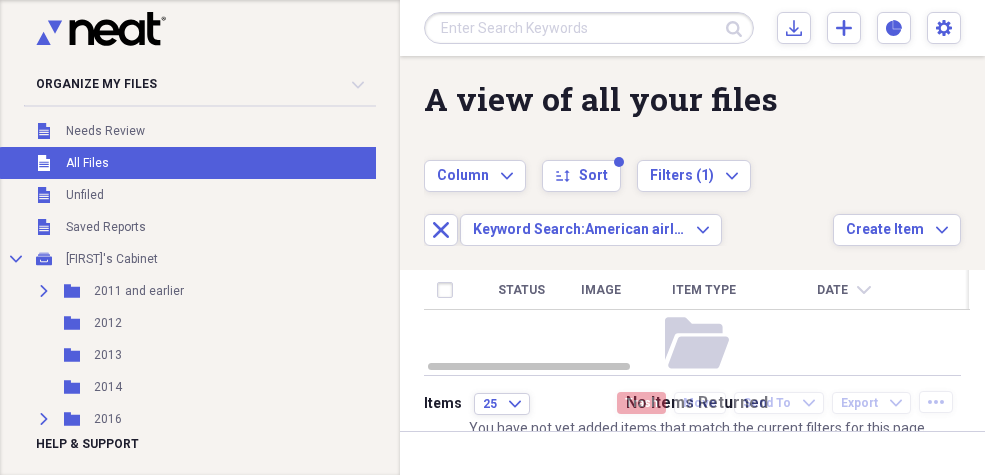 scroll, scrollTop: 6, scrollLeft: 0, axis: vertical 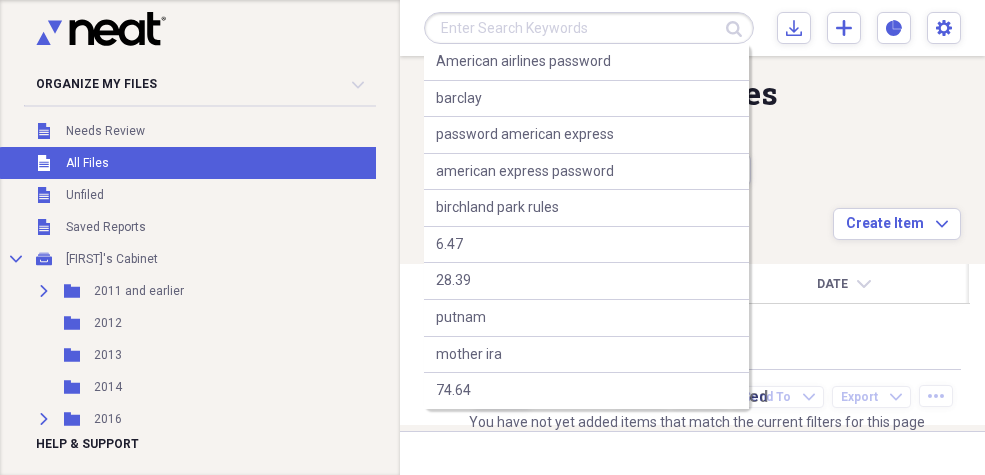 click at bounding box center [589, 28] 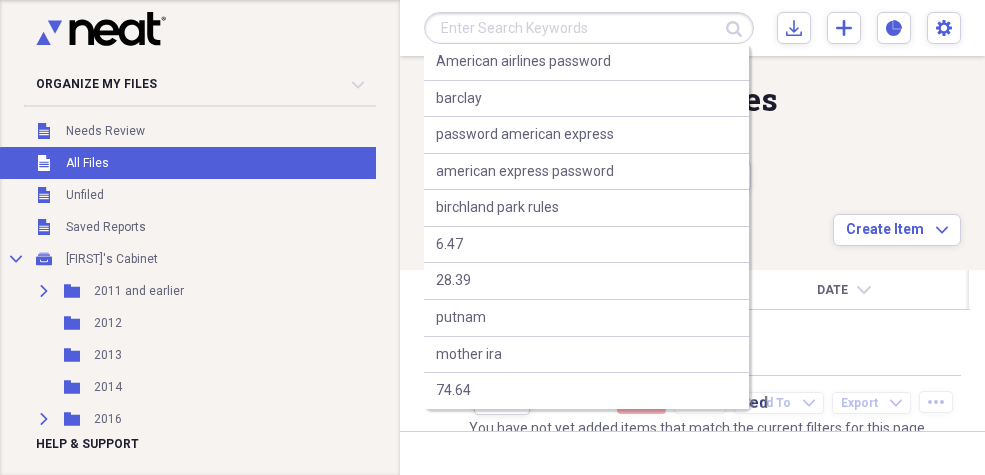 click at bounding box center (589, 28) 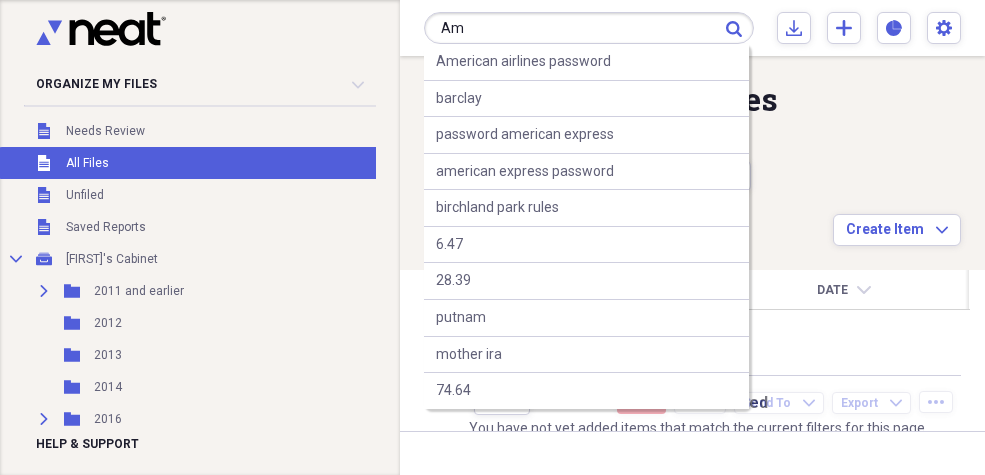 type on "A" 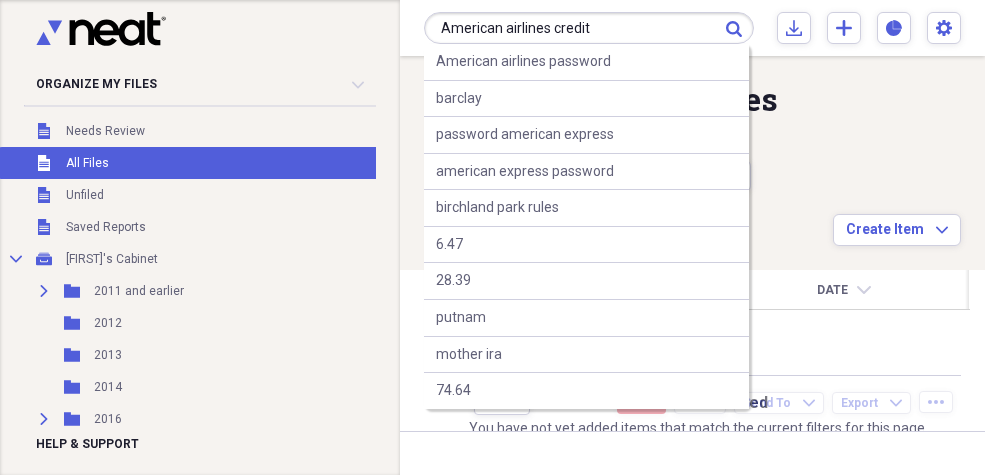 type on "American airlines credit" 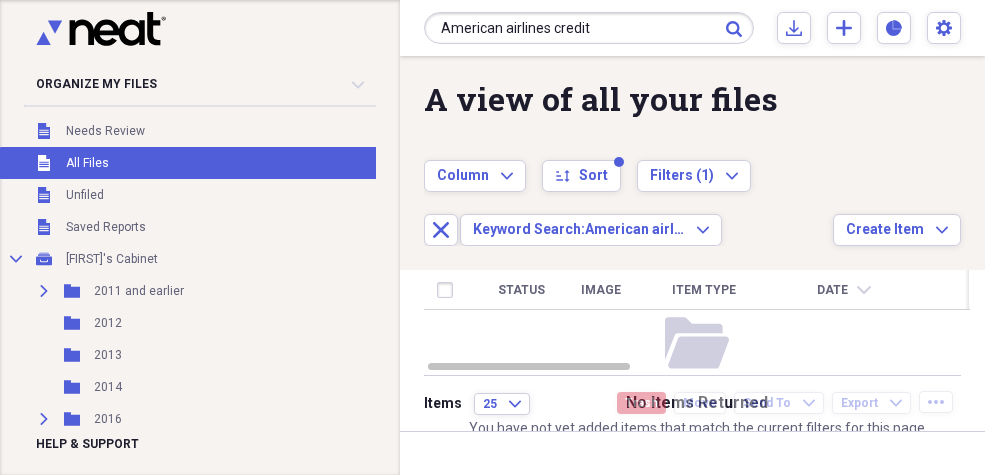click on "Submit" 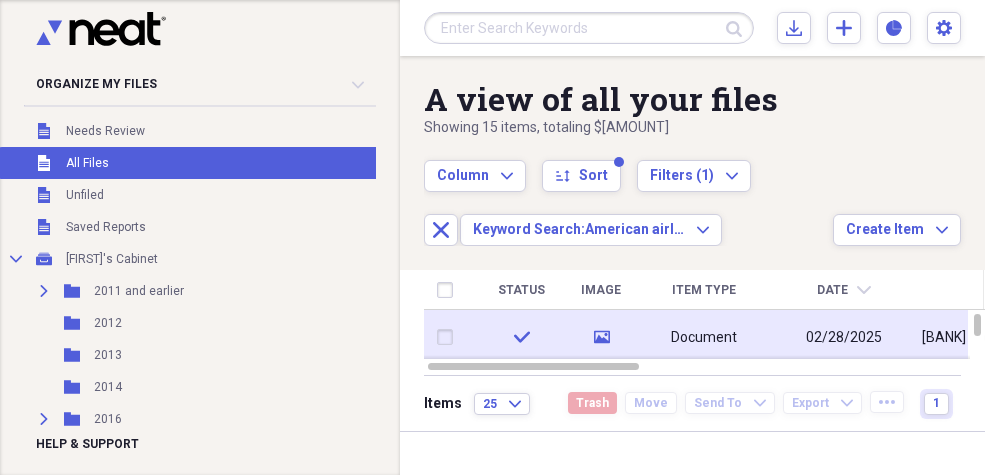 click on "media" 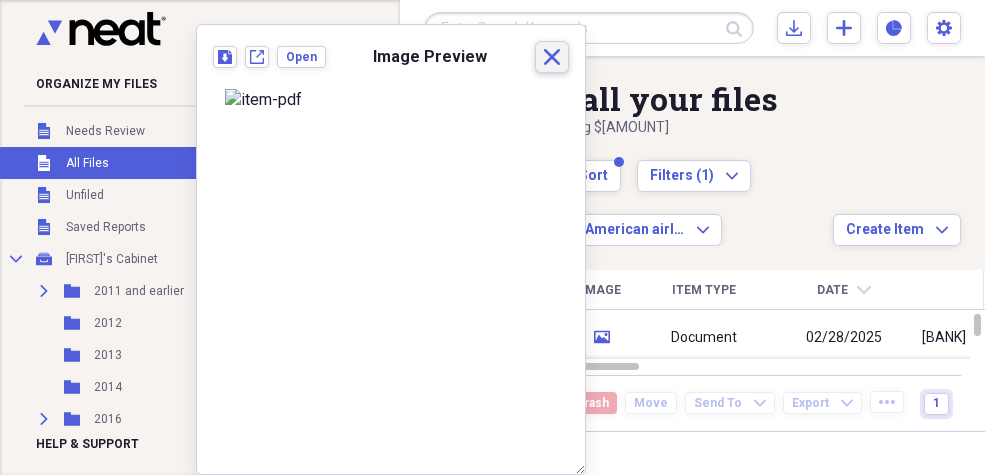 click on "Close" 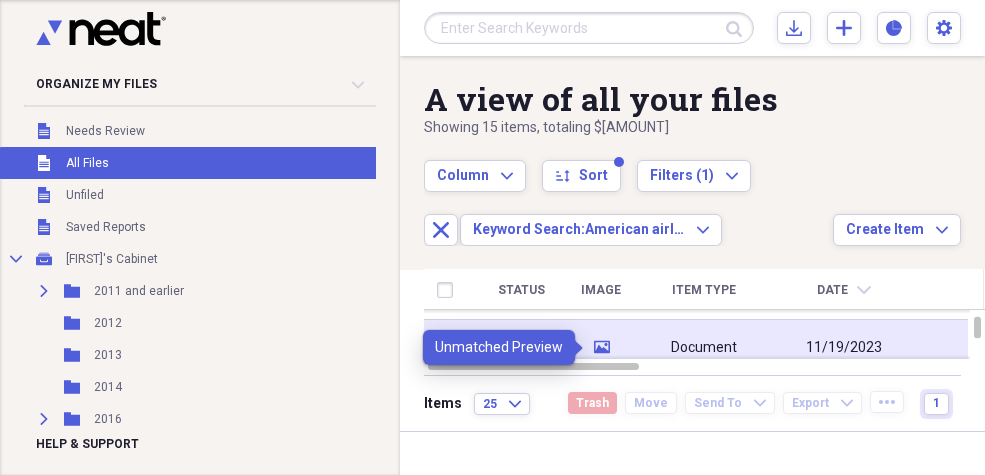 click 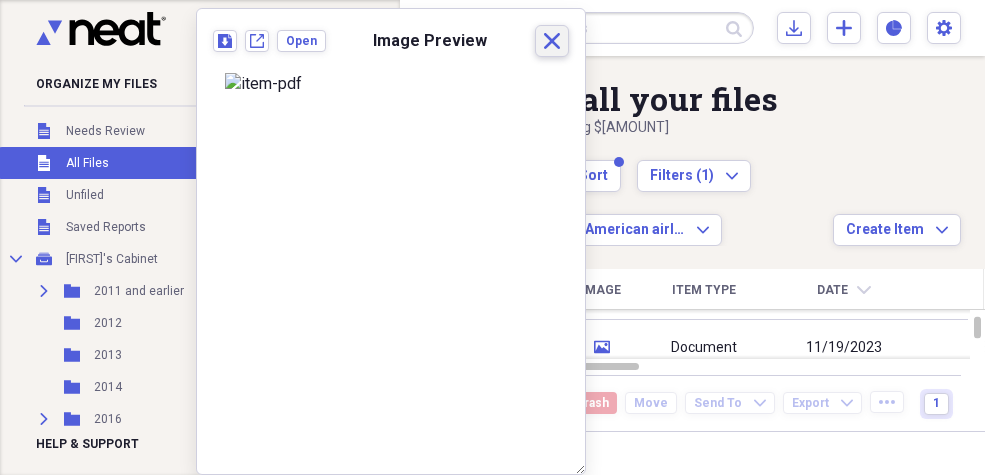 click on "Close" 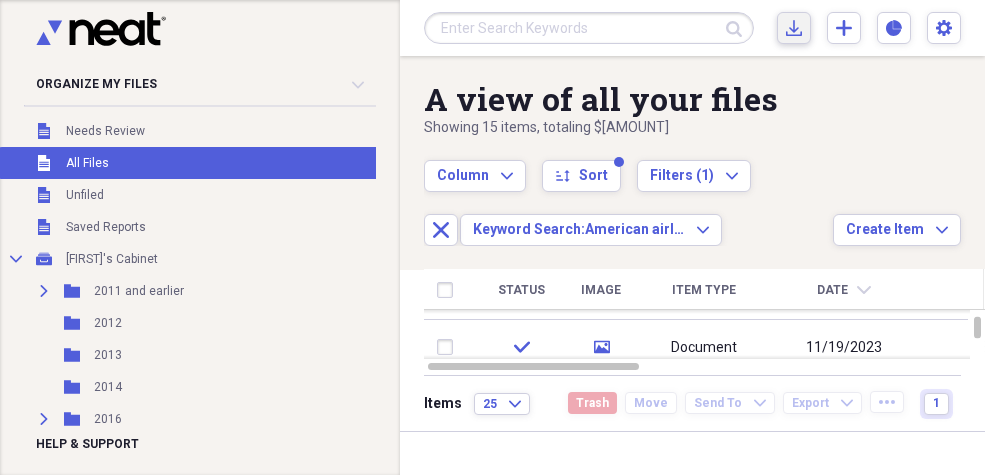 click on "Import" 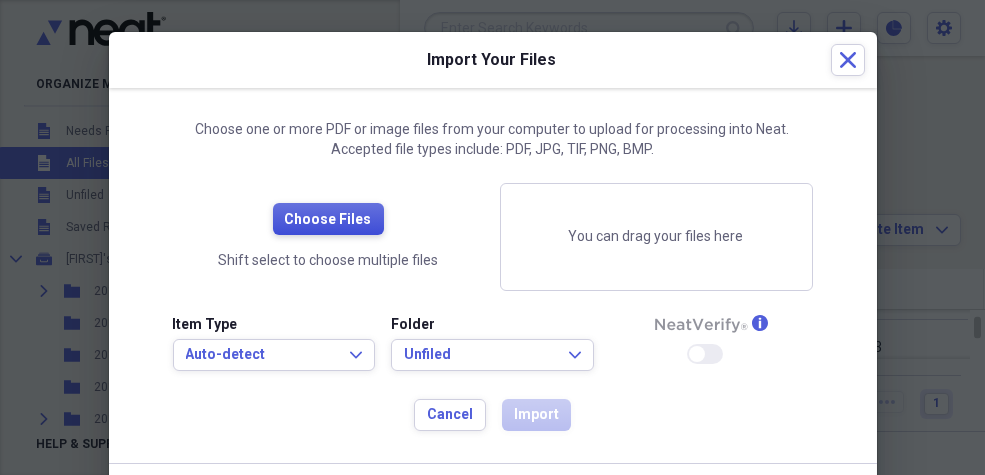 click on "Choose Files" at bounding box center [328, 220] 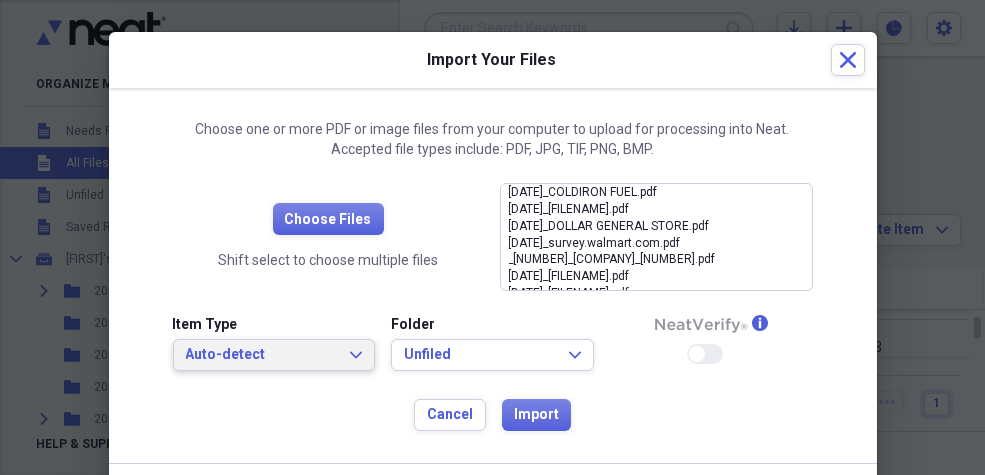 click on "Expand" 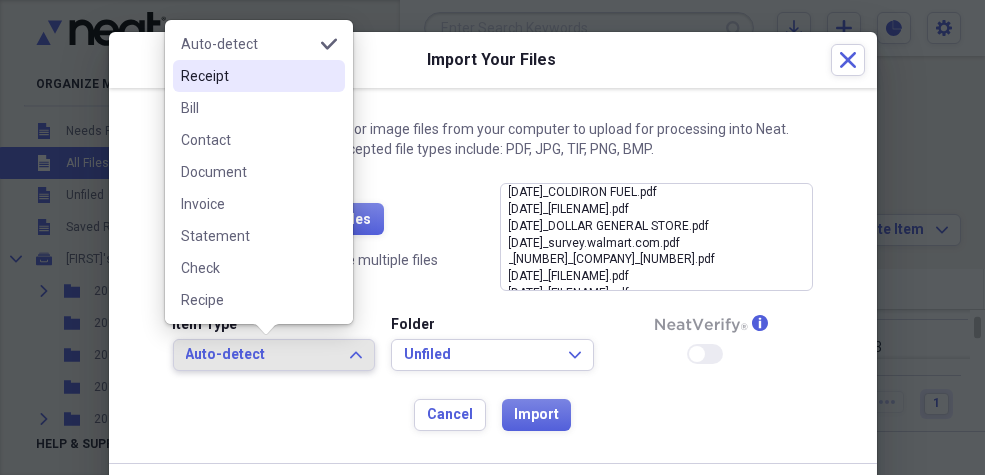 click on "Receipt" at bounding box center (247, 76) 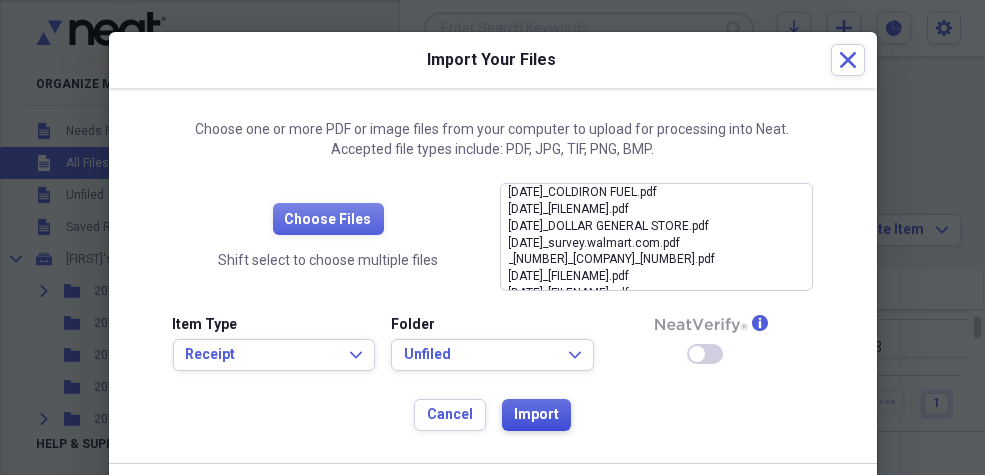 click on "Import" at bounding box center [536, 415] 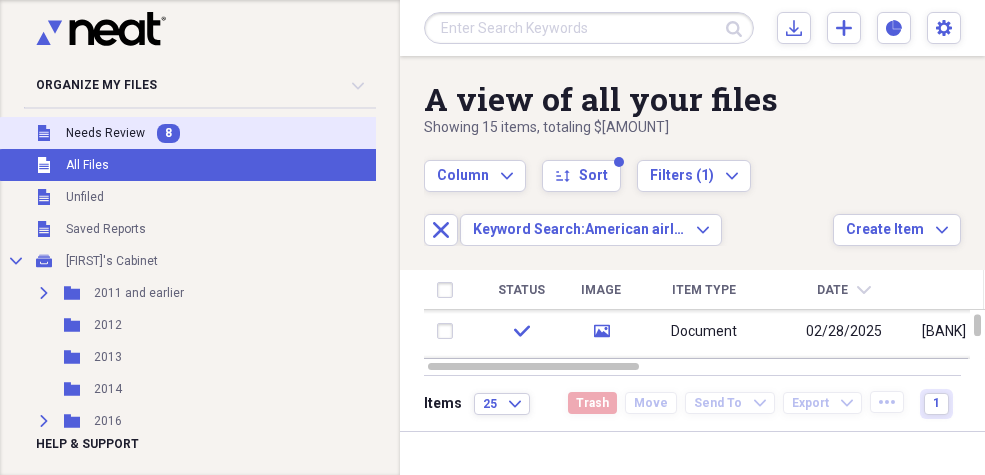 click on "Needs Review" at bounding box center [105, 133] 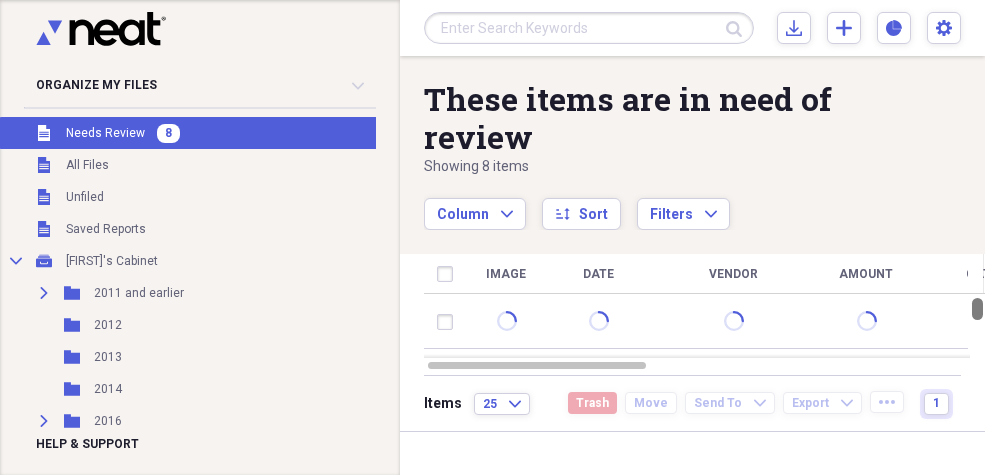drag, startPoint x: 975, startPoint y: 300, endPoint x: 957, endPoint y: 262, distance: 42.047592 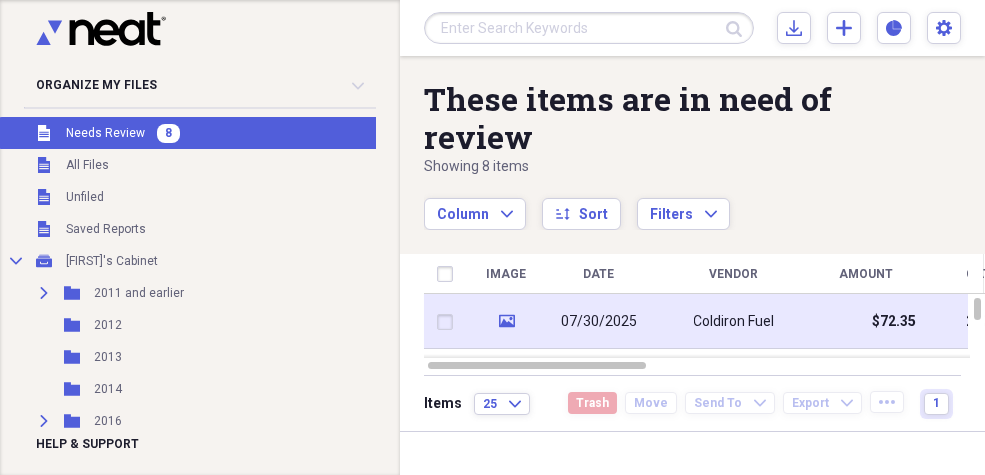 click at bounding box center (449, 322) 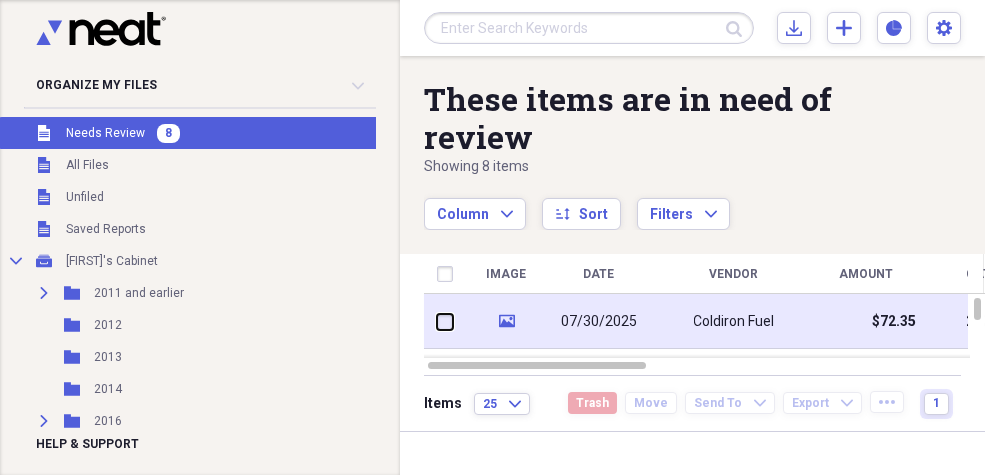 click at bounding box center [437, 321] 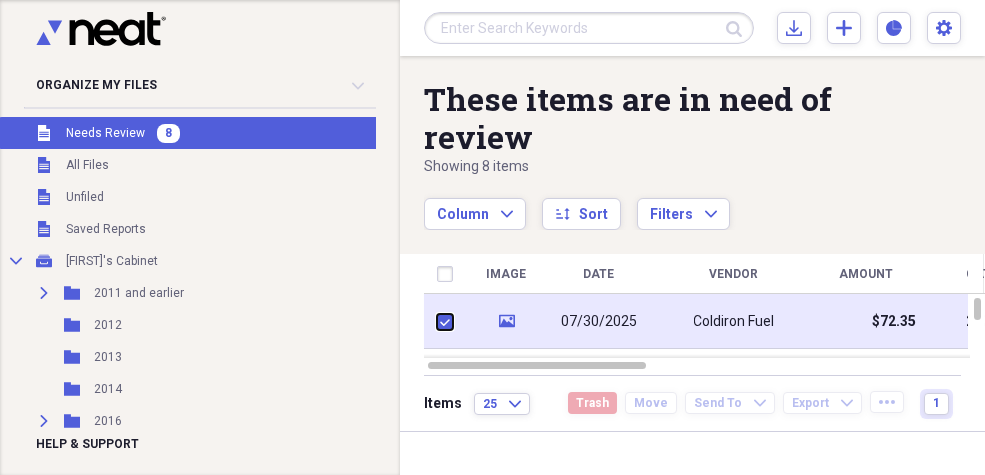 checkbox on "true" 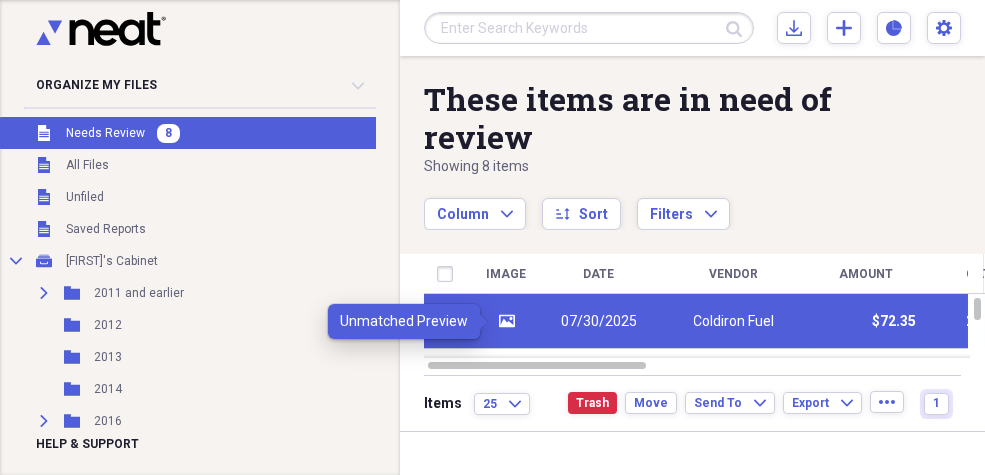 click 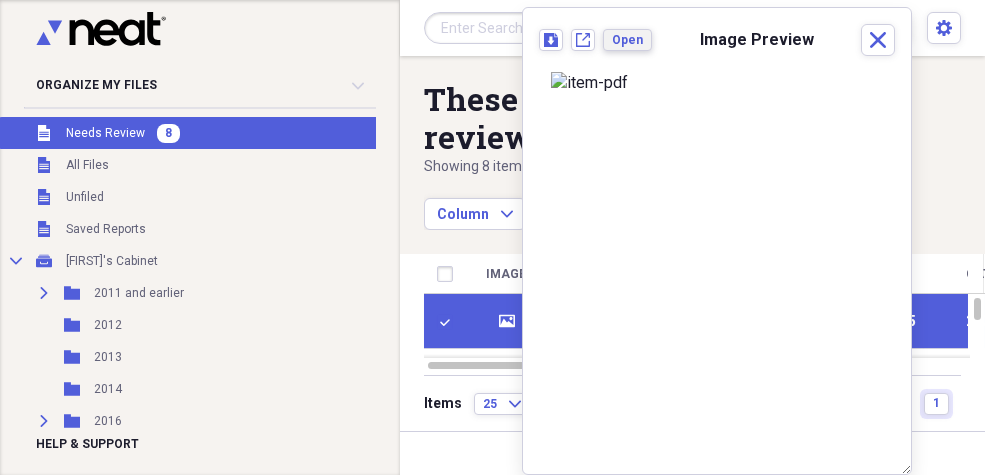 click on "Open" at bounding box center (627, 40) 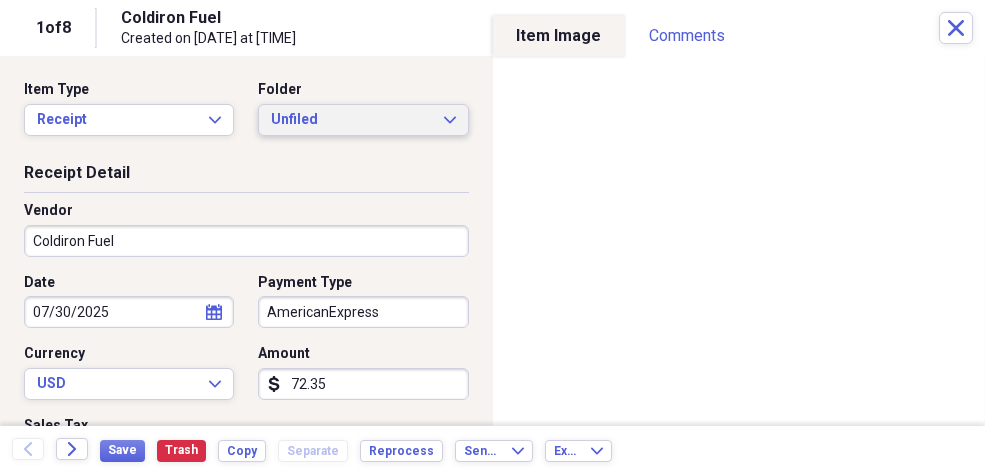 click on "Expand" 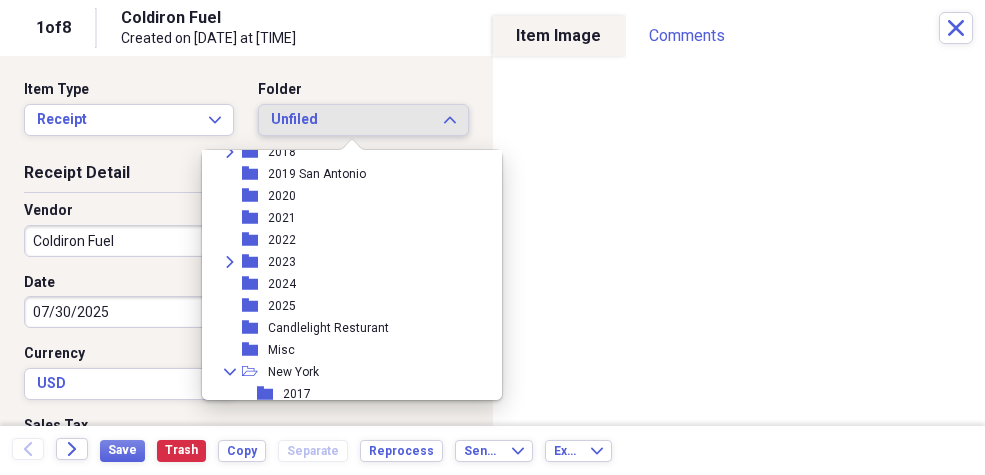 scroll, scrollTop: 204, scrollLeft: 0, axis: vertical 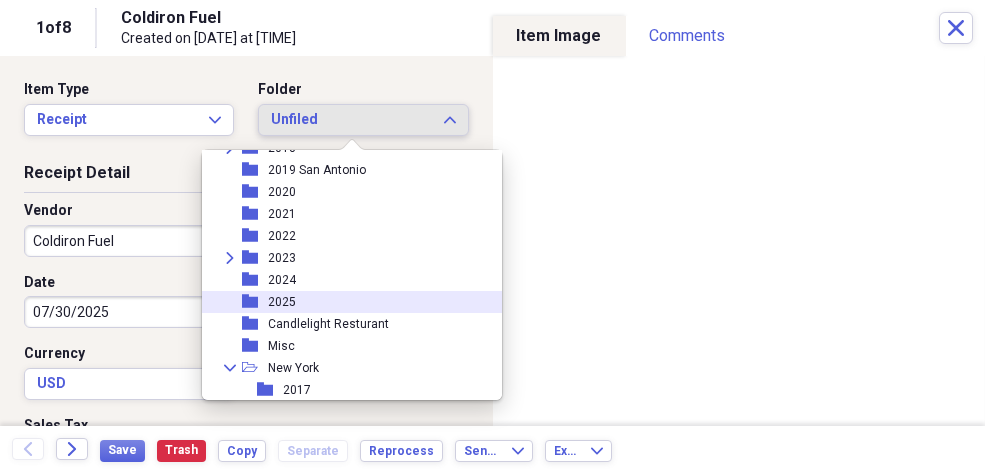 click on "2025" at bounding box center (282, 302) 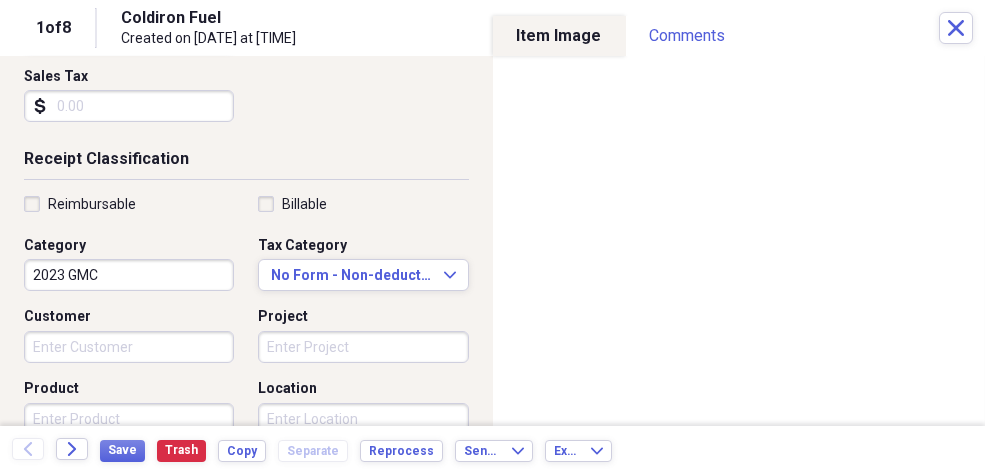 scroll, scrollTop: 372, scrollLeft: 0, axis: vertical 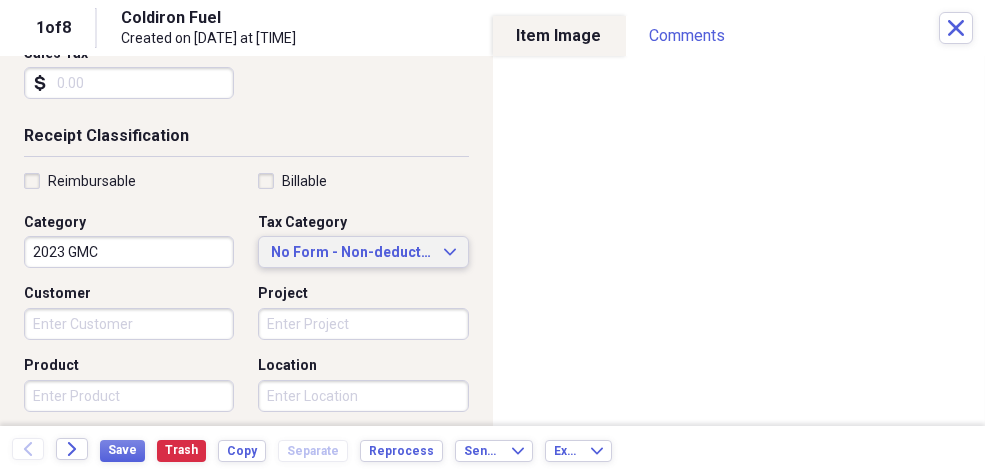 click on "Expand" 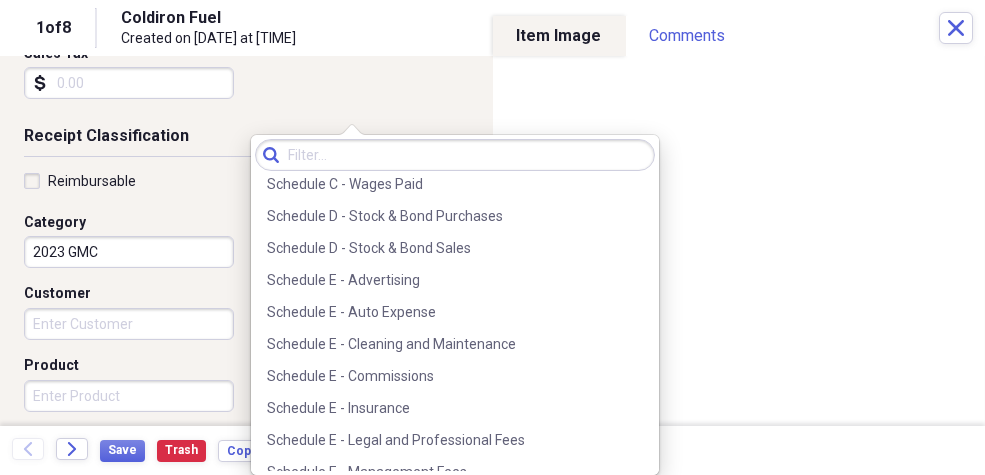 scroll, scrollTop: 4566, scrollLeft: 0, axis: vertical 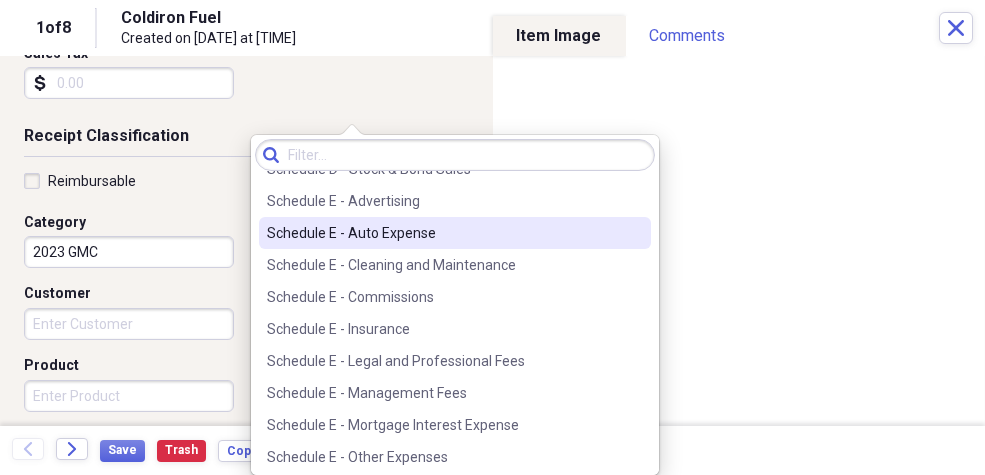 click on "Schedule E - Auto Expense" at bounding box center [443, 233] 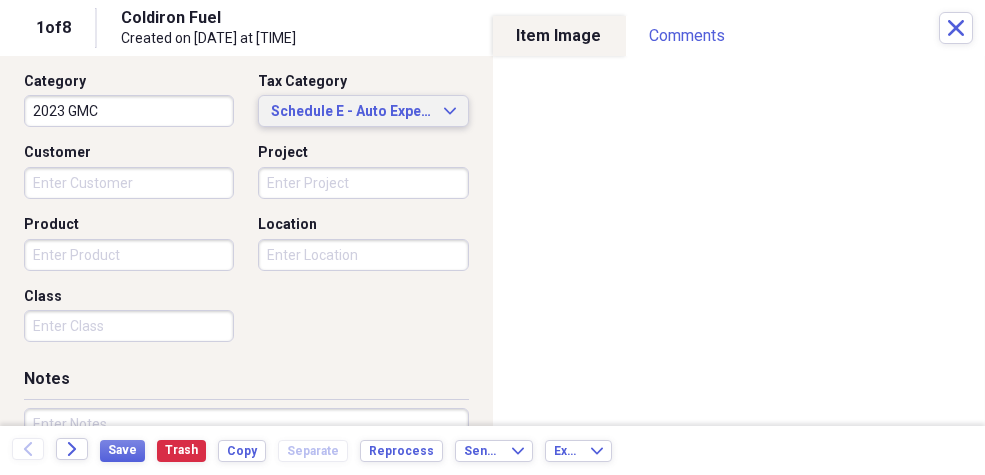scroll, scrollTop: 554, scrollLeft: 0, axis: vertical 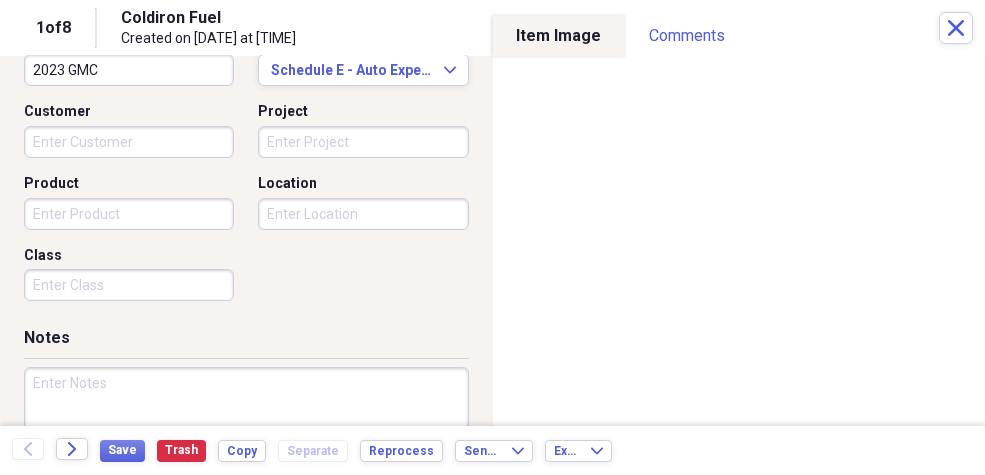 click at bounding box center [246, 432] 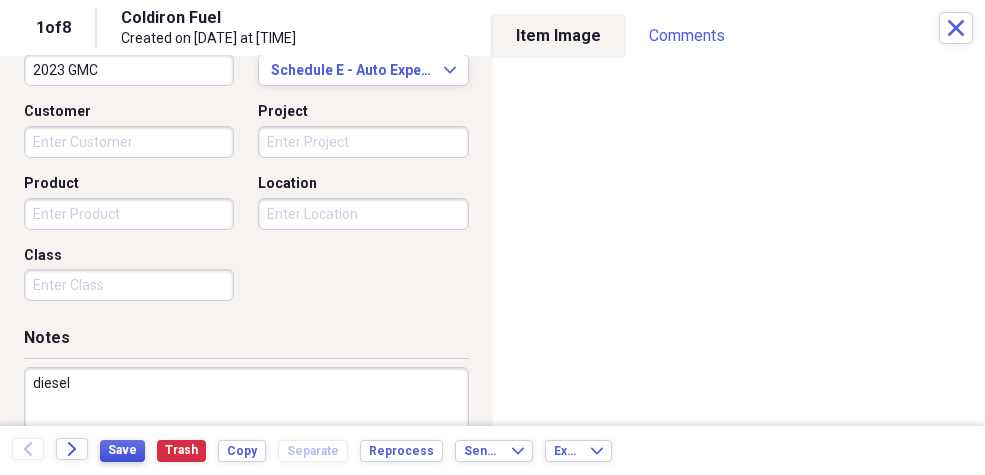 type on "diesel" 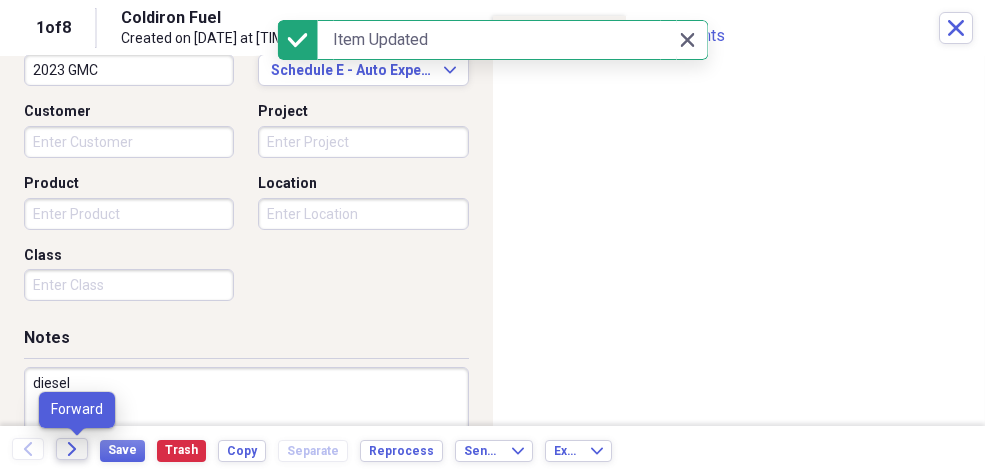 click on "Forward" 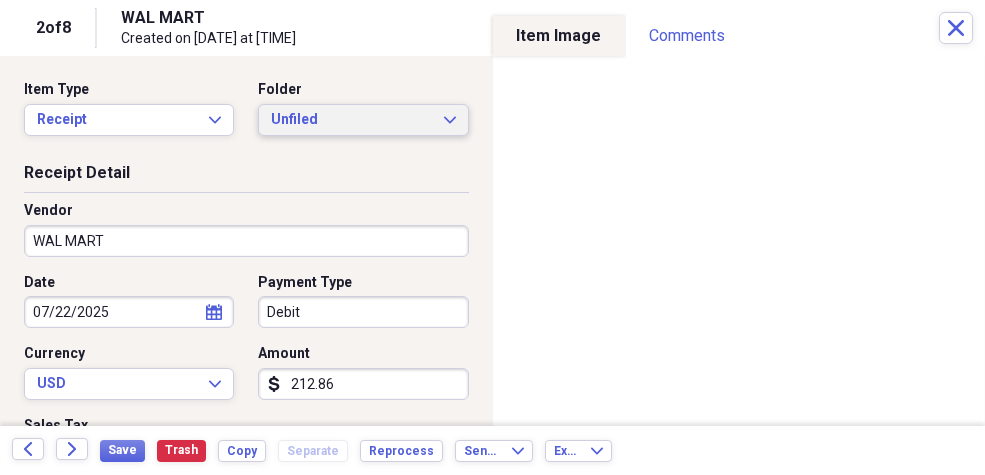 click on "Expand" 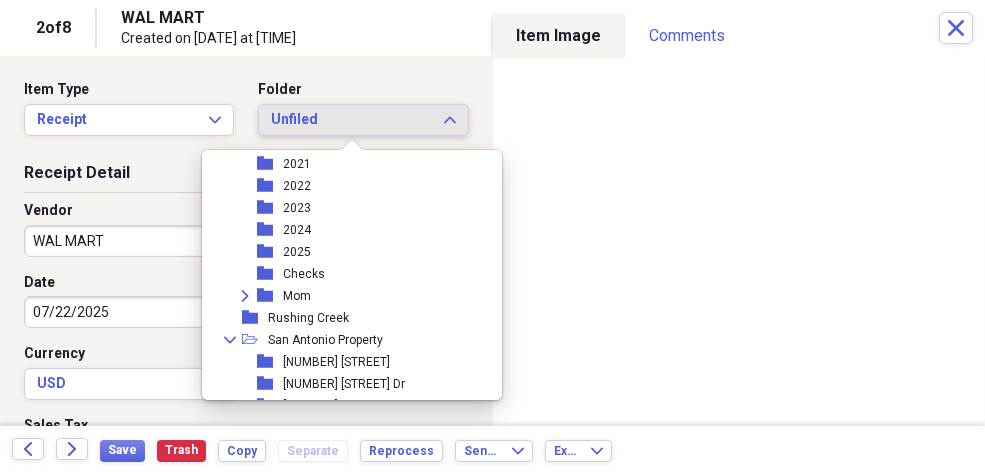 scroll, scrollTop: 521, scrollLeft: 0, axis: vertical 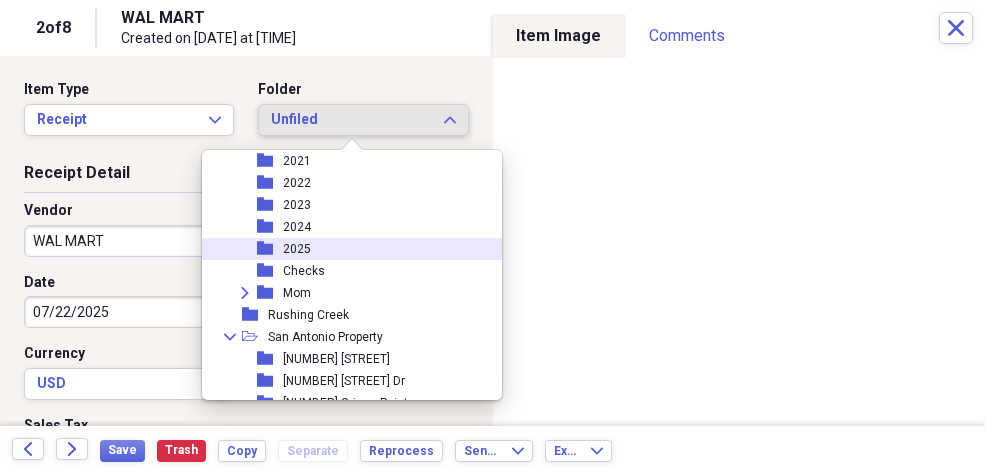click on "2025" at bounding box center [297, 249] 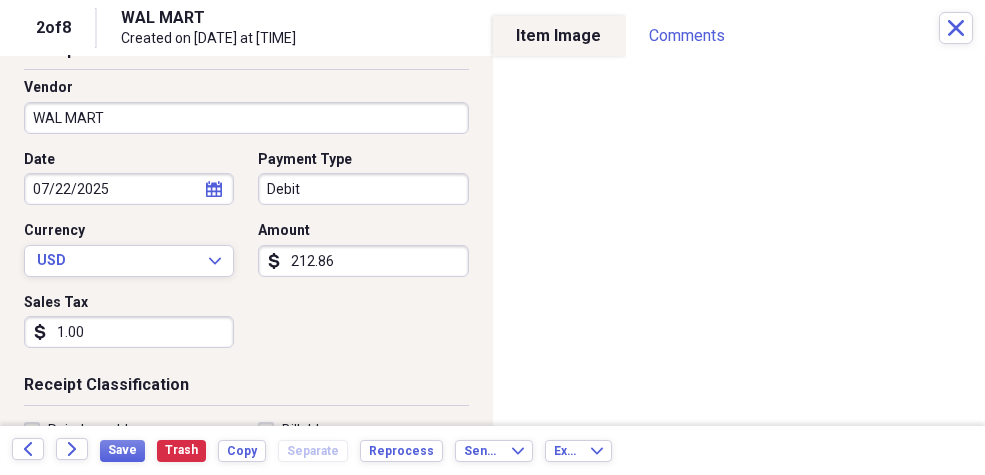 scroll, scrollTop: 125, scrollLeft: 0, axis: vertical 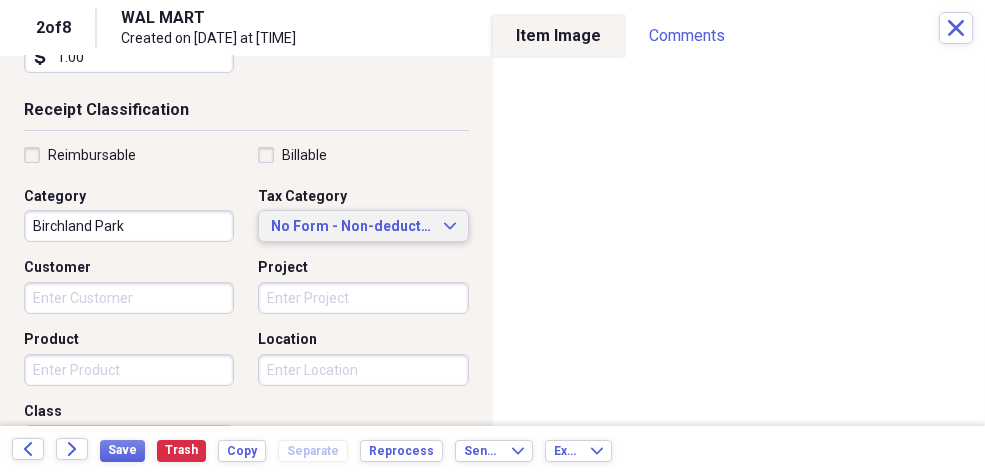 click on "Expand" 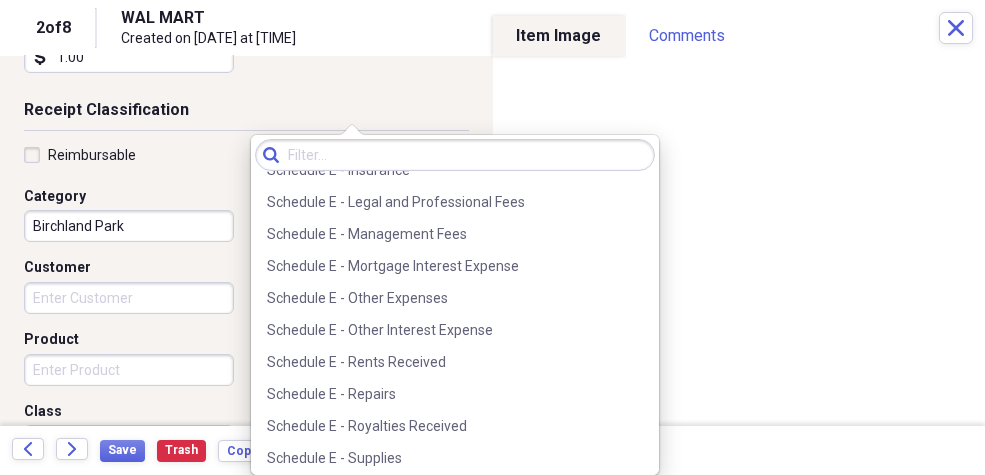 scroll, scrollTop: 4777, scrollLeft: 0, axis: vertical 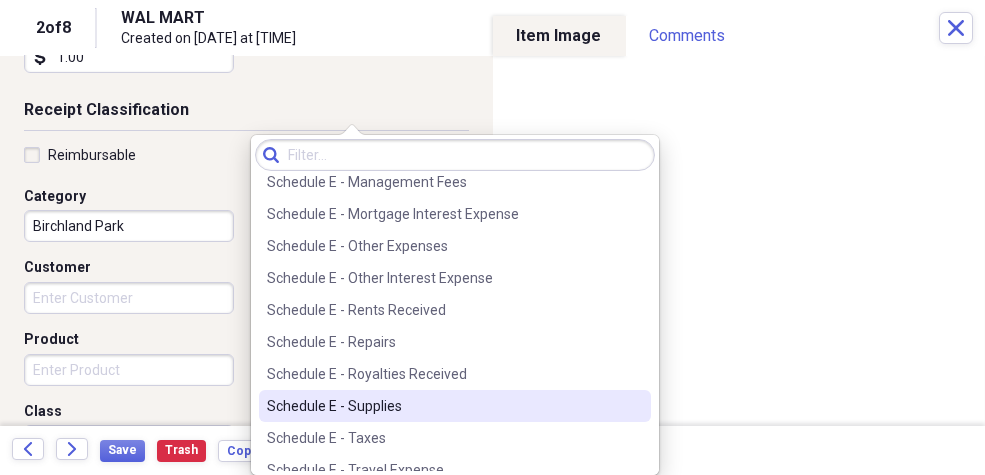 click on "Schedule E - Supplies" at bounding box center [443, 406] 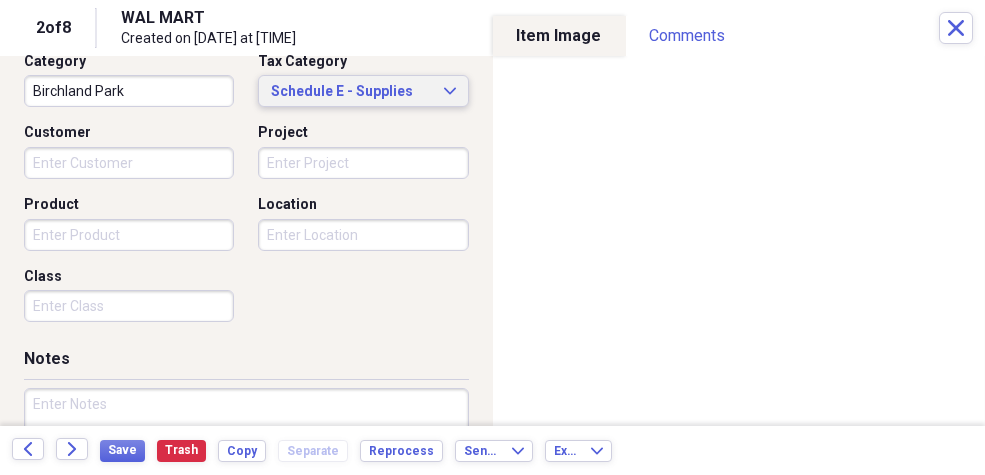 scroll, scrollTop: 533, scrollLeft: 0, axis: vertical 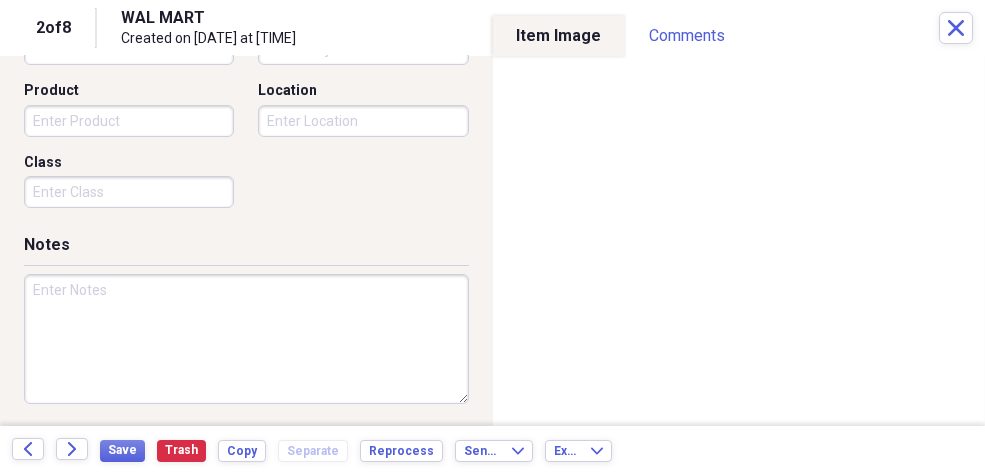 click at bounding box center [246, 339] 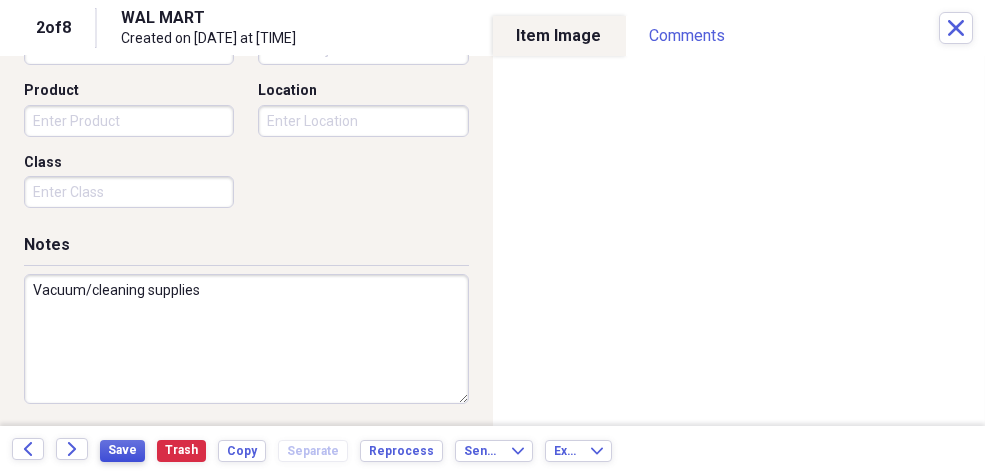 type on "Vacuum/cleaning supplies" 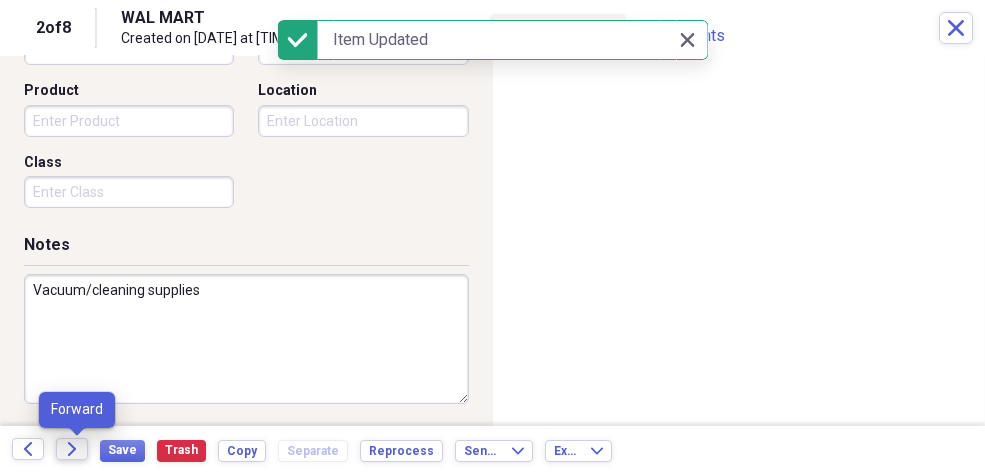 click on "Forward" 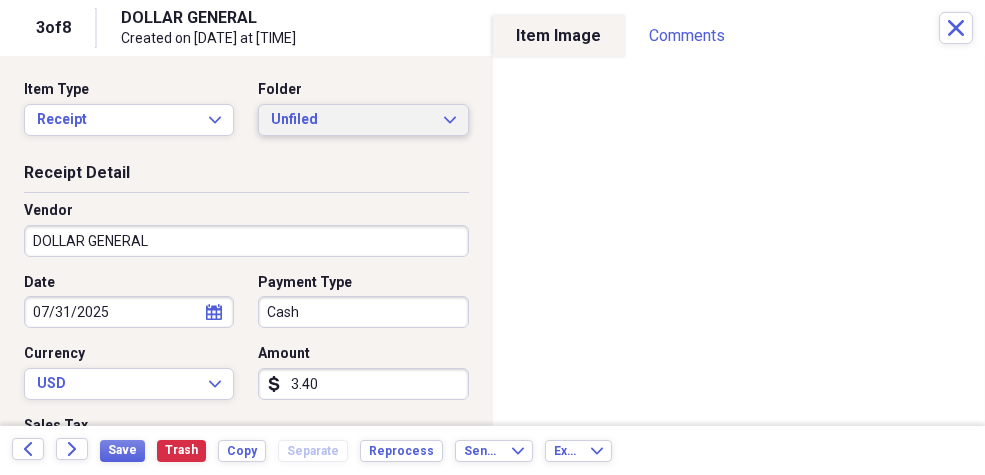 click on "Expand" 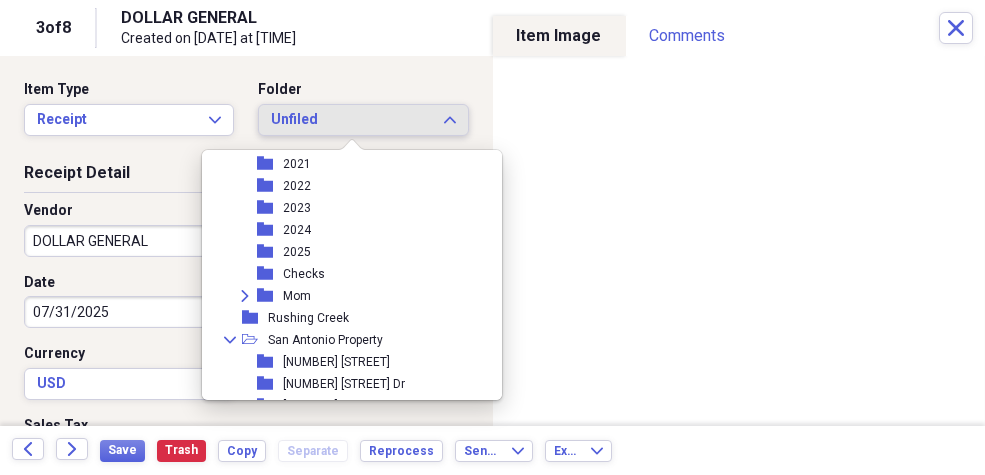 scroll, scrollTop: 514, scrollLeft: 0, axis: vertical 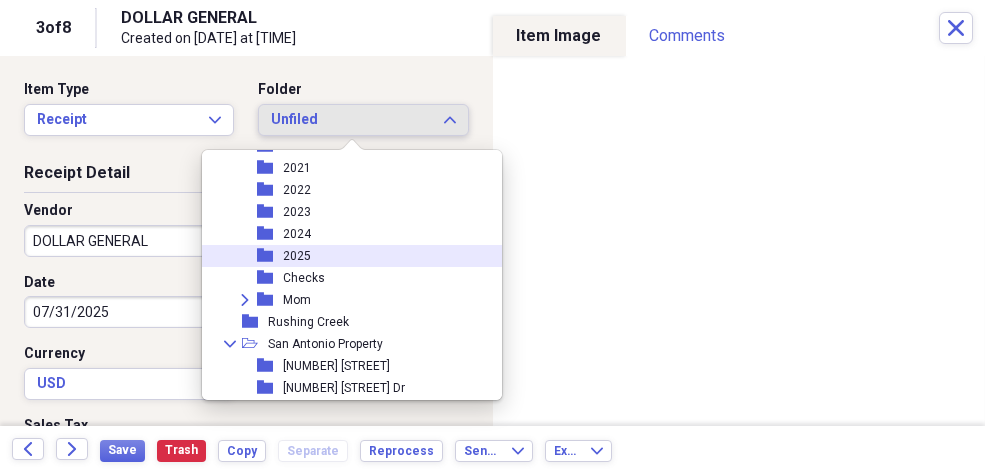 click on "2025" at bounding box center [297, 256] 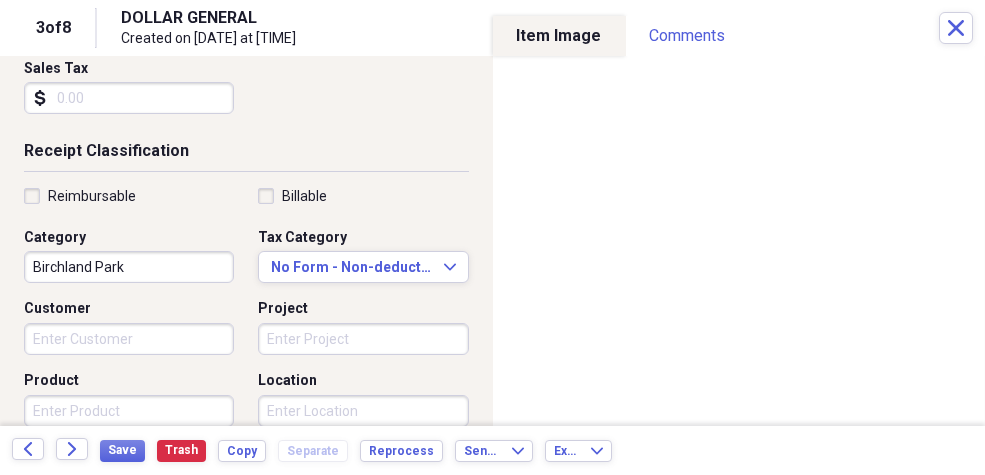 scroll, scrollTop: 349, scrollLeft: 0, axis: vertical 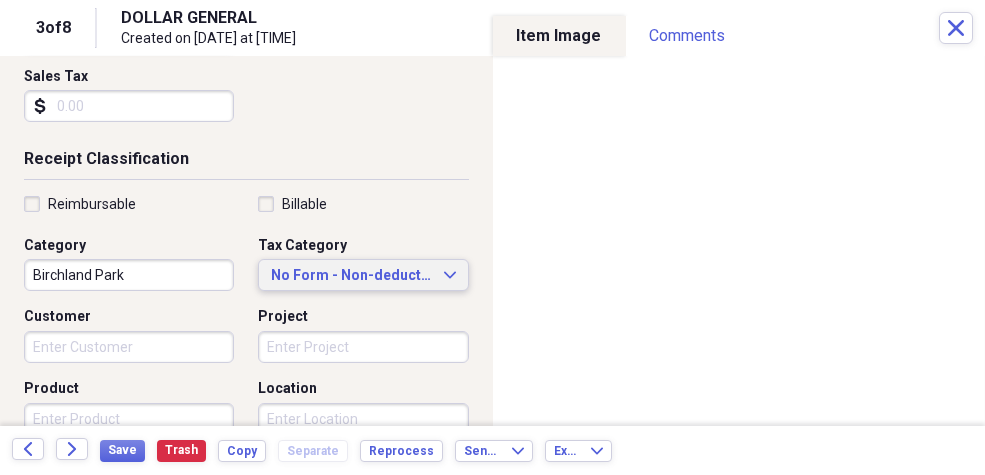 click on "Expand" 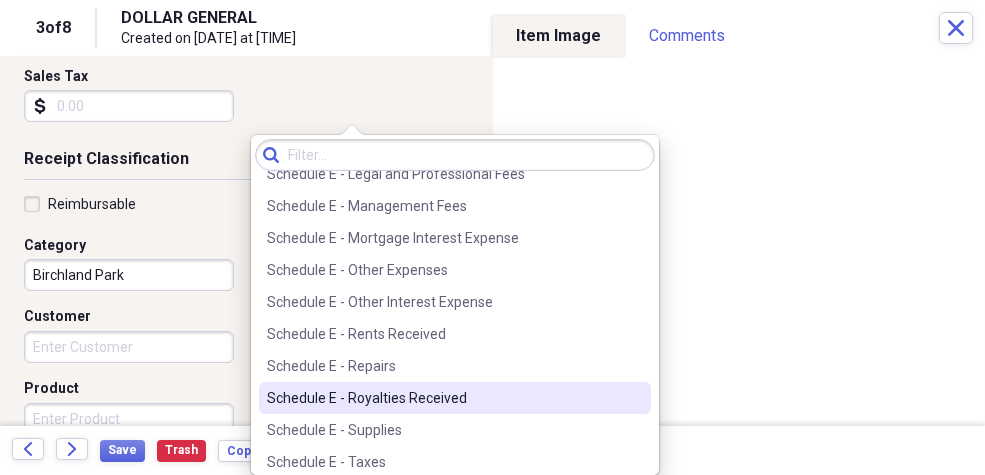 scroll, scrollTop: 4853, scrollLeft: 0, axis: vertical 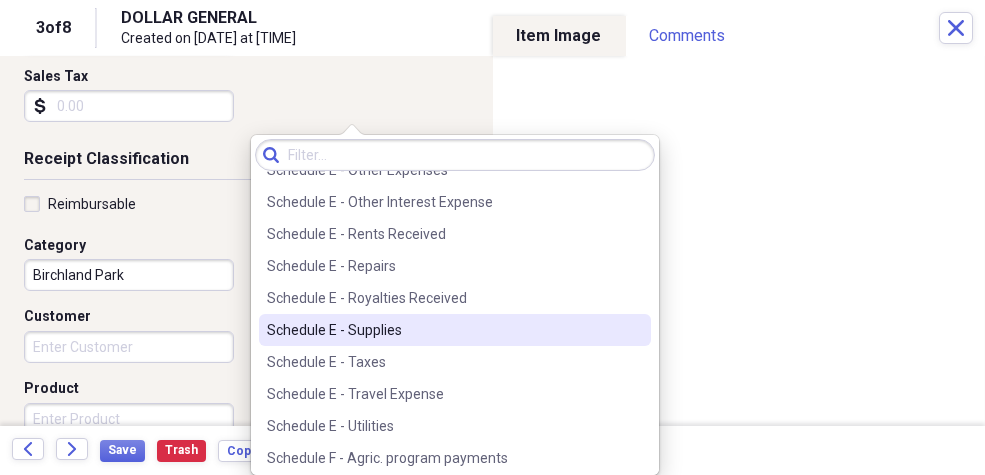 click on "Schedule E - Supplies" at bounding box center [443, 330] 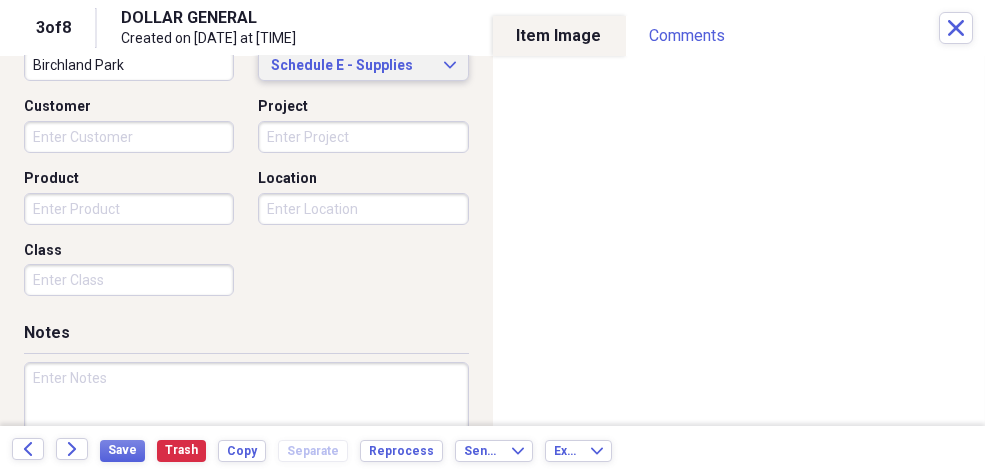 scroll, scrollTop: 647, scrollLeft: 0, axis: vertical 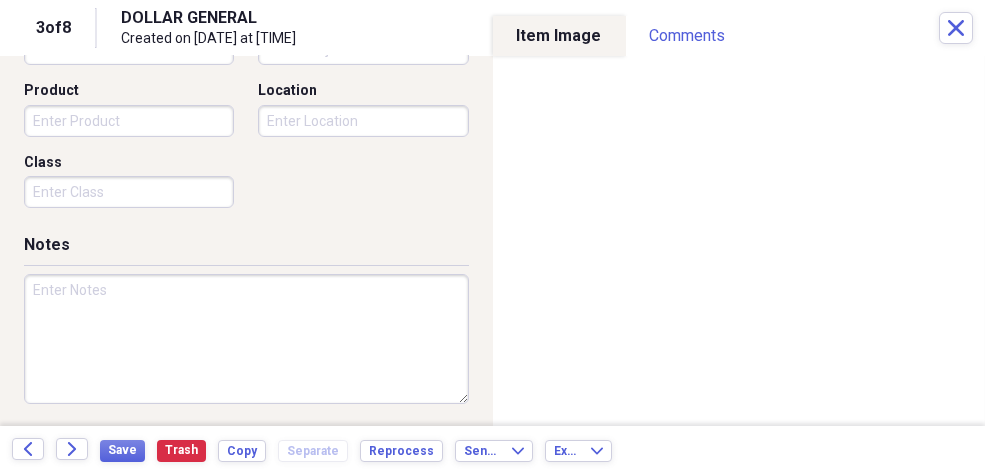 drag, startPoint x: 101, startPoint y: 289, endPoint x: 130, endPoint y: 294, distance: 29.427877 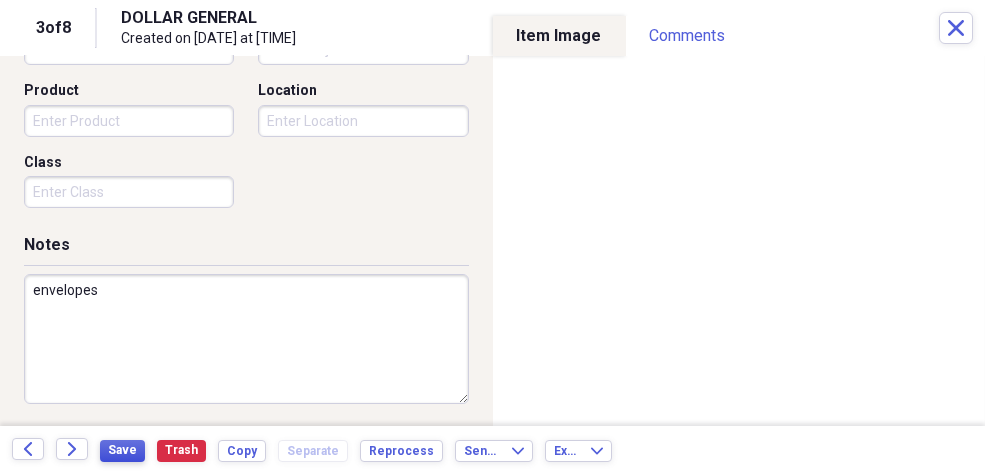 type on "envelopes" 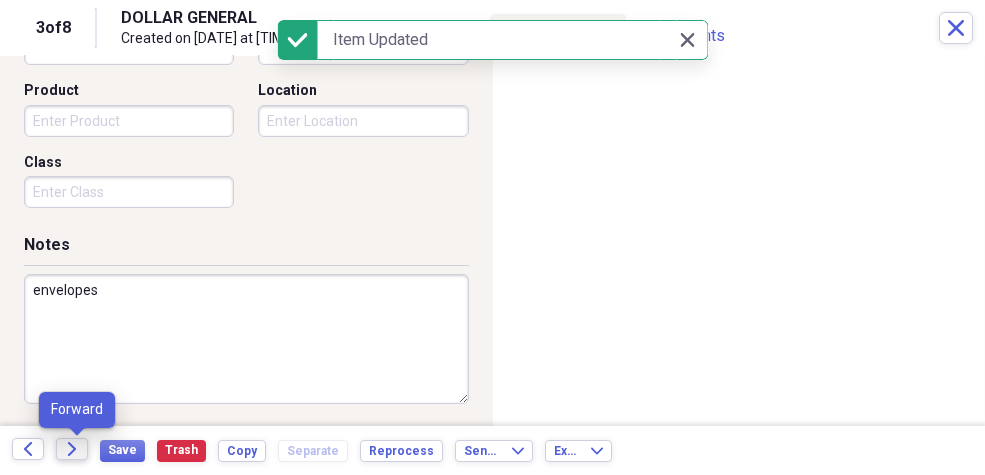 click on "Forward" 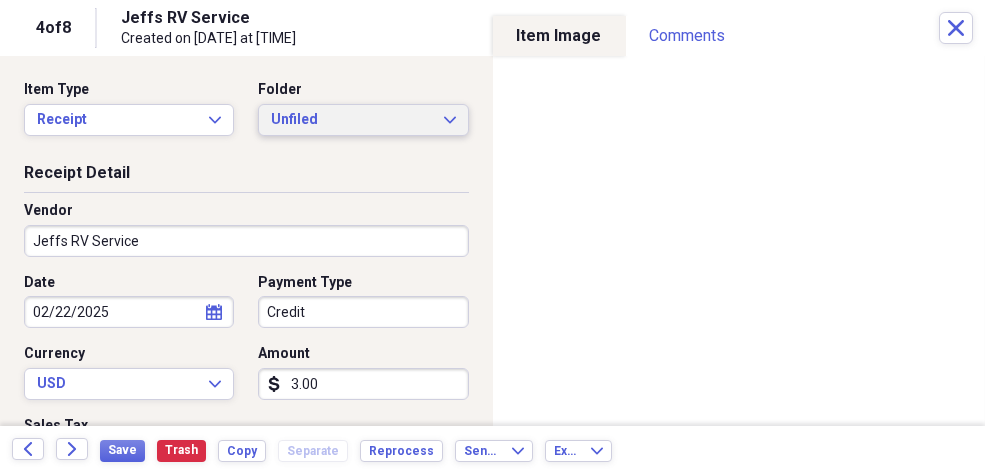 click on "Expand" 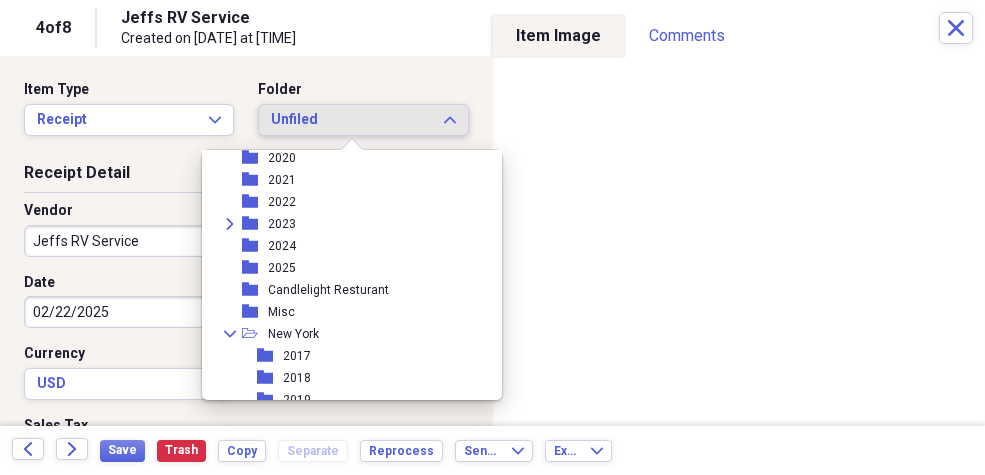 scroll, scrollTop: 245, scrollLeft: 0, axis: vertical 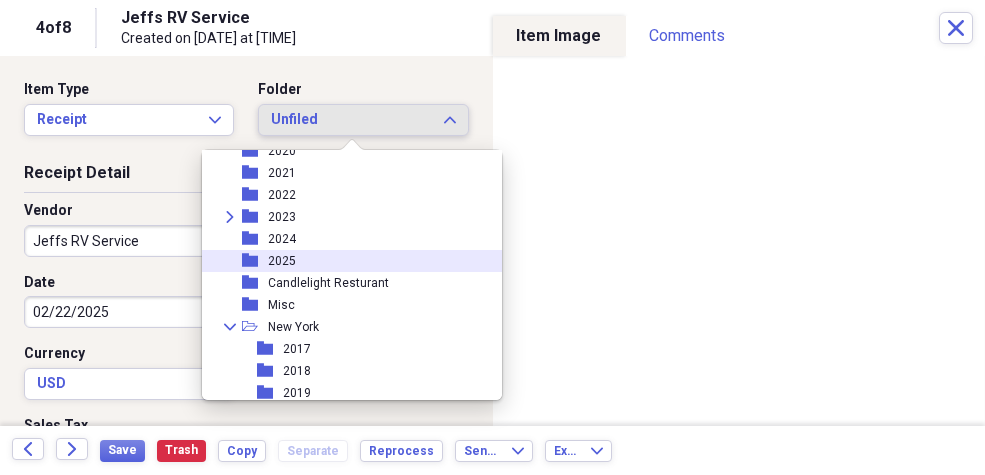 click on "2025" at bounding box center (282, 261) 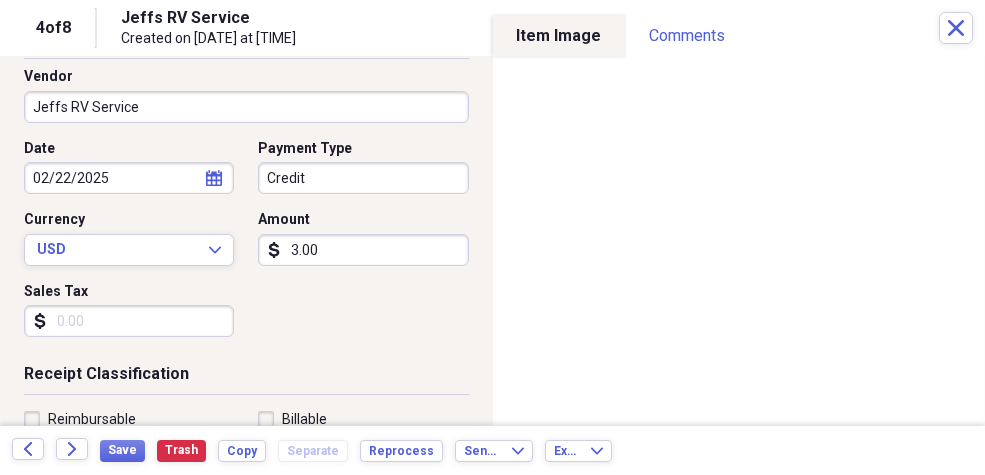 scroll, scrollTop: 131, scrollLeft: 0, axis: vertical 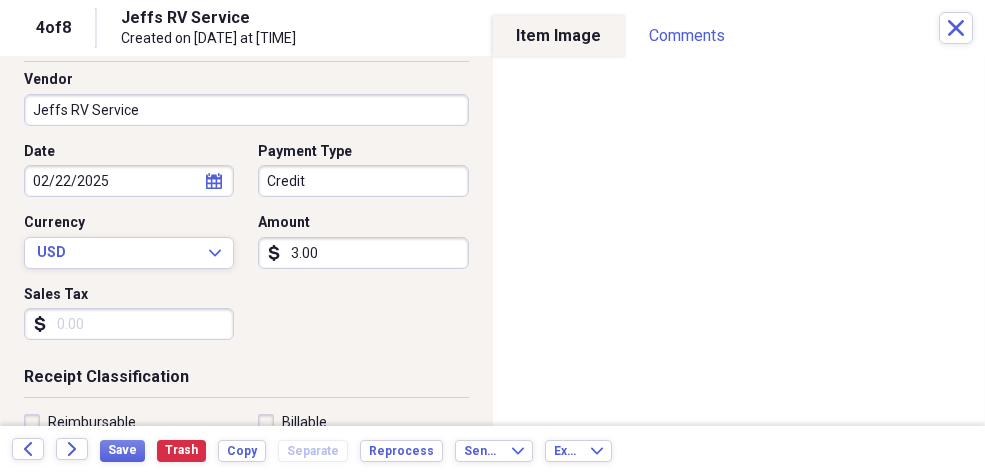 click on "3.00" at bounding box center [363, 253] 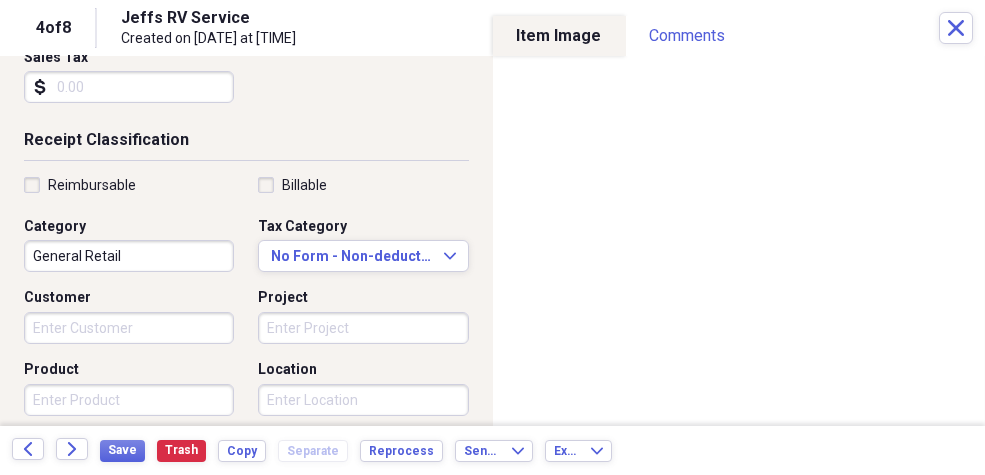 scroll, scrollTop: 406, scrollLeft: 0, axis: vertical 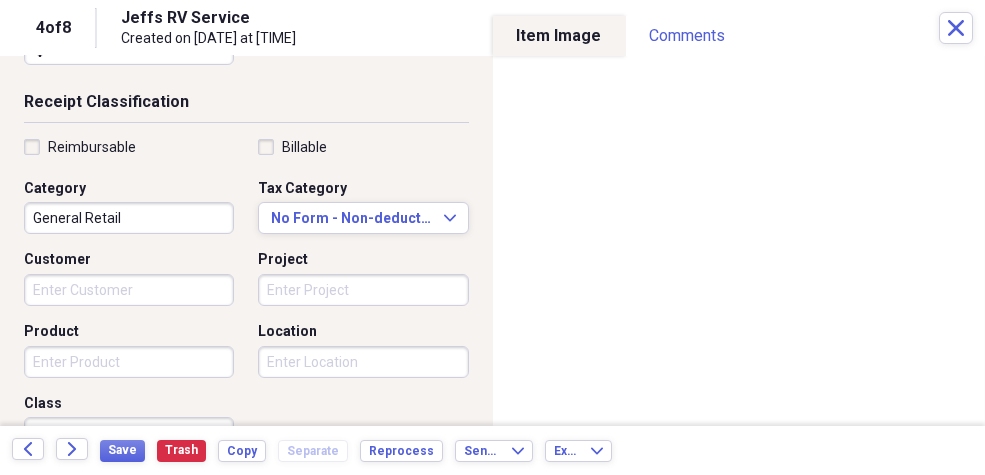 type on "545.40" 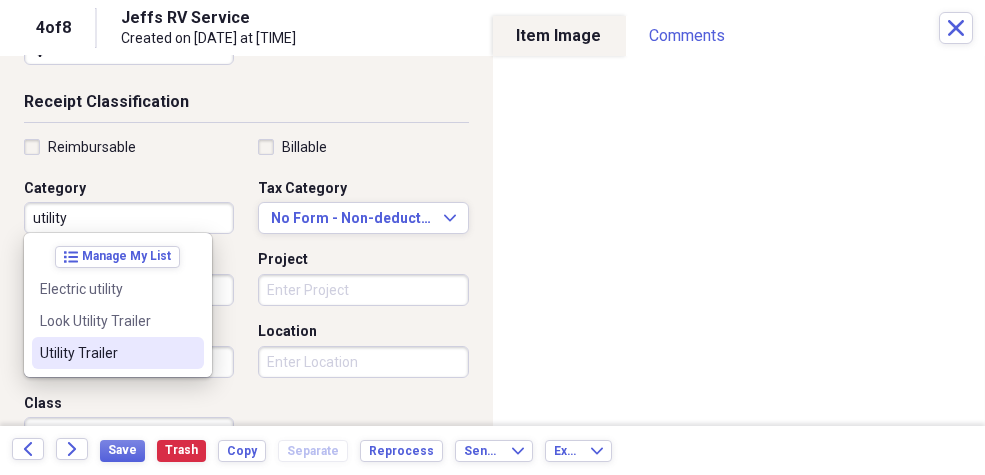 click on "Utility Trailer" at bounding box center (106, 353) 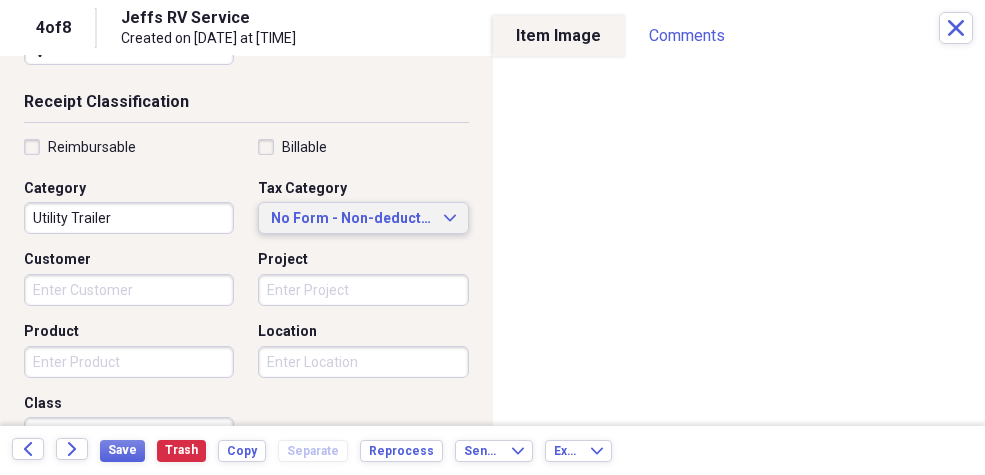 click on "Expand" 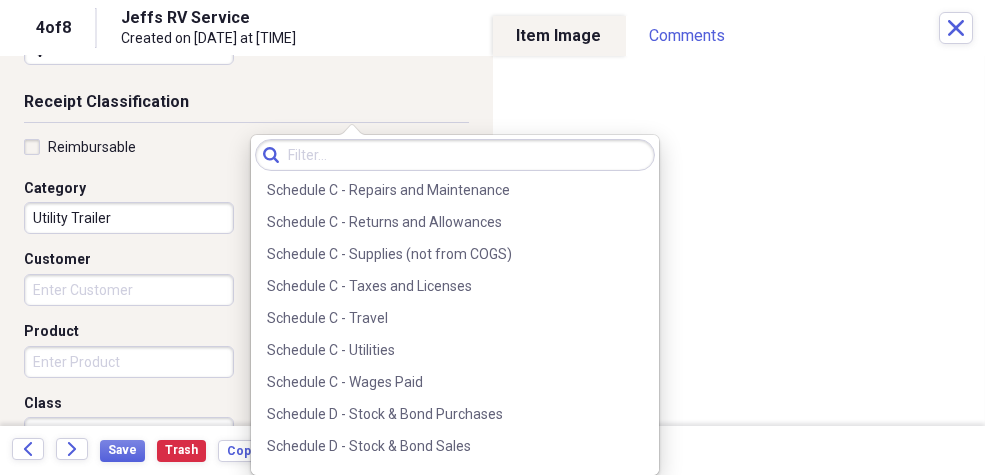 scroll, scrollTop: 4276, scrollLeft: 0, axis: vertical 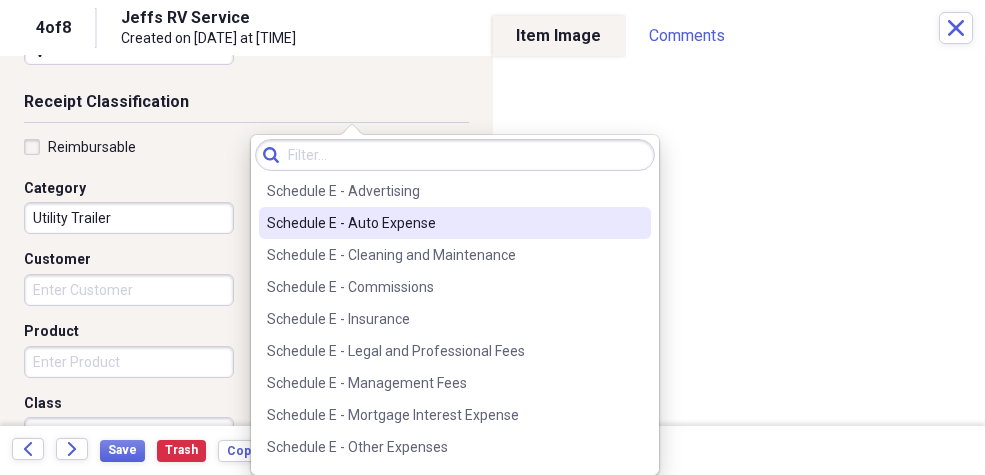 click on "Schedule E - Auto Expense" at bounding box center [443, 223] 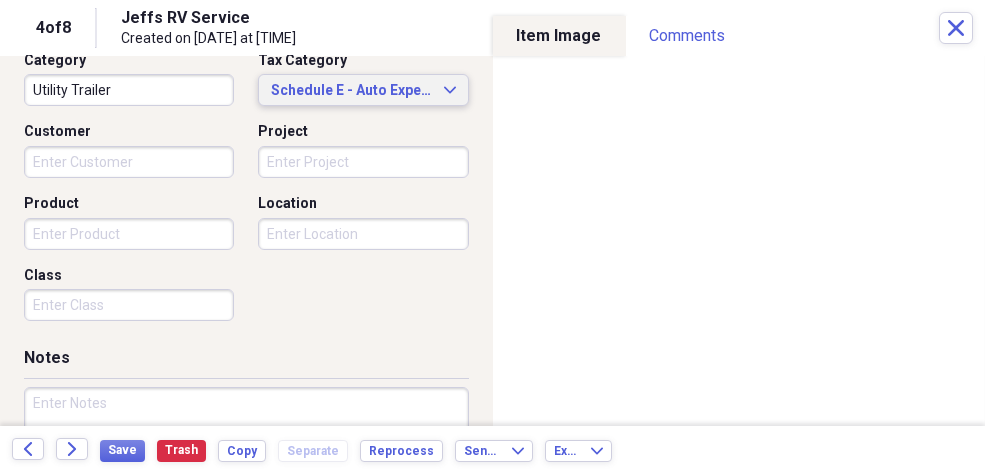 scroll, scrollTop: 647, scrollLeft: 0, axis: vertical 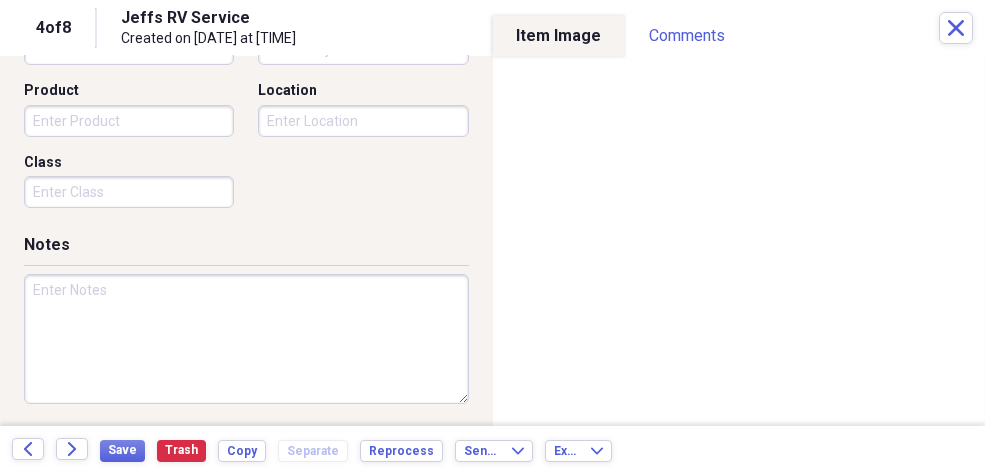 click at bounding box center (246, 339) 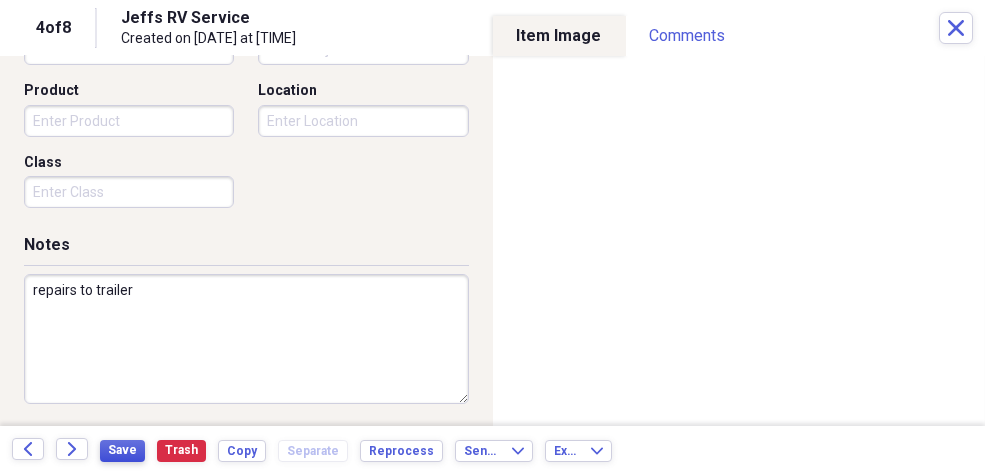 type on "repairs to trailer" 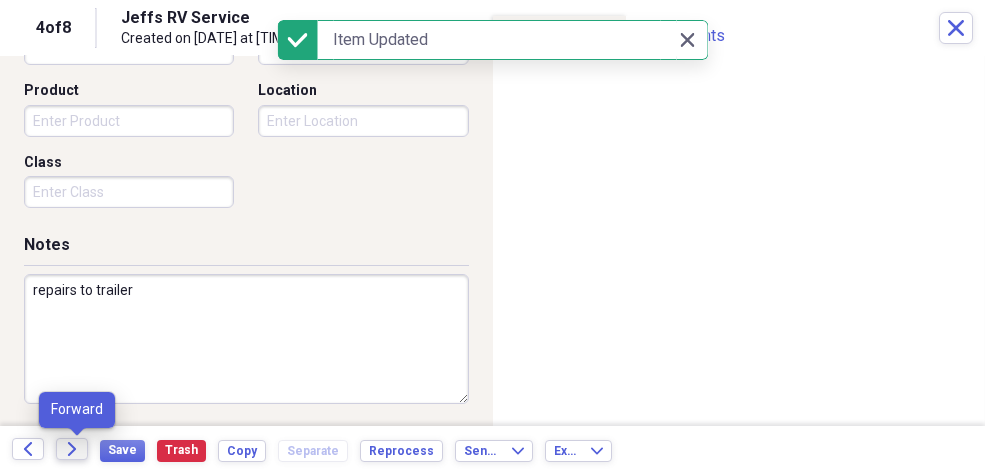click on "Forward" 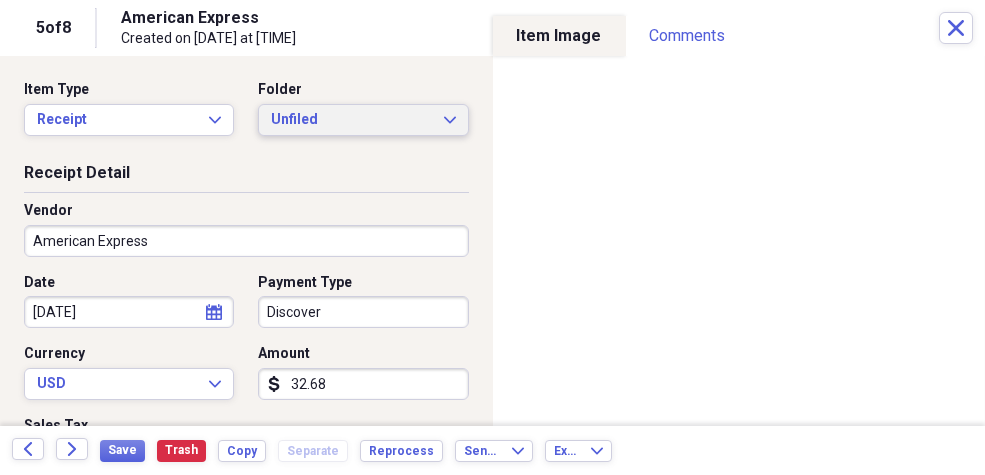 click on "Expand" 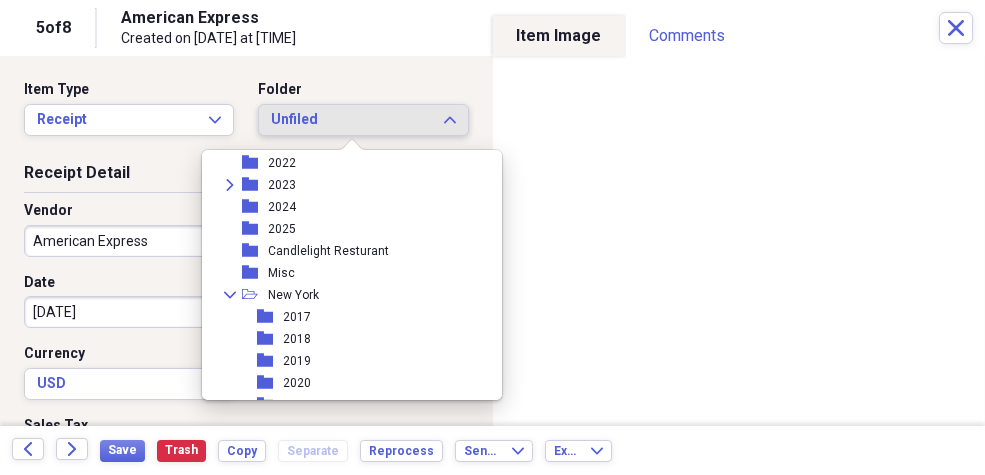 scroll, scrollTop: 245, scrollLeft: 0, axis: vertical 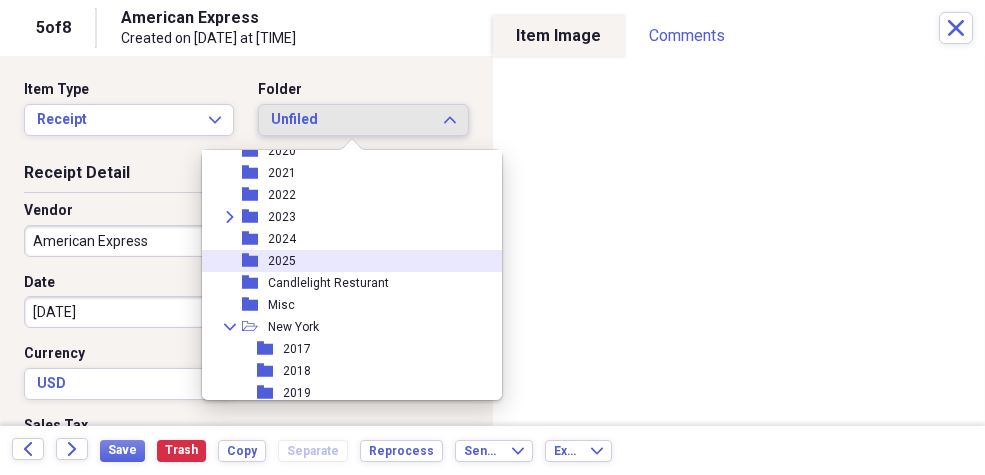 click on "folder 2025" at bounding box center (344, 261) 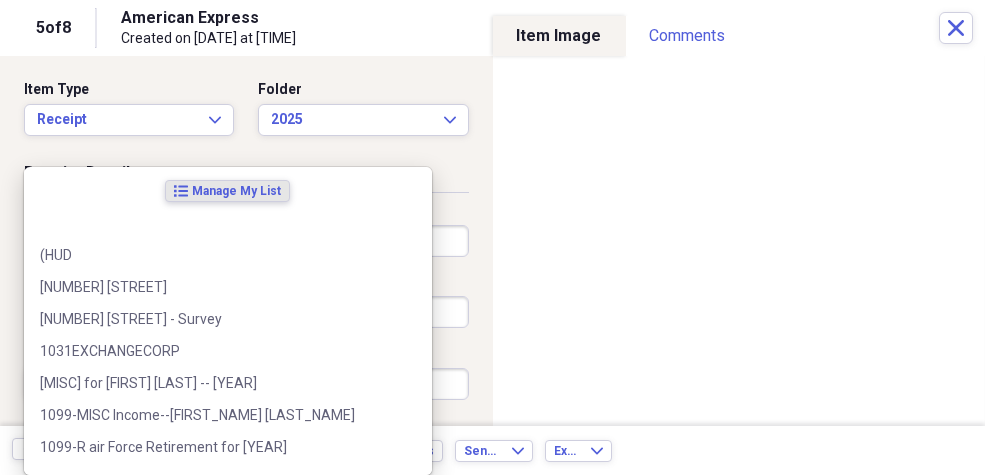 click on "Organize My Files 3 Collapse Unfiled Needs Review 3 Unfiled All Files Unfiled Unfiled Unfiled Saved Reports Collapse My Cabinet Ron's Cabinet Add Folder Expand Folder 2011 and earlier Add Folder Folder 2012 Add Folder Folder 2013 Add Folder Folder 2014 Add Folder Expand Folder 2016 Add Folder Folder 2017 Add Folder Expand Folder 2018 Add Folder Folder 2019 San Antonio Add Folder Folder 2020 Add Folder Folder 2021 Add Folder Folder 2022 Add Folder Expand Folder 2023 Add Folder Folder 2024 Add Folder Folder 2025 Add Folder Folder Candlelight Resturant Add Folder Folder Misc Add Folder Collapse Open Folder New York Add Folder Folder 2017 Add Folder Folder 2018 Add Folder Folder 2019 Add Folder Folder 2020 Add Folder Folder 2021 Add Folder Folder 2022 Add Folder Folder 2023 Add Folder Folder 2024 Add Folder Folder 2025 Add Folder Folder Checks Add Folder Collapse Open Folder Mom Add Folder Folder Property Tax Records Add Folder Folder Rushing Creek Add Folder Collapse Open Folder San Antonio Property Add Folder 1" at bounding box center [492, 237] 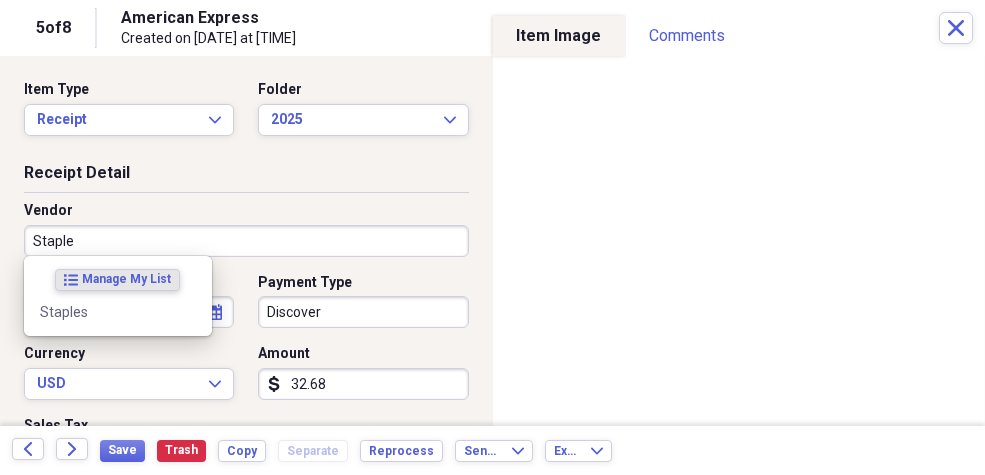 type on "Staples" 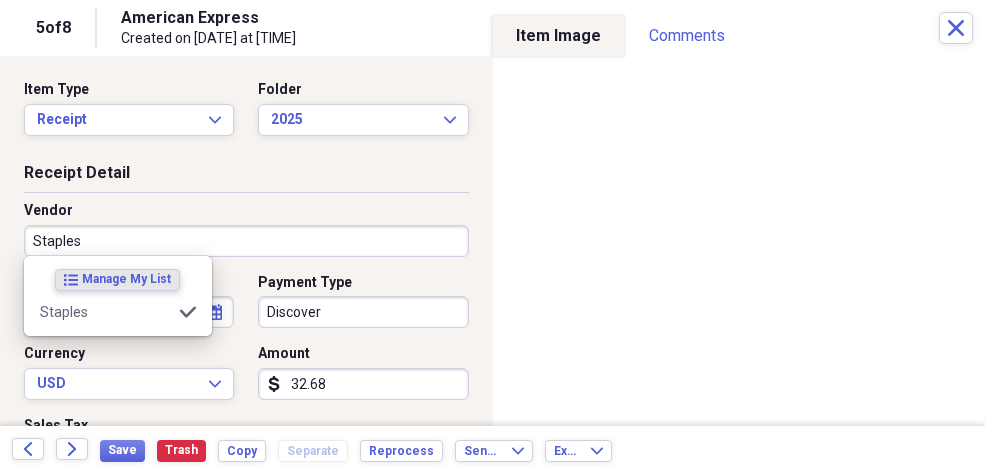 type on "[NUMBER] [STREET]" 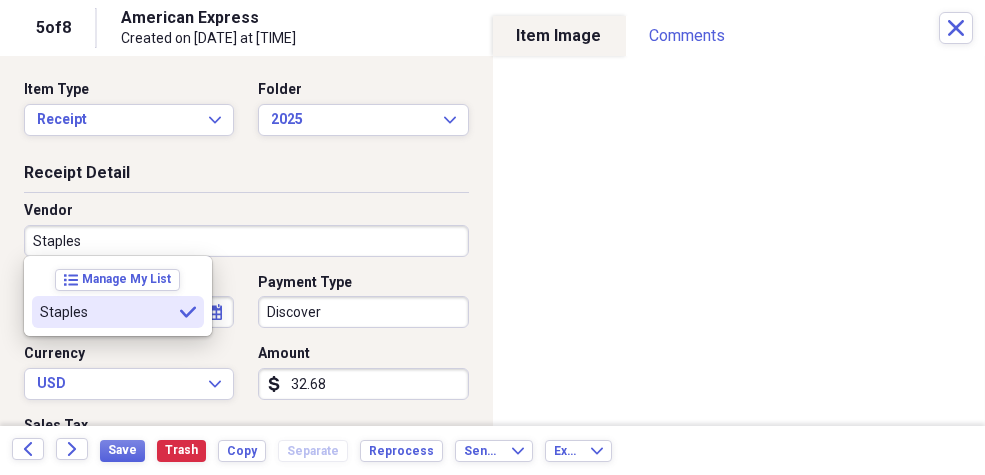 type on "Staples" 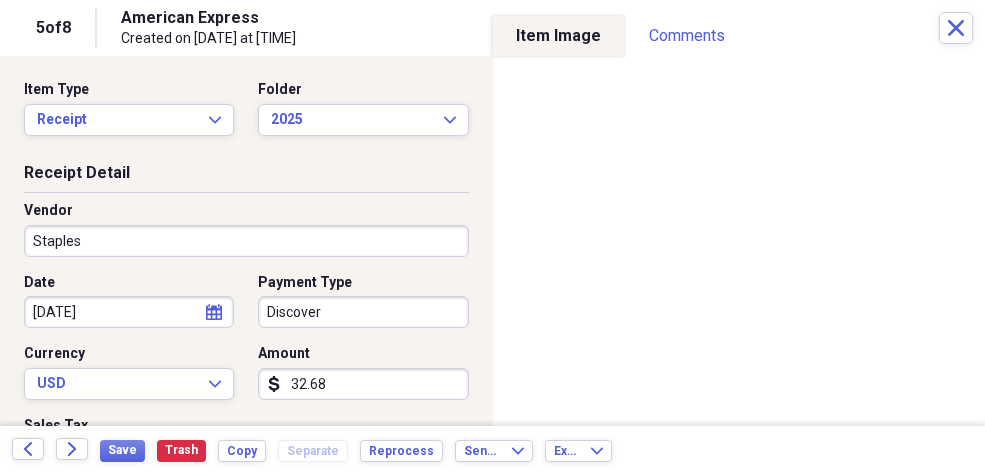 click on "calendar" 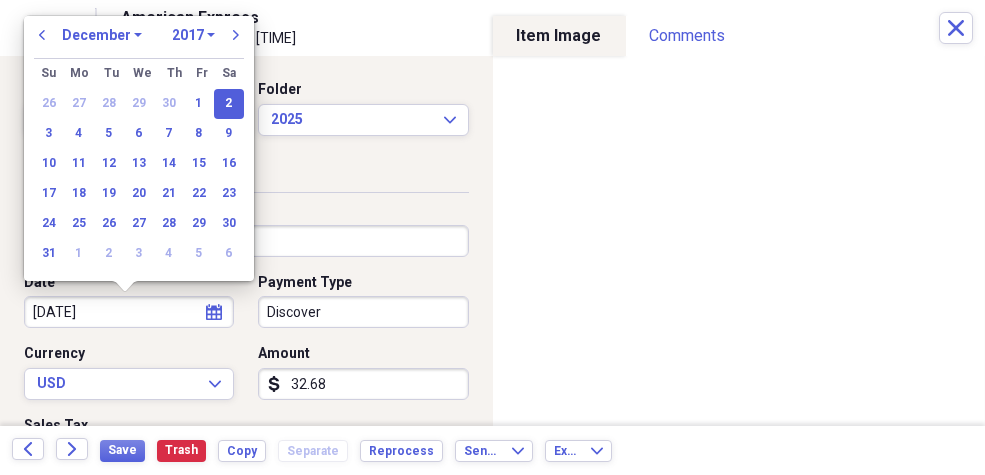 click on "1970 1971 1972 1973 1974 1975 1976 1977 1978 1979 1980 1981 1982 1983 1984 1985 1986 1987 1988 1989 1990 1991 1992 1993 1994 1995 1996 1997 1998 1999 2000 2001 2002 2003 2004 2005 2006 2007 2008 2009 2010 2011 2012 2013 2014 2015 2016 2017 2018 2019 2020 2021 2022 2023 2024 2025 2026 2027 2028 2029 2030 2031 2032 2033 2034 2035" at bounding box center (193, 35) 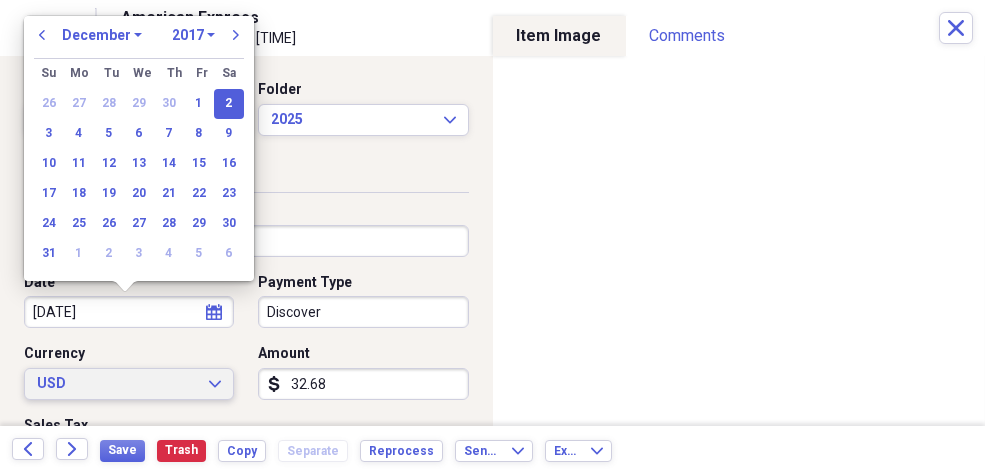 select on "2025" 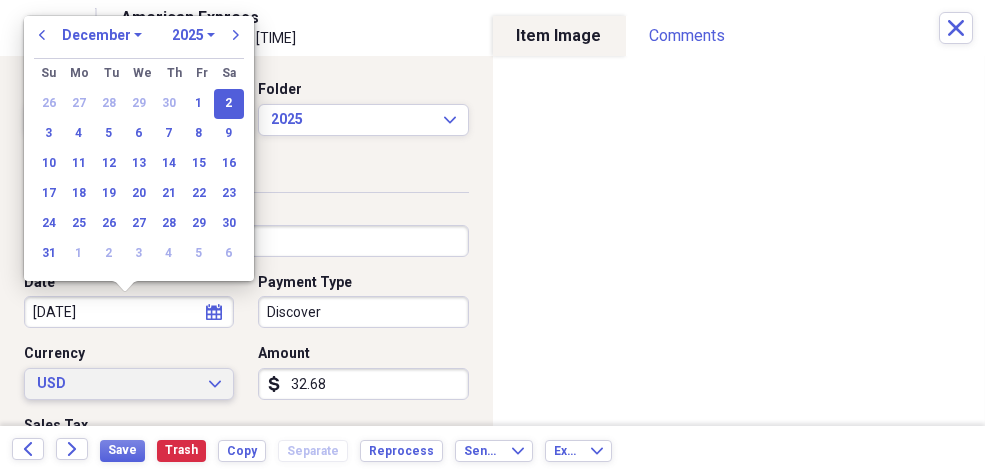 click on "1970 1971 1972 1973 1974 1975 1976 1977 1978 1979 1980 1981 1982 1983 1984 1985 1986 1987 1988 1989 1990 1991 1992 1993 1994 1995 1996 1997 1998 1999 2000 2001 2002 2003 2004 2005 2006 2007 2008 2009 2010 2011 2012 2013 2014 2015 2016 2017 2018 2019 2020 2021 2022 2023 2024 2025 2026 2027 2028 2029 2030 2031 2032 2033 2034 2035" at bounding box center (193, 35) 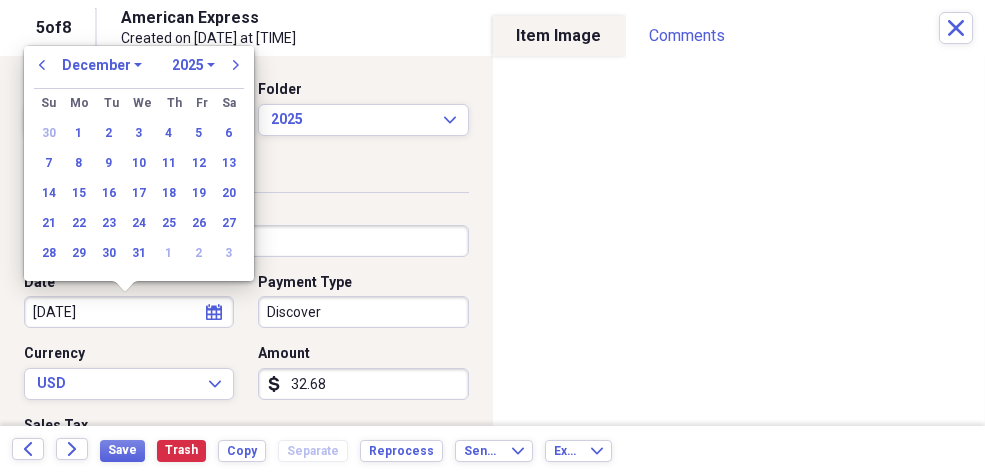 click on "January February March April May June July August September October November December" at bounding box center (102, 65) 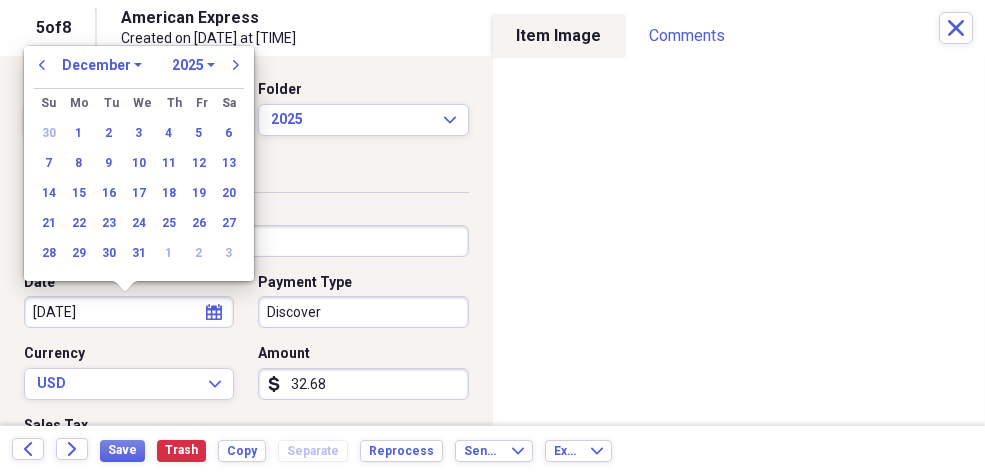 select on "5" 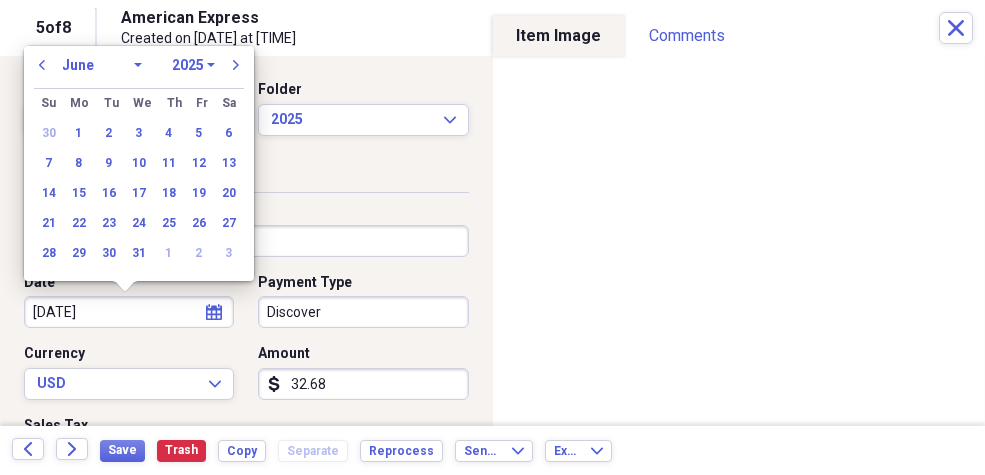 click on "January February March April May June July August September October November December" at bounding box center (102, 65) 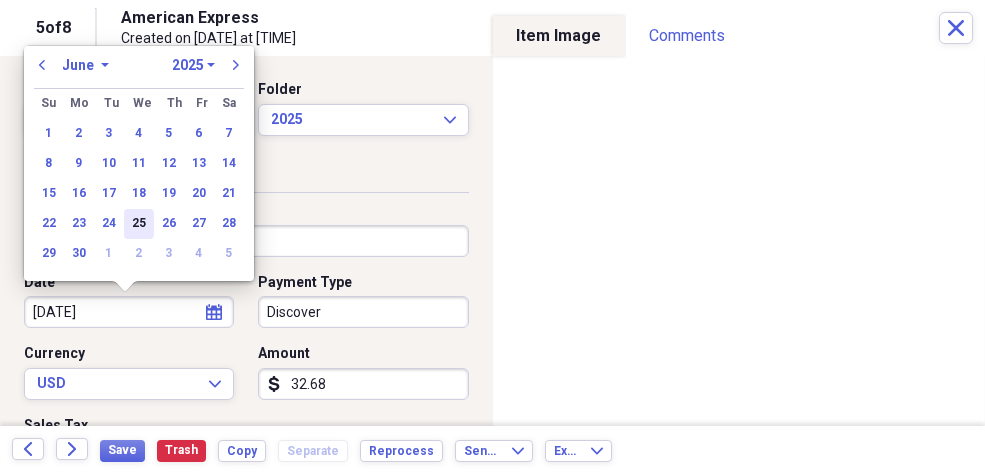 click on "25" at bounding box center [139, 224] 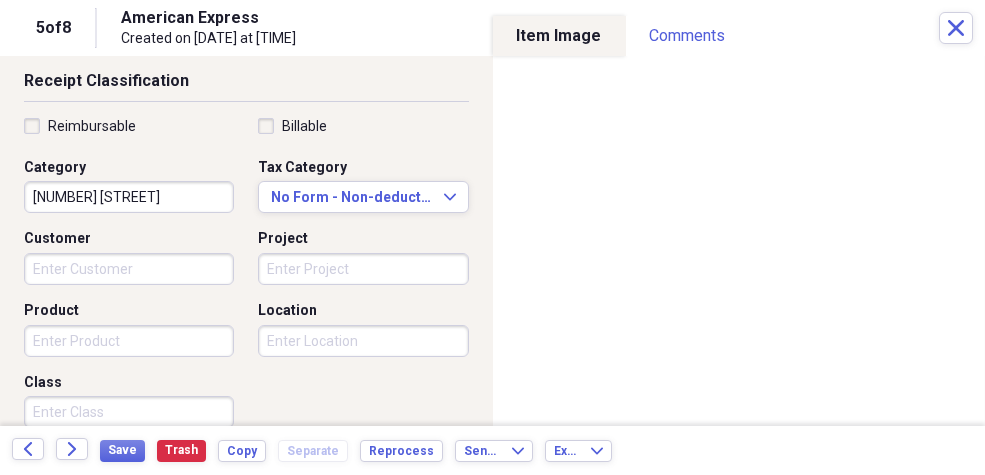 scroll, scrollTop: 428, scrollLeft: 0, axis: vertical 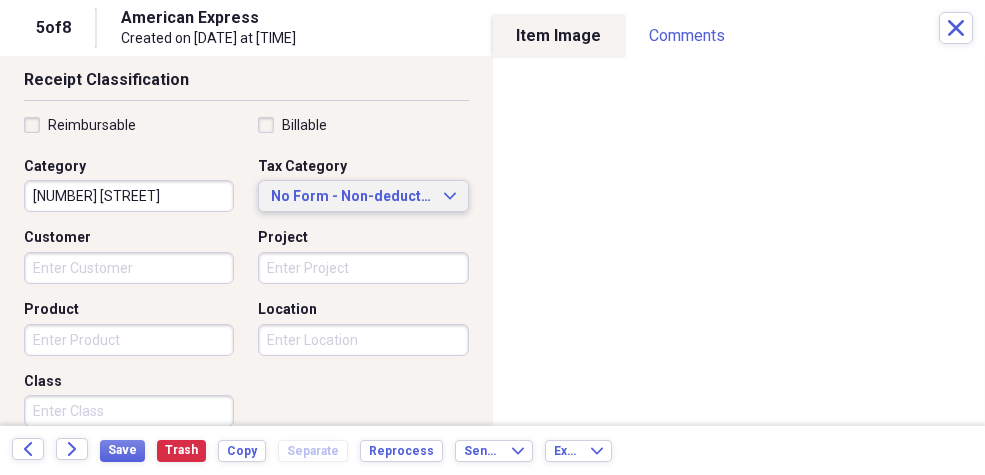 click on "Expand" 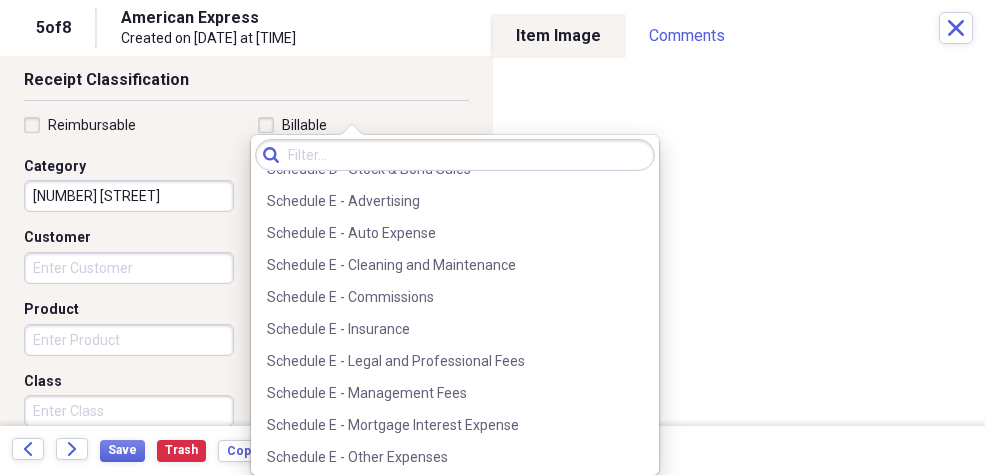 scroll, scrollTop: 4553, scrollLeft: 0, axis: vertical 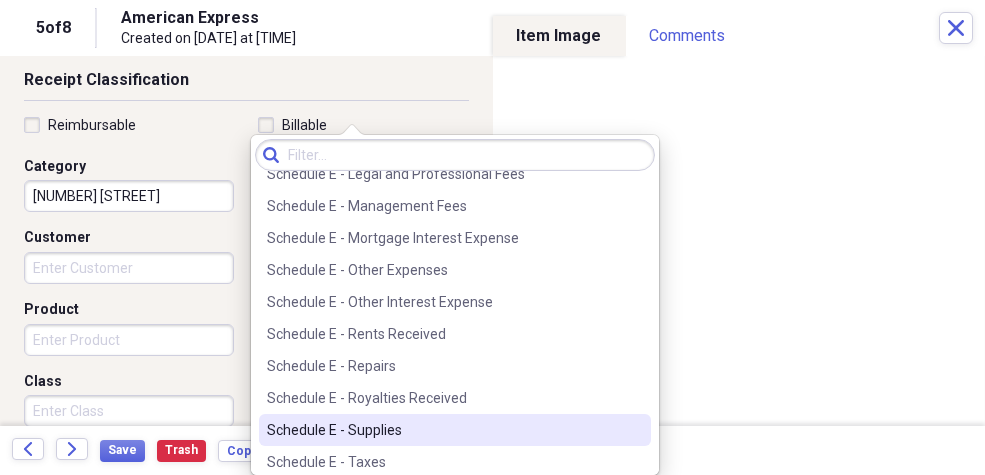 click on "Schedule E - Supplies" at bounding box center (443, 430) 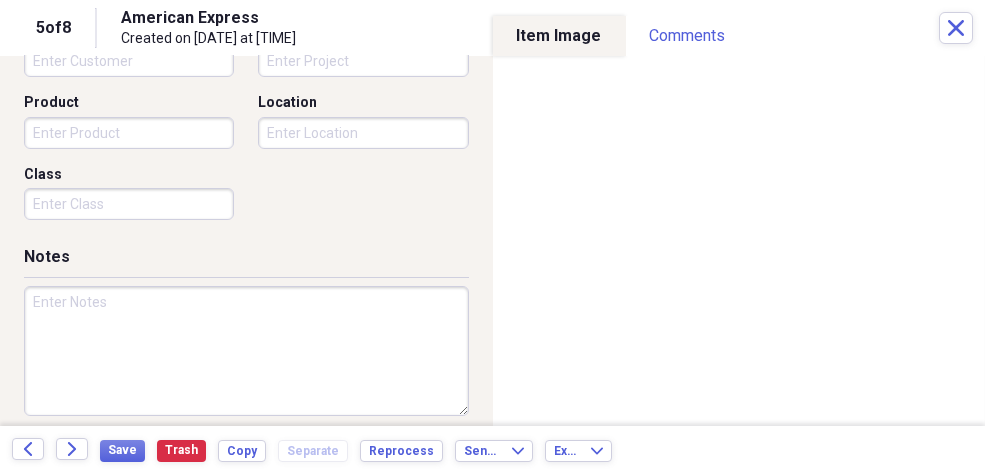 scroll, scrollTop: 647, scrollLeft: 0, axis: vertical 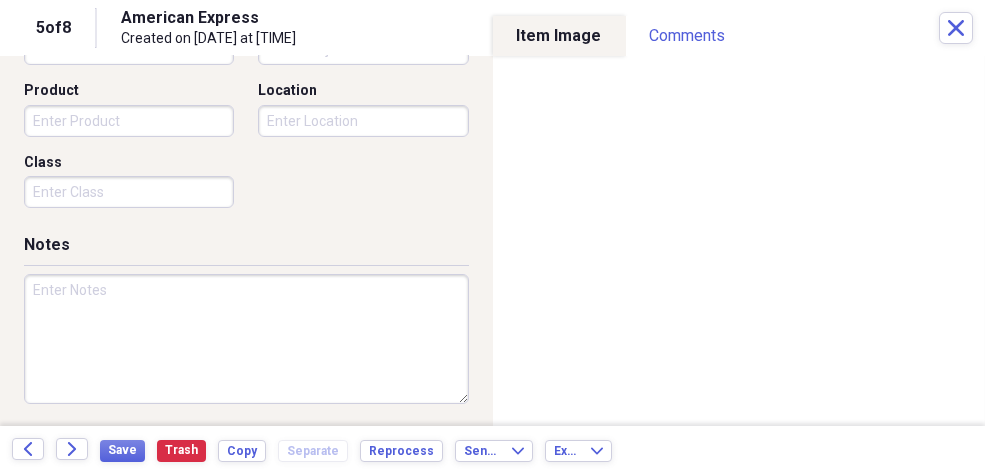 click at bounding box center [246, 339] 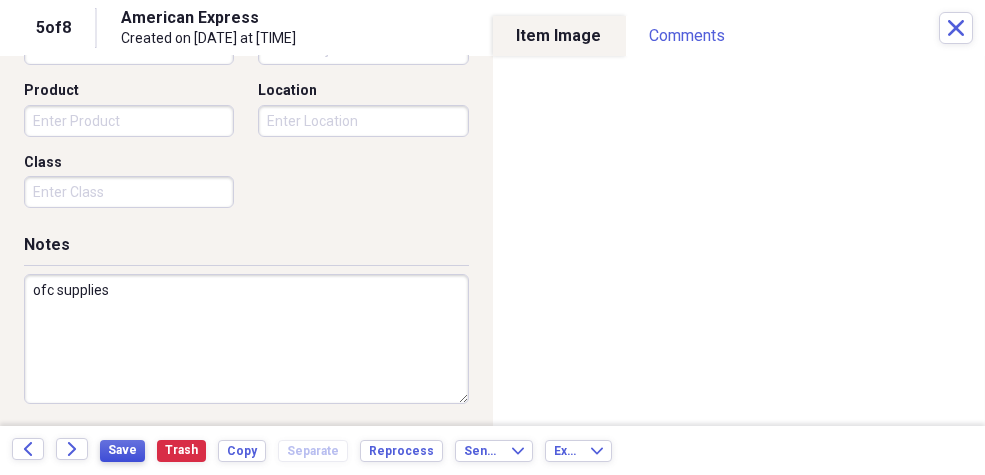 type on "ofc supplies" 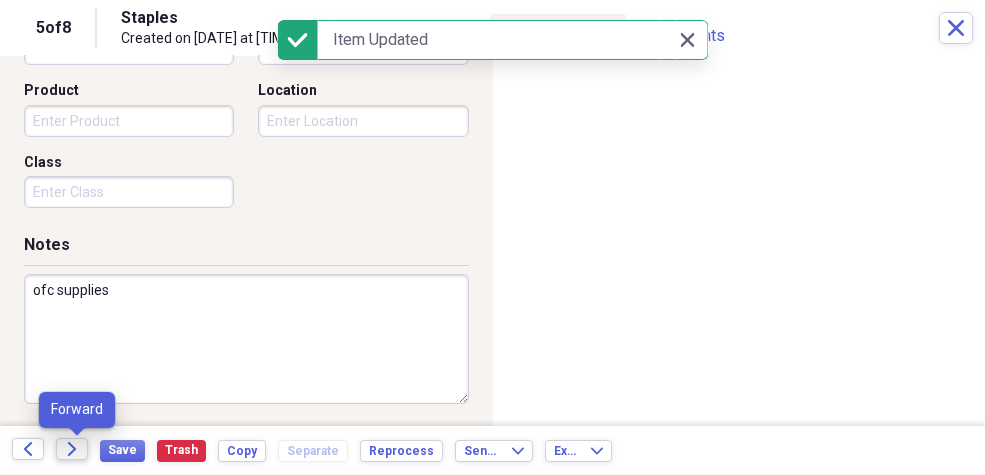 click on "Forward" 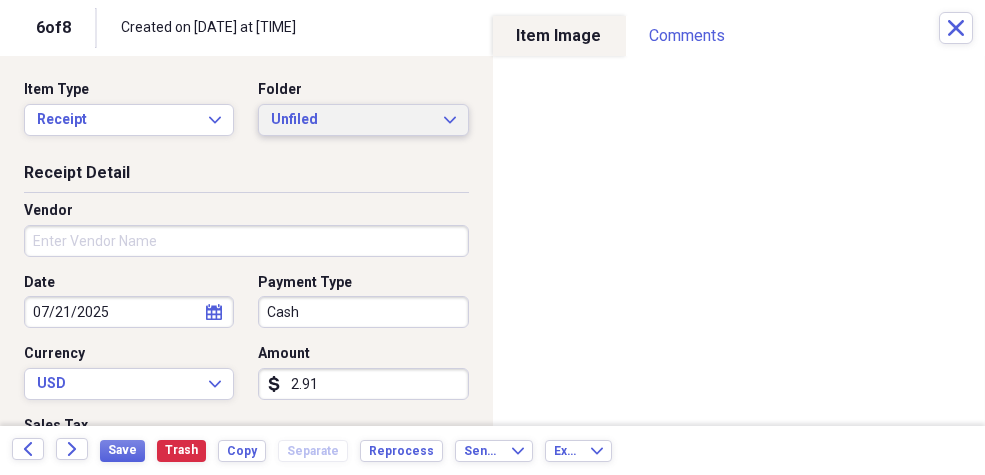 click on "Expand" 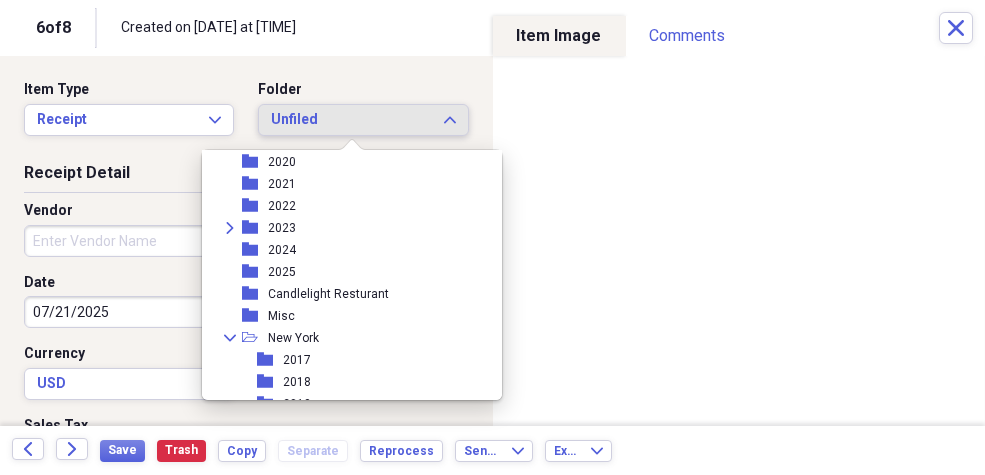 scroll, scrollTop: 242, scrollLeft: 0, axis: vertical 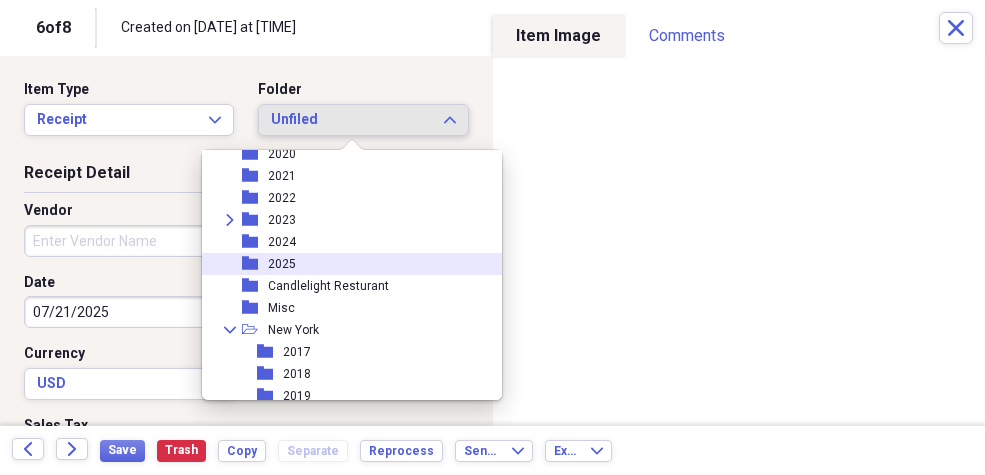 click on "2025" at bounding box center [282, 264] 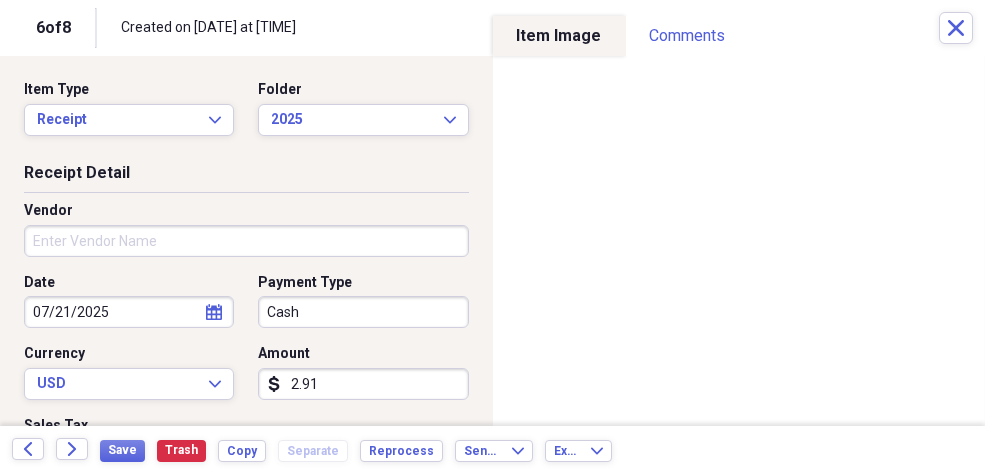 click on "Organize My Files 2 Collapse Unfiled Needs Review 2 Unfiled All Files Unfiled Unfiled Unfiled Saved Reports Collapse My Cabinet [FIRST]'s Cabinet Add Folder Expand Folder [YEAR] and earlier Add Folder Folder [YEAR] Add Folder Folder [YEAR] Add Folder Folder [YEAR] Add Folder Folder [YEAR] Add Folder Folder [YEAR] Add Folder Folder [YEAR] Add Folder Folder [YEAR] Add Folder Folder Checks Add Folder Collapse Open Folder Mom Add Folder Folder Property Tax Records Add Folder Folder Rushing Creek Add Folder Collapse Open Folder San Antonio Property Add Folder 1" at bounding box center [492, 237] 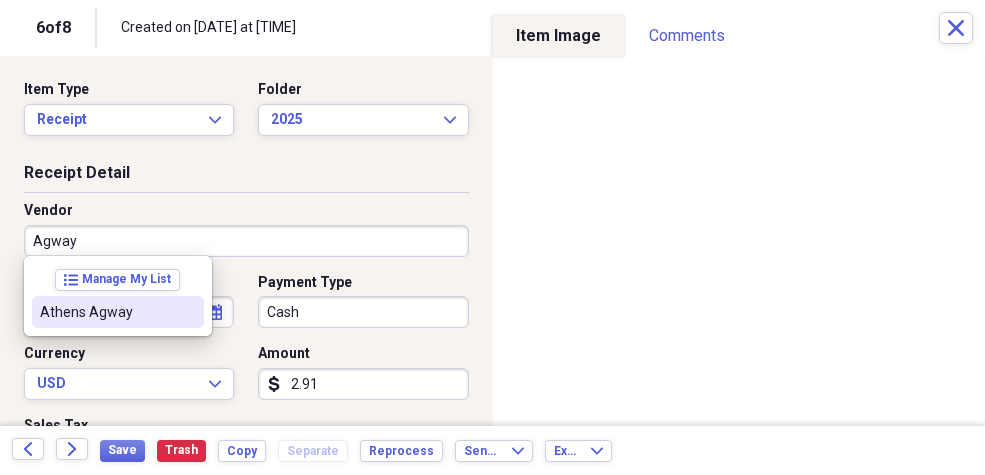 click on "Athens Agway" at bounding box center (106, 312) 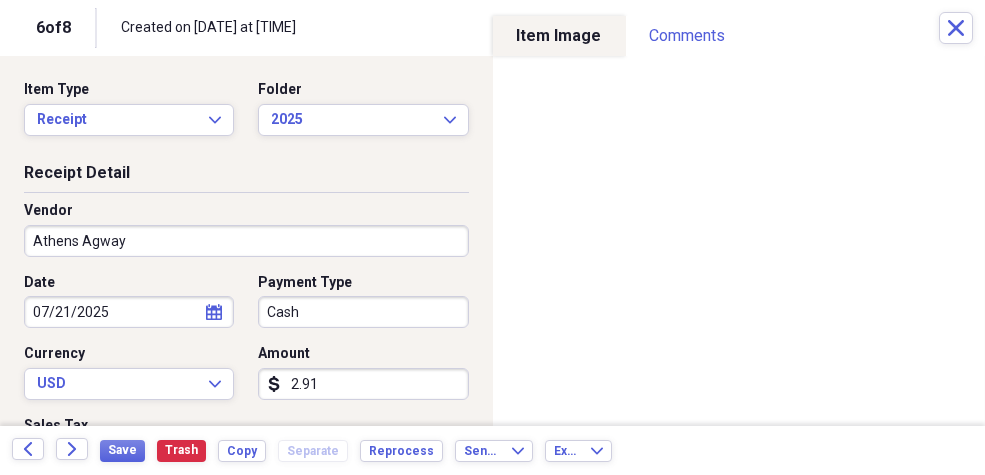 type on "New York" 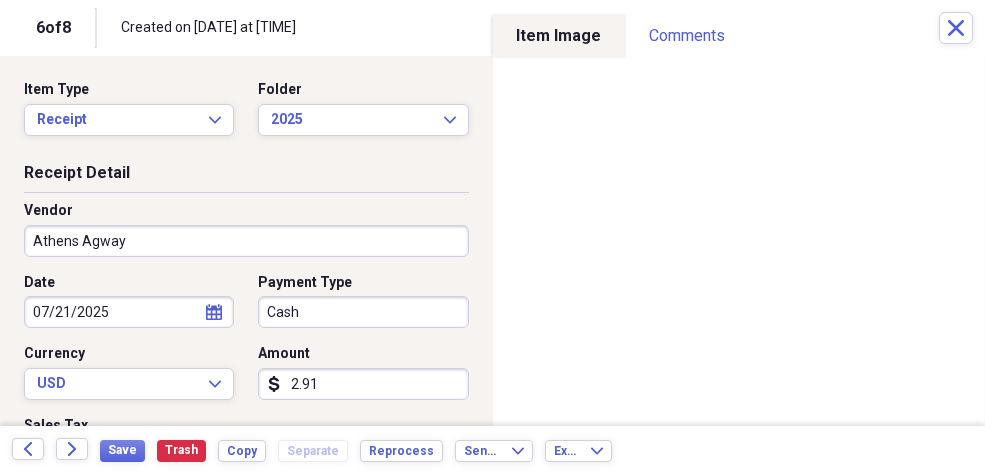 click on "Athens Agway" at bounding box center [246, 241] 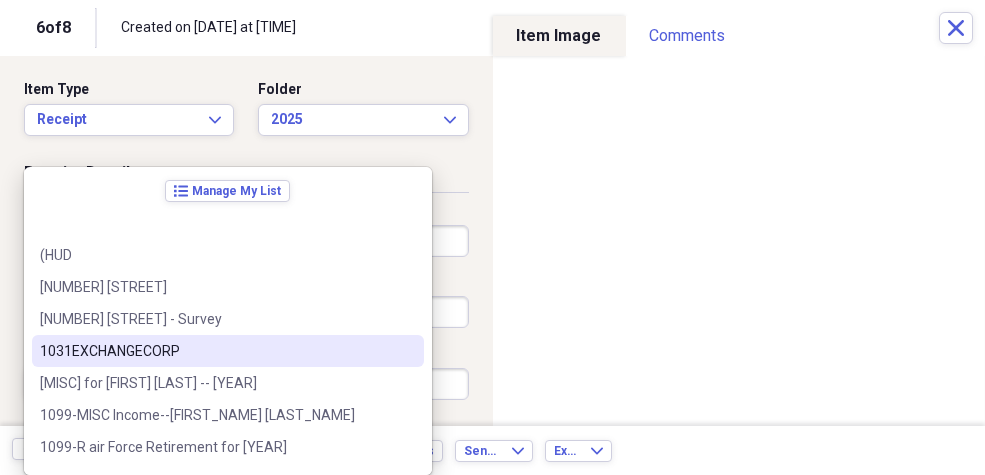 scroll, scrollTop: 4441, scrollLeft: 0, axis: vertical 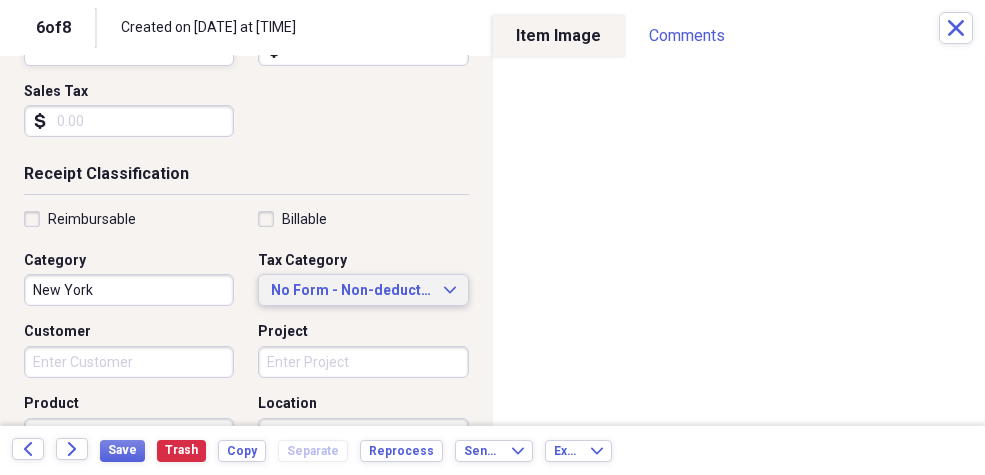 type on "Owego Agway" 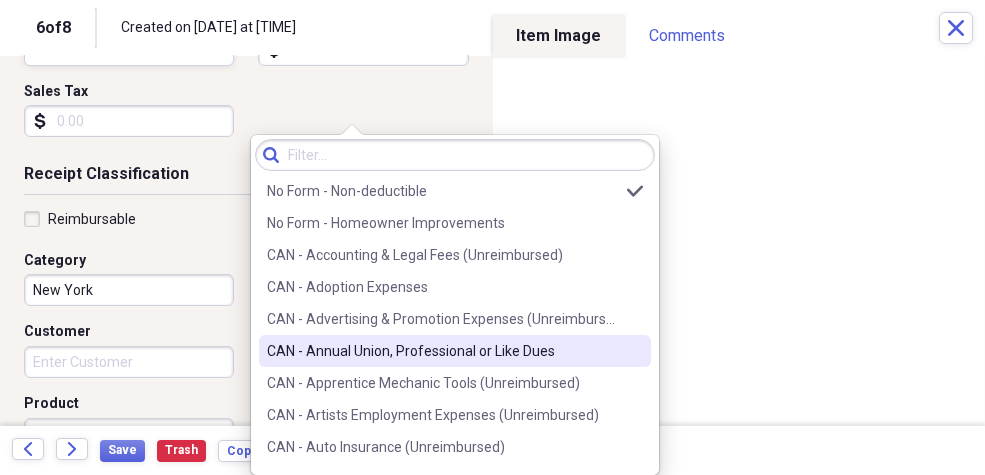click on "Organize My Files 2 Collapse Unfiled Needs Review 2 Unfiled All Files Unfiled Unfiled Unfiled Saved Reports Collapse My Cabinet [FIRST]'s Cabinet Add Folder Expand Folder [YEAR] and earlier Add Folder Folder [YEAR] Add Folder Folder [YEAR] Add Folder Folder [YEAR] Add Folder Folder [YEAR] Add Folder Folder [YEAR] Add Folder Folder [YEAR] Add Folder Folder [YEAR] Add Folder Folder Checks Add Folder Collapse Open Folder Mom Add Folder Folder Property Tax Records Add Folder Folder Rushing Creek Add Folder Collapse Open Folder San Antonio Property Add Folder 1" at bounding box center (492, 237) 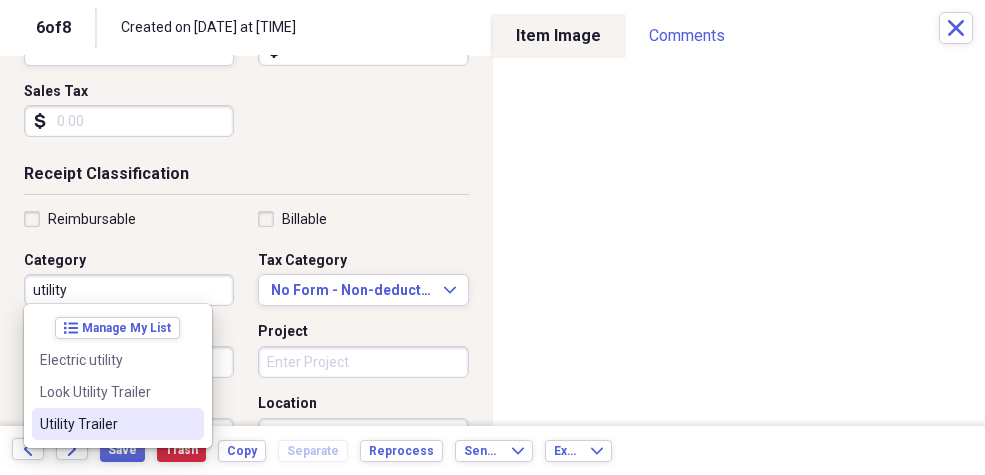 click on "Utility Trailer" at bounding box center (106, 424) 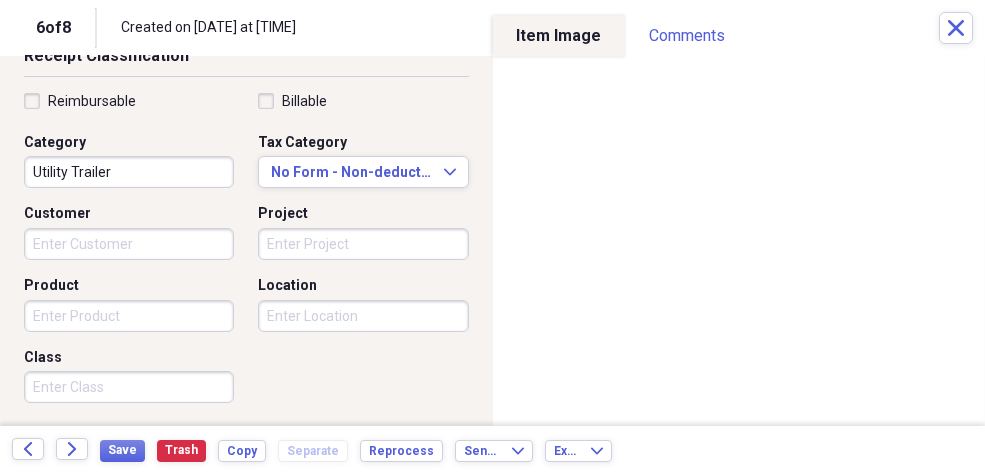 scroll, scrollTop: 453, scrollLeft: 0, axis: vertical 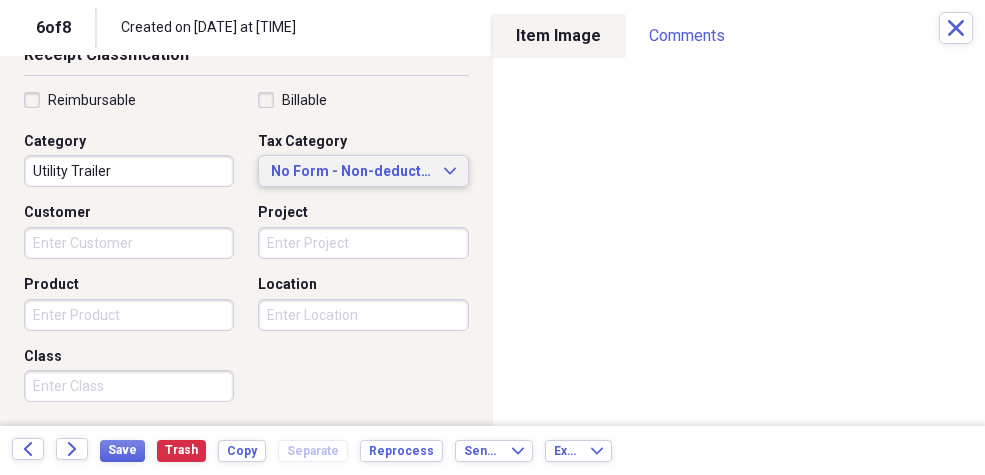 click on "Expand" 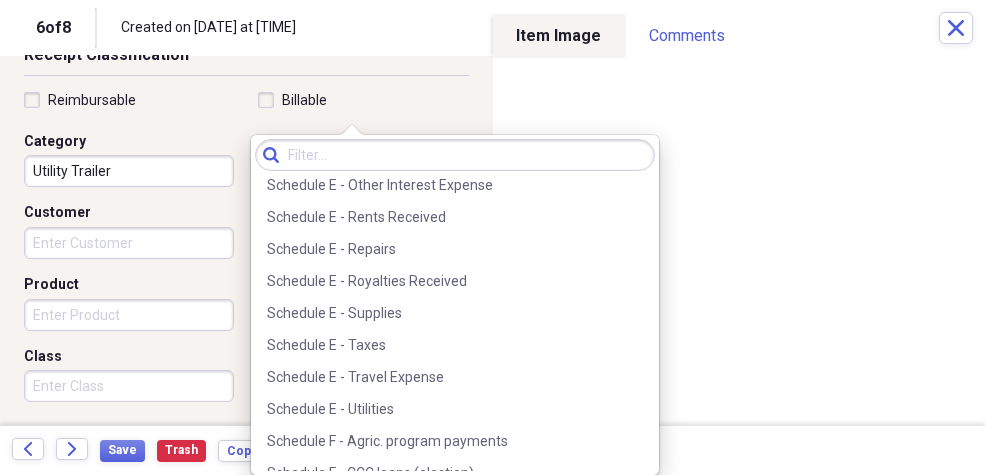 scroll, scrollTop: 4909, scrollLeft: 0, axis: vertical 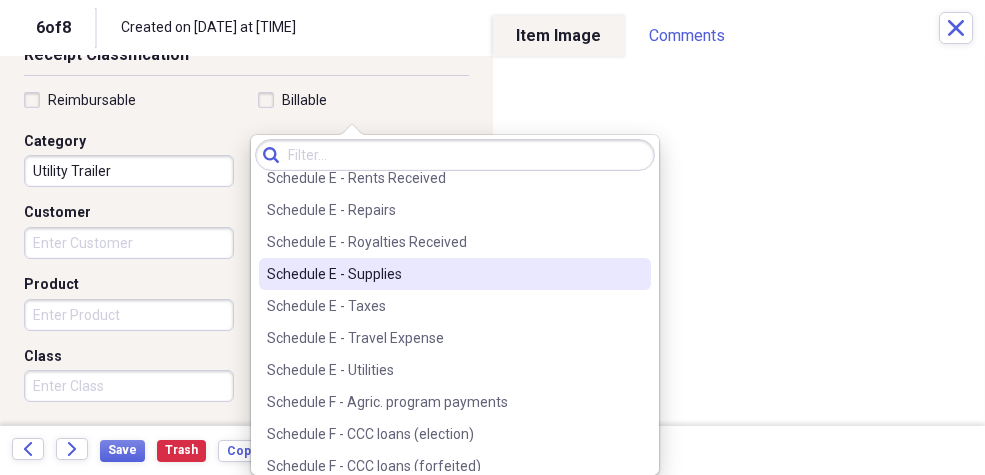 click on "Schedule E - Supplies" at bounding box center [443, 274] 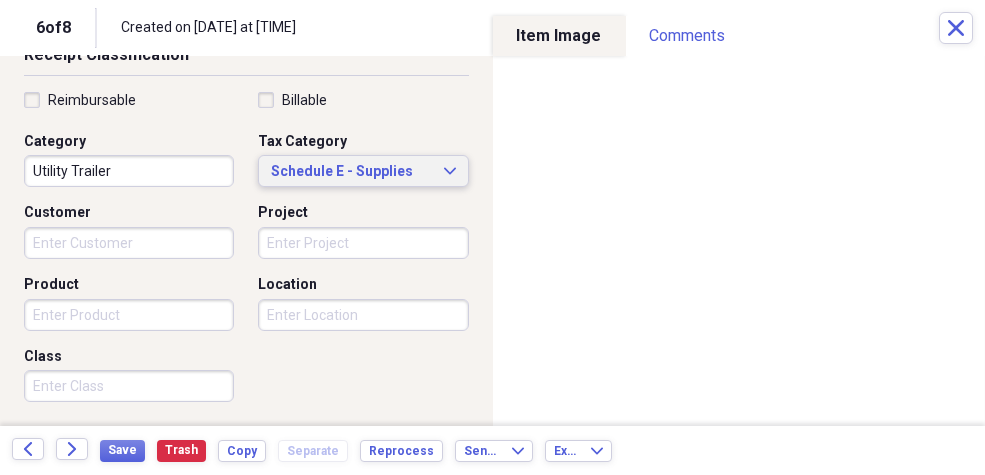 scroll, scrollTop: 647, scrollLeft: 0, axis: vertical 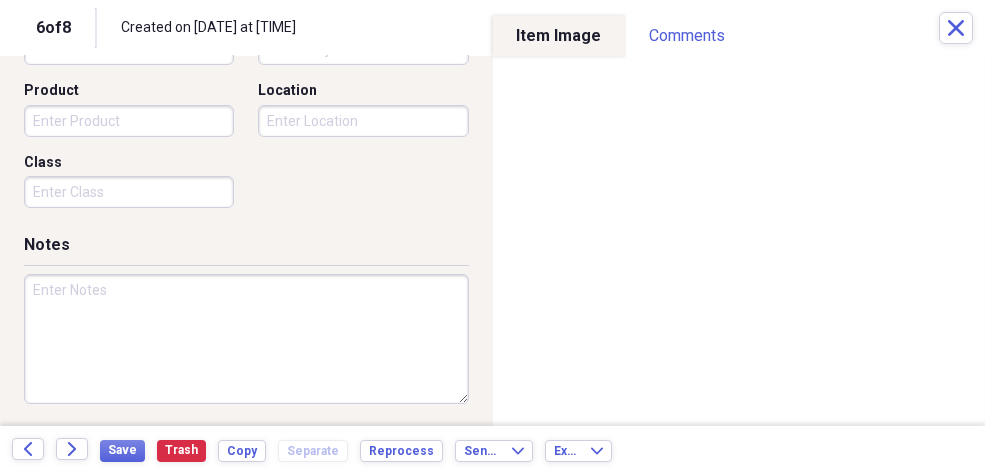 click at bounding box center [246, 339] 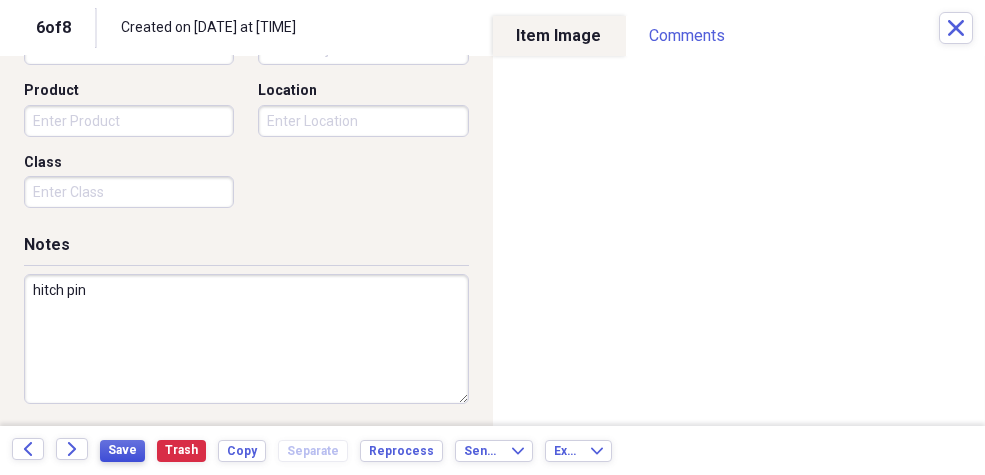 type on "hitch pin" 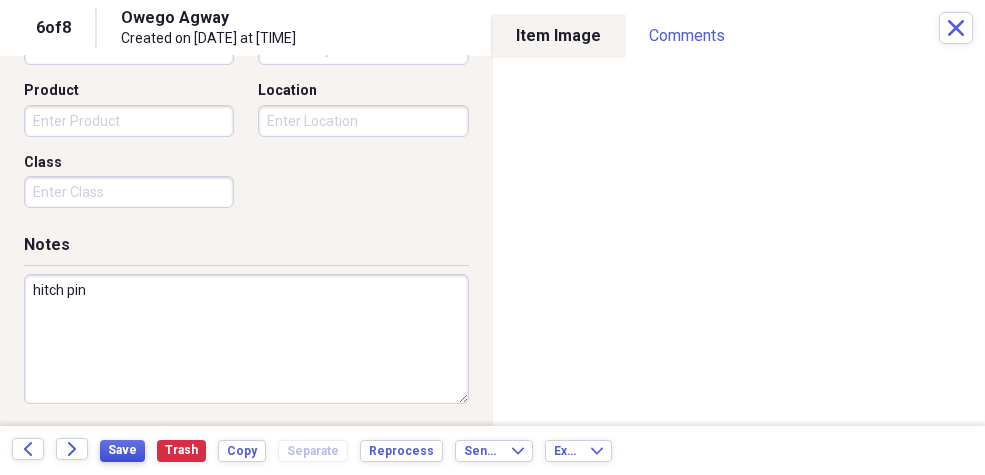 click on "Save" at bounding box center [122, 450] 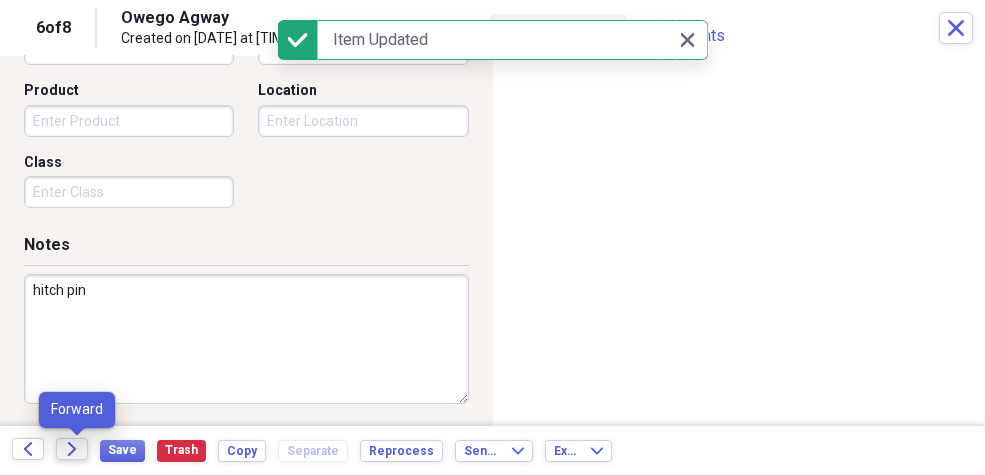 click on "Forward" 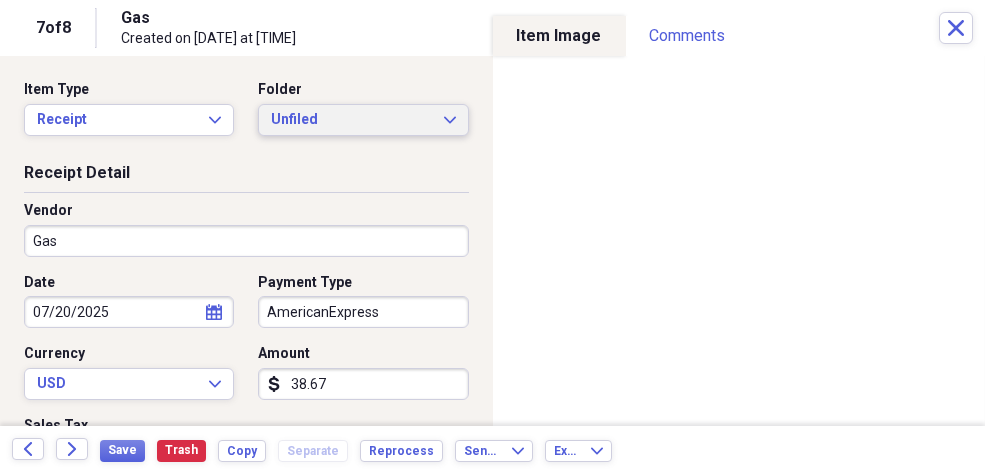 click on "Expand" 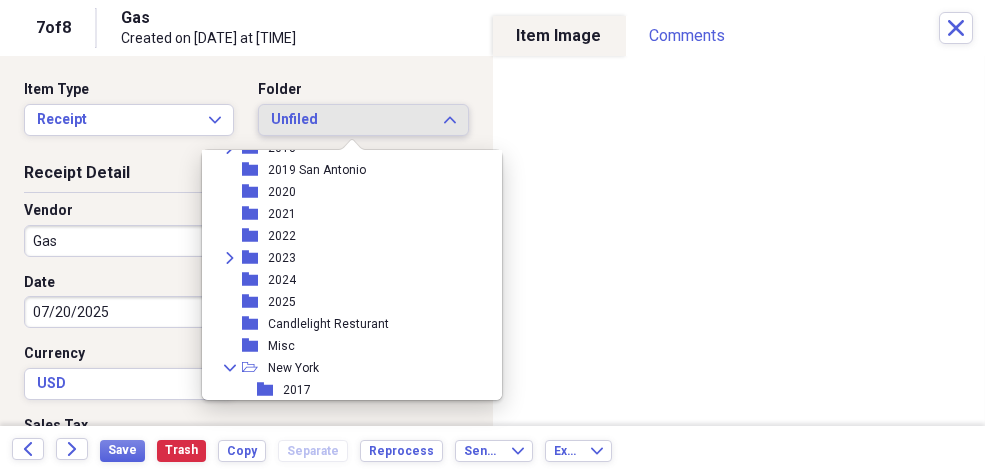 scroll, scrollTop: 219, scrollLeft: 0, axis: vertical 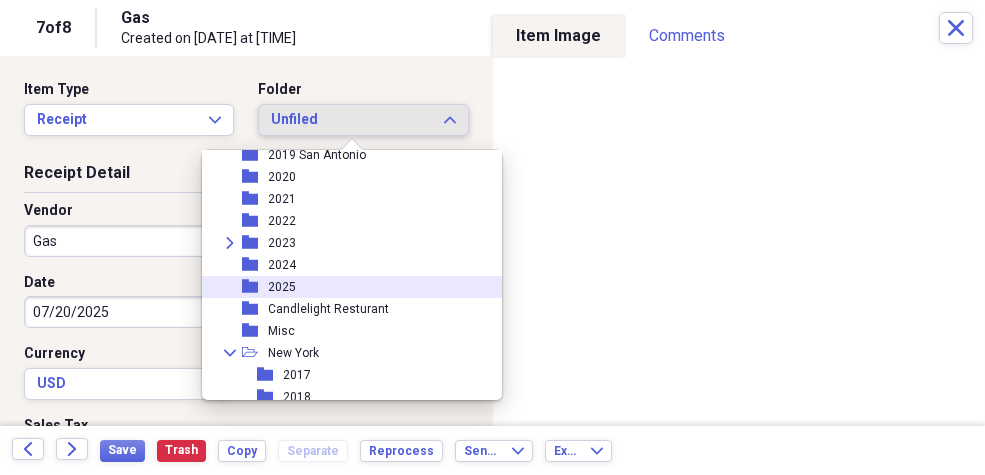 click on "2025" at bounding box center (282, 287) 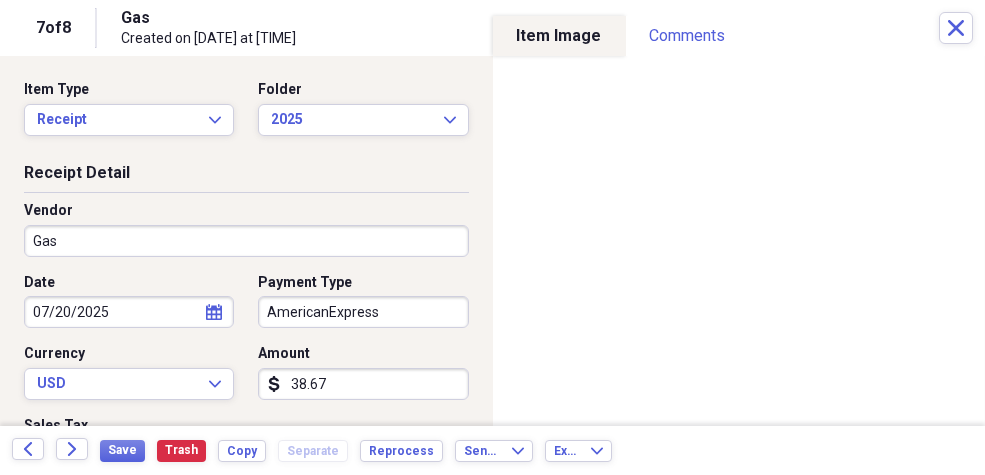 click on "Organize My Files 1 Collapse Unfiled Needs Review 1 Unfiled All Files Unfiled Unfiled Unfiled Saved Reports Collapse My Cabinet [NAME]'s Cabinet Add Folder Expand Folder [YEAR] and earlier Add Folder Folder [YEAR] Add Folder Folder [YEAR] Add Folder Folder [YEAR] Add Folder Expand Folder [YEAR] Add Folder Folder [YEAR] Expand Folder [YEAR] Add Folder Folder [YEAR] Expand Folder [YEAR] Add Folder Folder [YEAR] [CITY] Add Folder Folder [YEAR] Add Folder Folder [YEAR] Add Folder Folder [YEAR] Add Folder Folder [YEAR] Add Folder Folder [YEAR] Add Folder Folder [YEAR] Add Folder Collapse Open Folder [CITY] Add Folder Folder [YEAR] Add Folder Folder [YEAR] Add Folder Folder [YEAR] Add Folder Folder [YEAR] Add Folder Folder [YEAR] Add Folder Folder [YEAR] Add Folder Folder [YEAR] Add Folder Collapse Open Folder [NAME] Add Folder Folder Property Tax Records Add Folder Folder Rushing Creek Add Folder Collapse Open Folder [CITY] Property Add Folder 1" at bounding box center (492, 237) 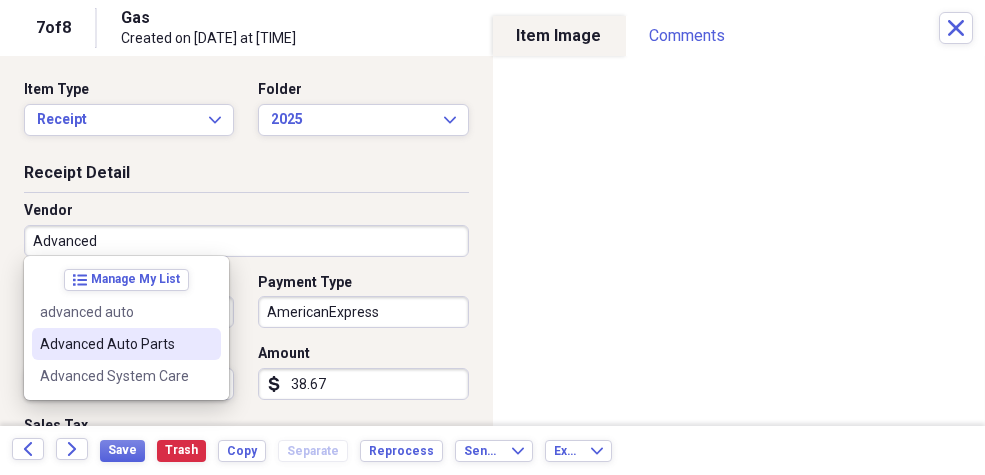 click on "Advanced Auto Parts" at bounding box center (114, 344) 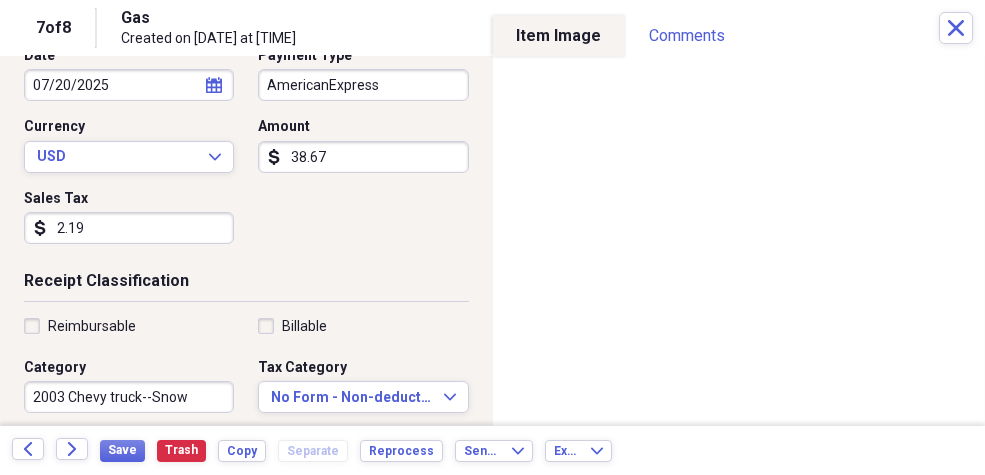 scroll, scrollTop: 245, scrollLeft: 0, axis: vertical 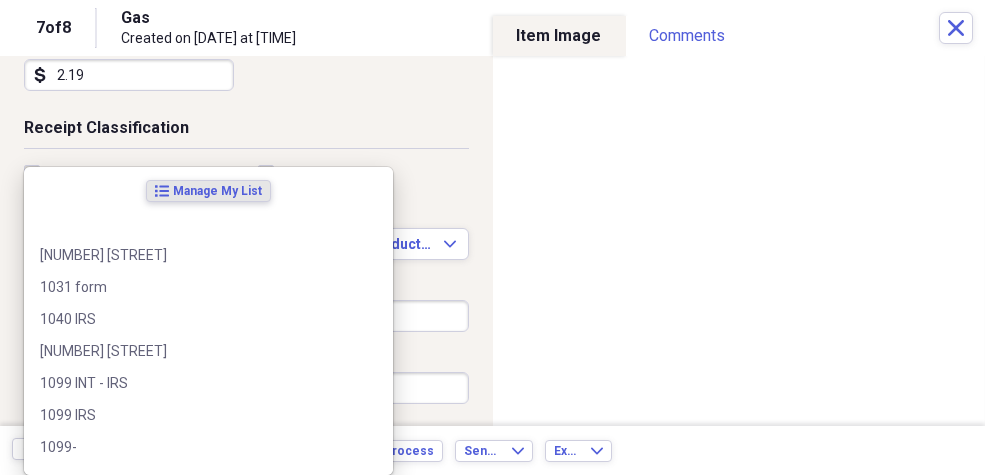 click on "Organize My Files 1 Collapse Unfiled Needs Review 1 Unfiled All Files Unfiled Unfiled Unfiled Saved Reports Collapse My Cabinet [NAME]'s Cabinet Add Folder Expand Folder [YEAR] and earlier Add Folder Folder [YEAR] Add Folder Folder [YEAR] Add Folder Folder [YEAR] Add Folder Expand Folder [YEAR] Add Folder Folder [YEAR] Expand Folder [YEAR] Add Folder Folder [YEAR] Expand Folder [YEAR] Add Folder Folder [YEAR] [CITY] Add Folder Folder [YEAR] Add Folder Folder [YEAR] Add Folder Folder [YEAR] Add Folder Folder [YEAR] Add Folder Folder [YEAR] Add Folder Folder [YEAR] Add Folder Collapse Open Folder [CITY] Add Folder Folder [YEAR] Add Folder Folder [YEAR] Add Folder Folder [YEAR] Add Folder Folder [YEAR] Add Folder Folder [YEAR] Add Folder Folder [YEAR] Add Folder Folder [YEAR] Add Folder Collapse Open Folder [NAME] Add Folder Folder Property Tax Records Add Folder Folder Rushing Creek Add Folder Collapse Open Folder [CITY] Property Add Folder 1" at bounding box center (492, 237) 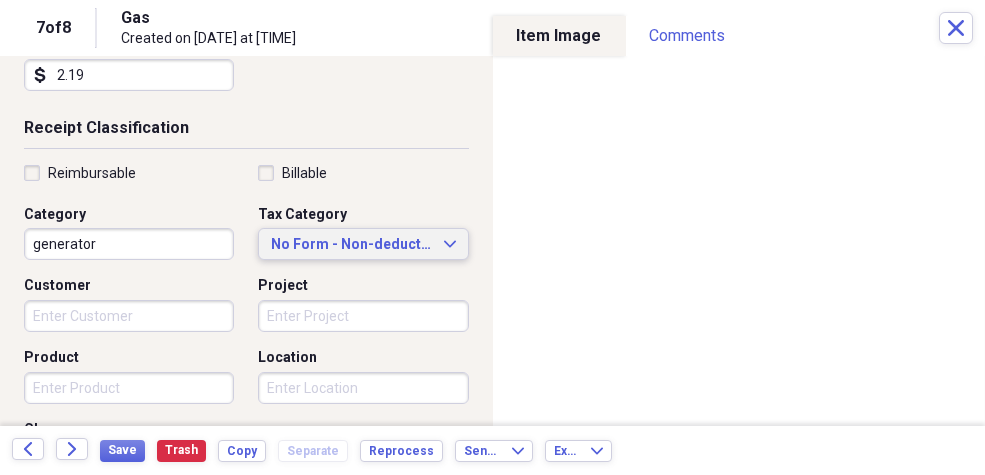 type on "generator" 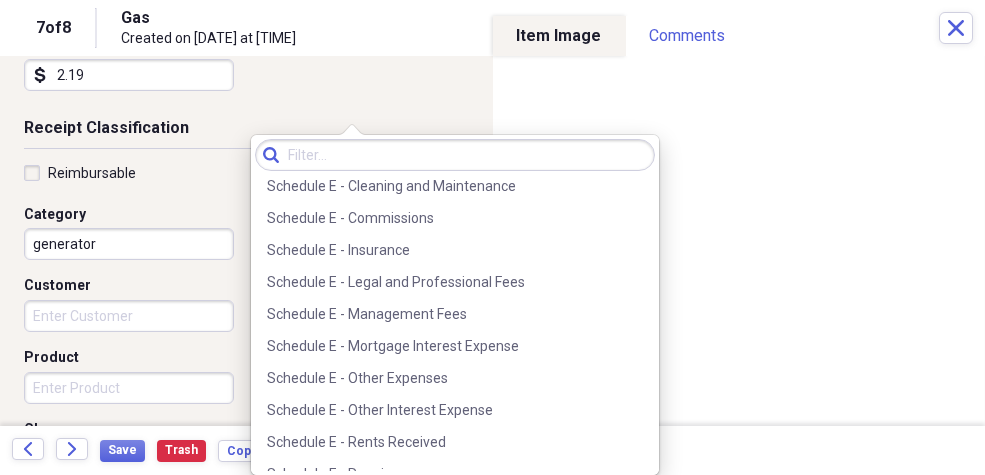 scroll, scrollTop: 5002, scrollLeft: 0, axis: vertical 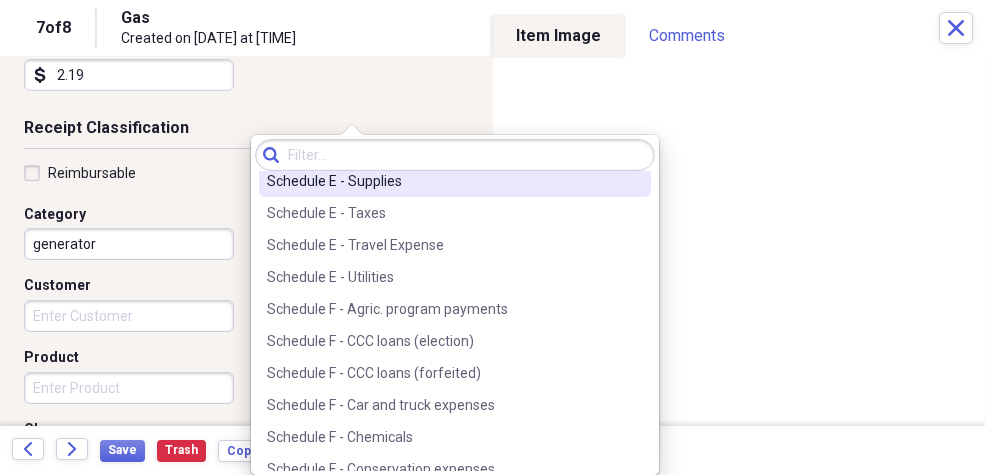 click on "Schedule E - Supplies" at bounding box center [443, 181] 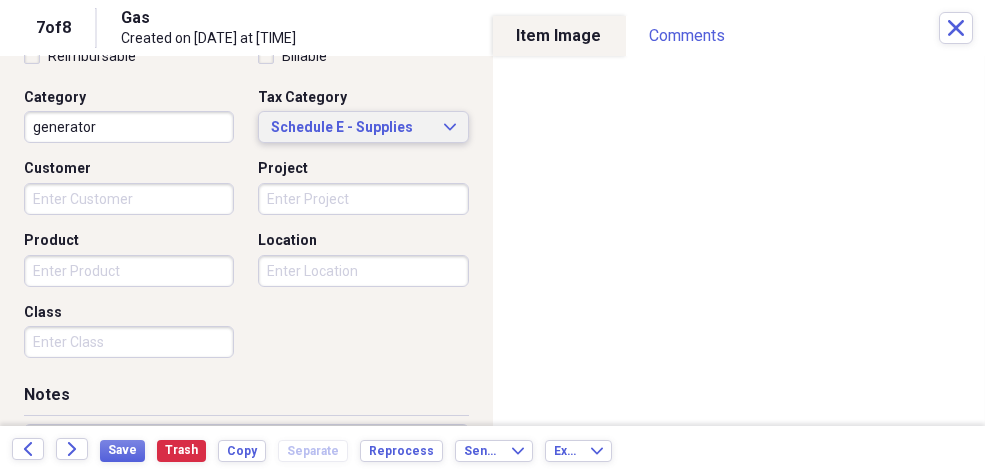 scroll, scrollTop: 557, scrollLeft: 0, axis: vertical 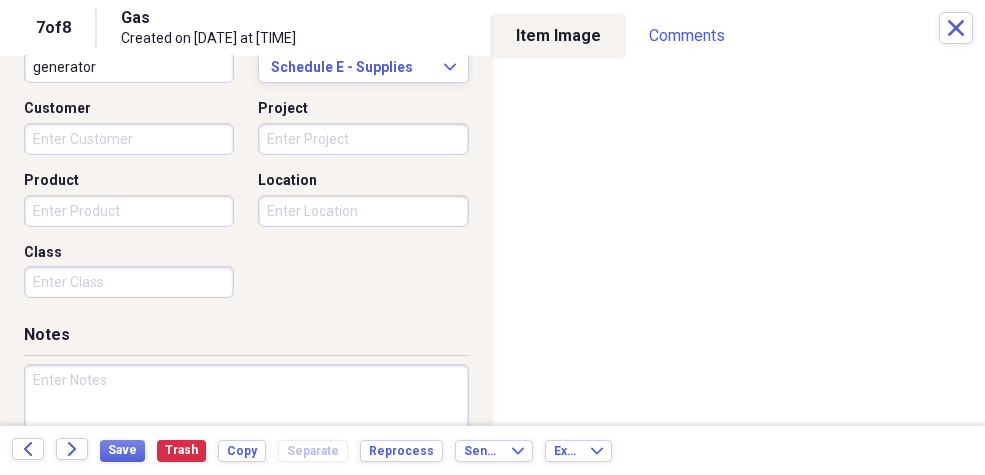 click at bounding box center (246, 429) 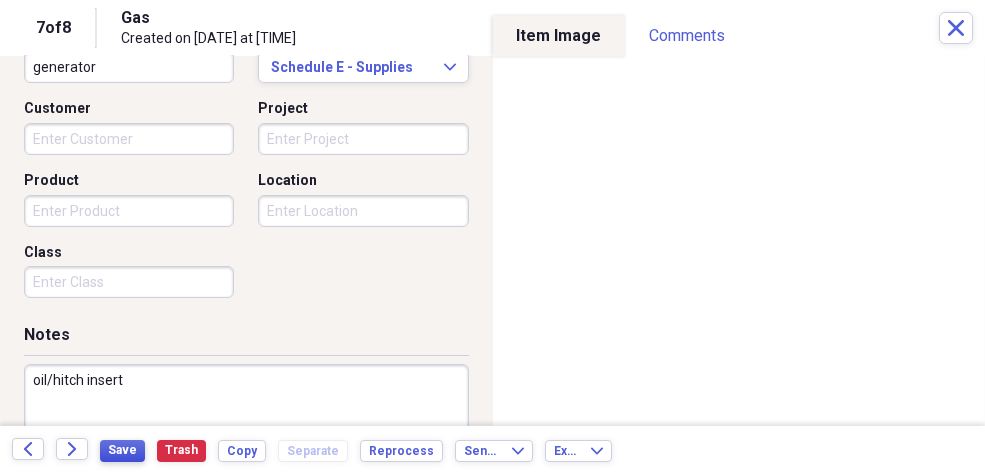 type on "oil/hitch insert" 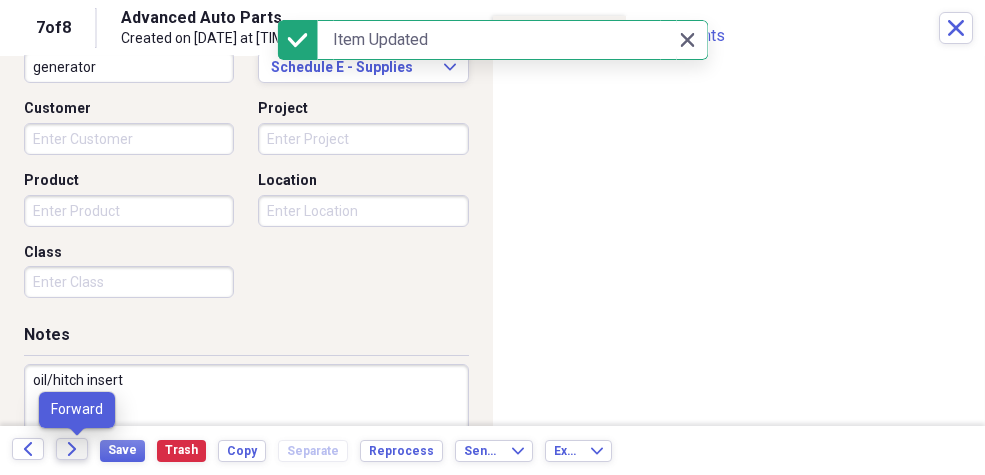 click 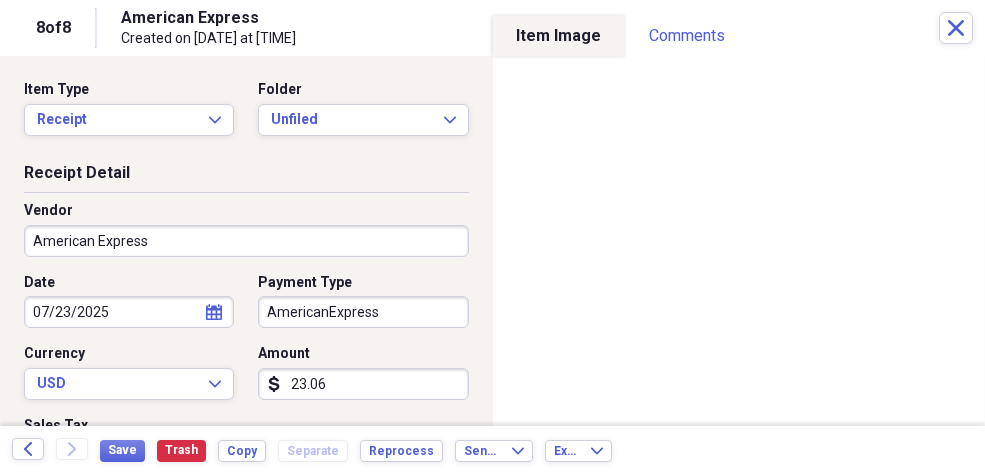 click on "Organize My Files Collapse Unfiled Needs Review Unfiled All Files Unfiled Unfiled Unfiled Saved Reports Collapse My Cabinet [FIRST]'s Cabinet Add Folder Expand Folder 2011 and earlier Add Folder Folder 2012 Add Folder Folder 2013 Add Folder Folder 2014 Add Folder Expand Folder 2016 Add Folder Folder 2017 Add Folder Expand Folder 2018 Add Folder Folder 2019 San Antonio Add Folder Folder 2020 Add Folder Folder 2021 Add Folder Folder 2022 Add Folder Expand Folder 2023 Add Folder Folder 2024 Add Folder Folder 2025 Add Folder Folder Candlelight Resturant Add Folder Folder Misc Add Folder Collapse Open Folder New York Add Folder Folder 2017 Add Folder Folder 2018 Add Folder Folder 2019 Add Folder Folder 2020 Add Folder Folder 2021 Add Folder Folder 2022 Add Folder Folder 2023 Add Folder Folder 2024 Add Folder Folder 2025 Add Folder Folder Checks Add Folder Collapse Open Folder Mom Add Folder Folder Property Tax Records Add Folder Folder Rushing Creek Add Folder Collapse Open Folder San Antonio Property Add Folder Farm" at bounding box center (492, 237) 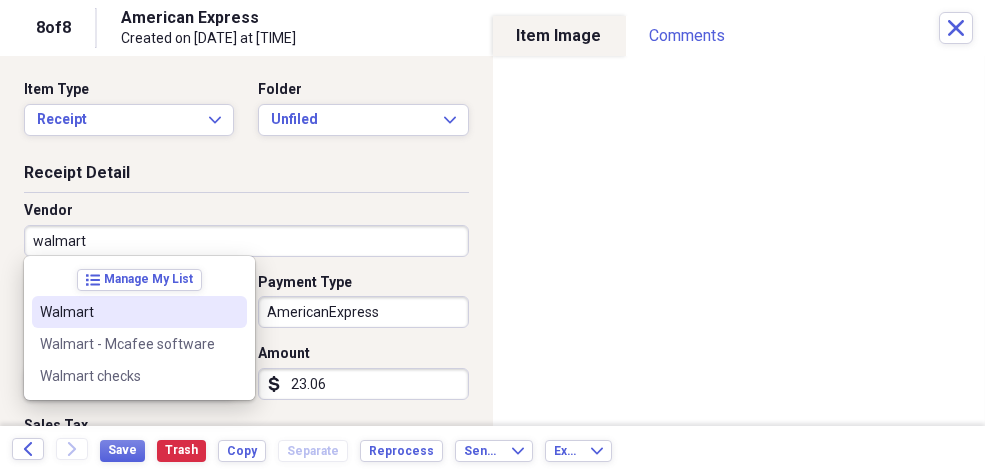 click on "Walmart" at bounding box center [127, 312] 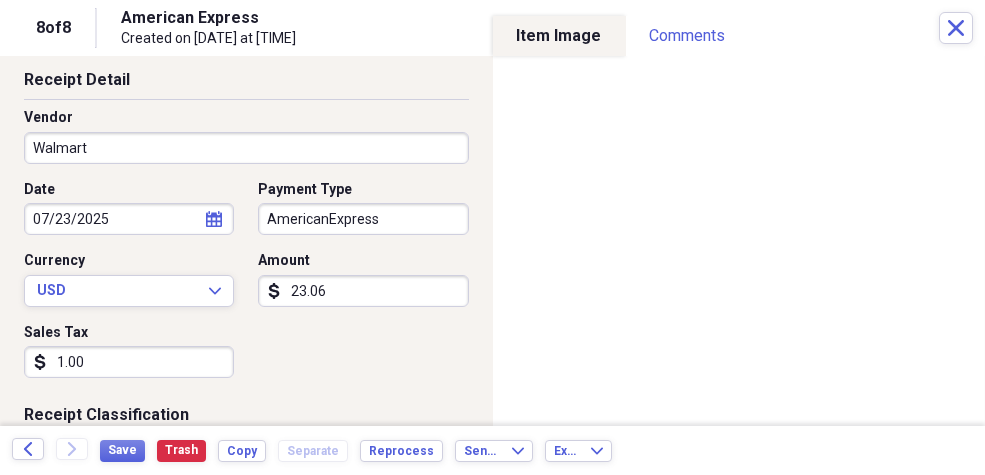 scroll, scrollTop: 94, scrollLeft: 0, axis: vertical 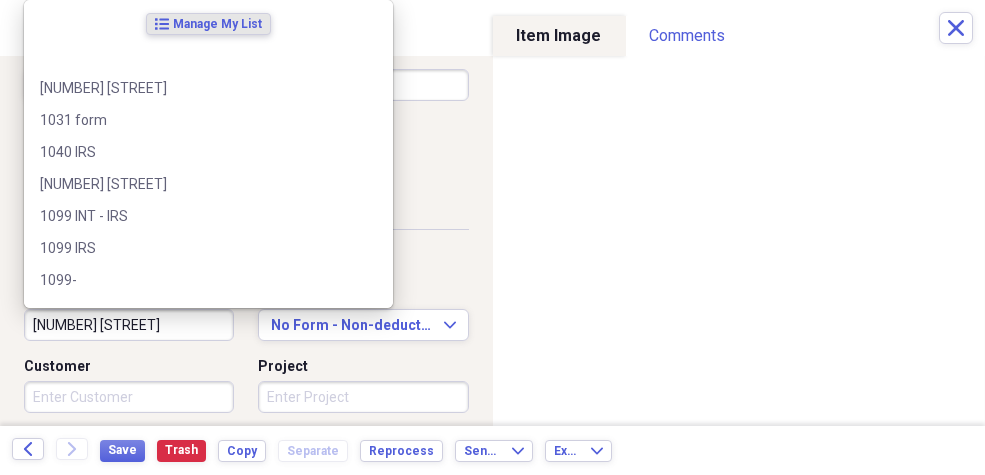 click on "[NUMBER] [STREET]" at bounding box center [129, 325] 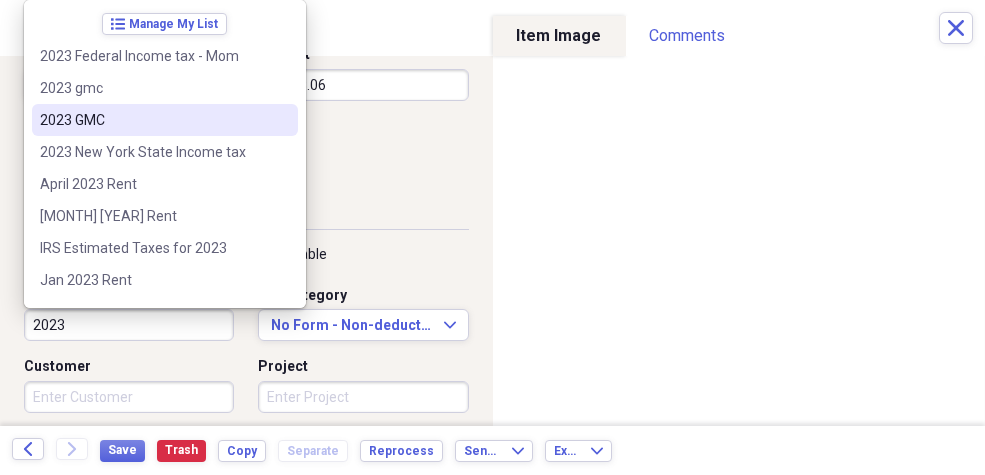 click on "2023 GMC" at bounding box center [153, 120] 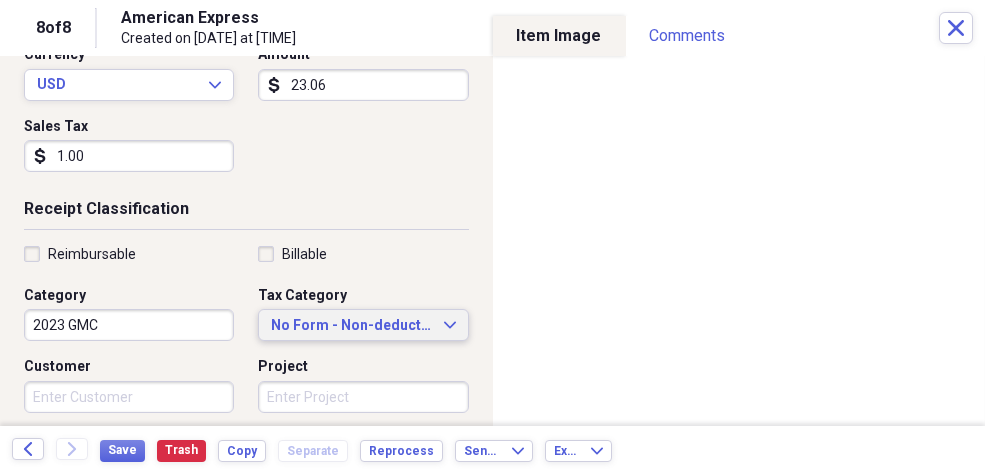 click on "Expand" 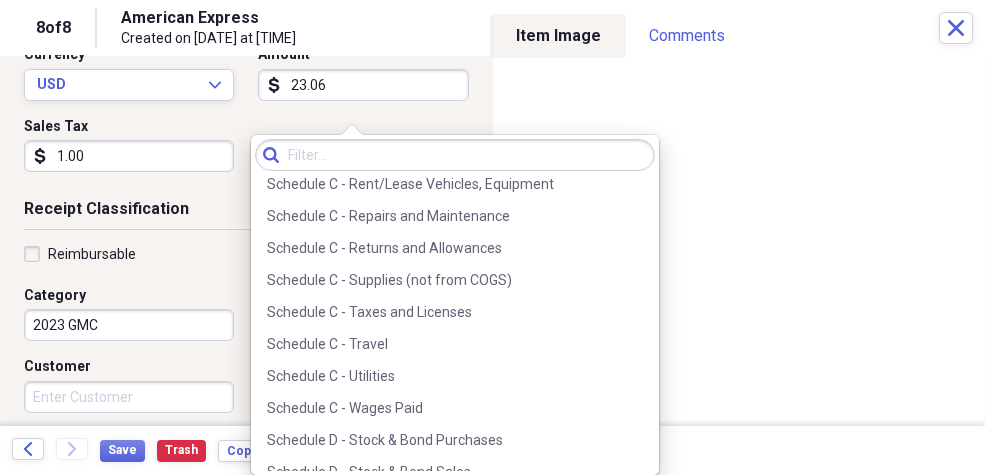 scroll, scrollTop: 4514, scrollLeft: 0, axis: vertical 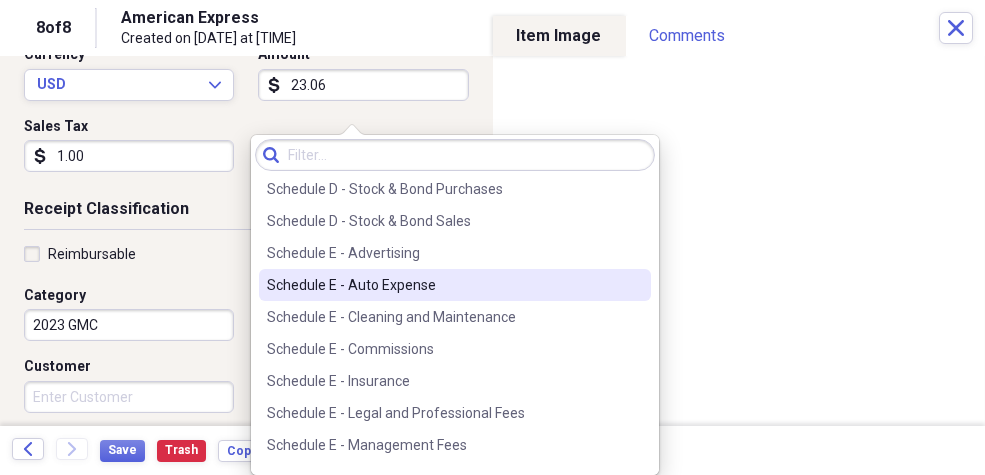 click on "Schedule E - Auto Expense" at bounding box center [443, 285] 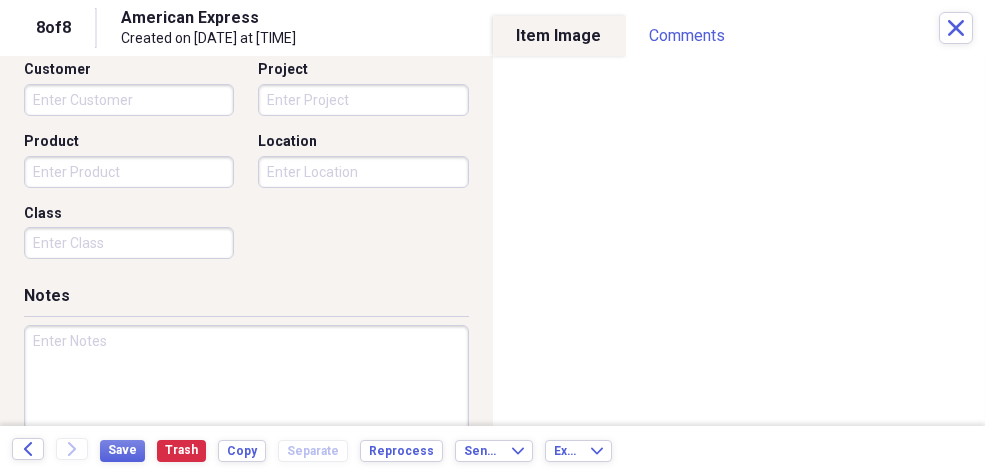 scroll, scrollTop: 647, scrollLeft: 0, axis: vertical 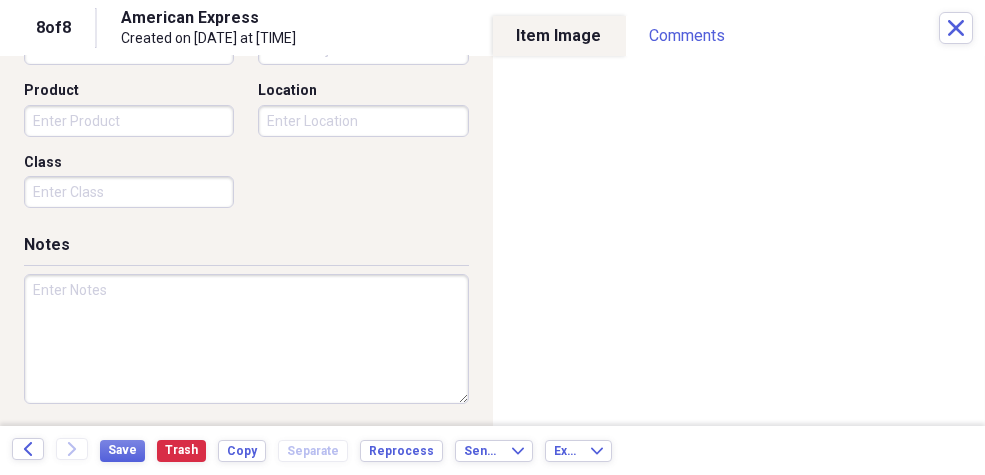 click at bounding box center [246, 339] 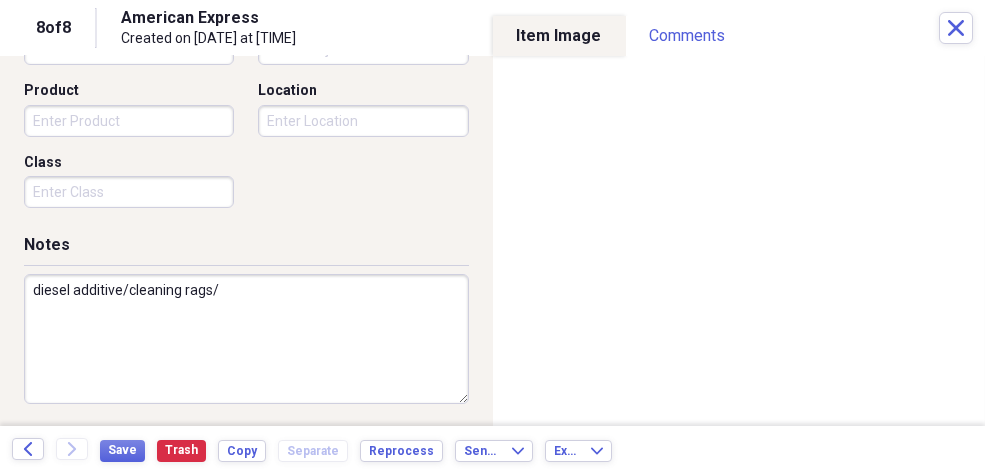 click on "diesel additive/cleaning rags/" at bounding box center [246, 339] 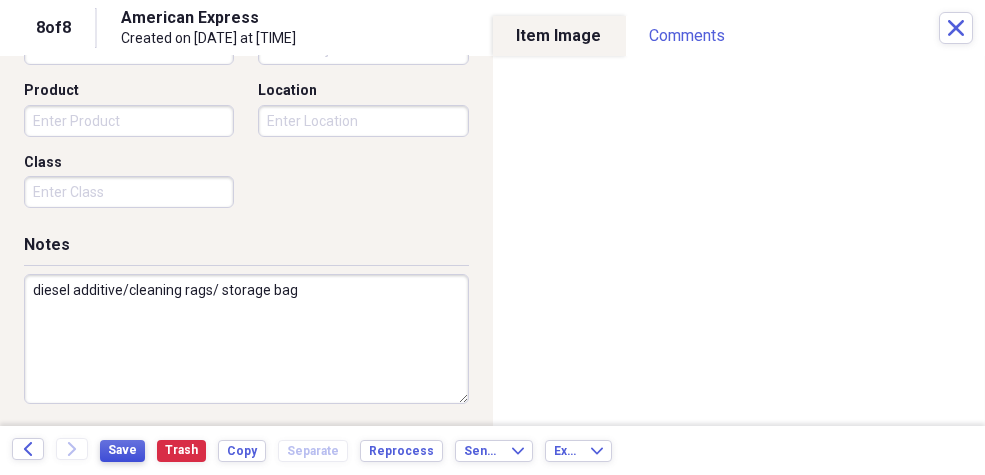type on "diesel additive/cleaning rags/ storage bag" 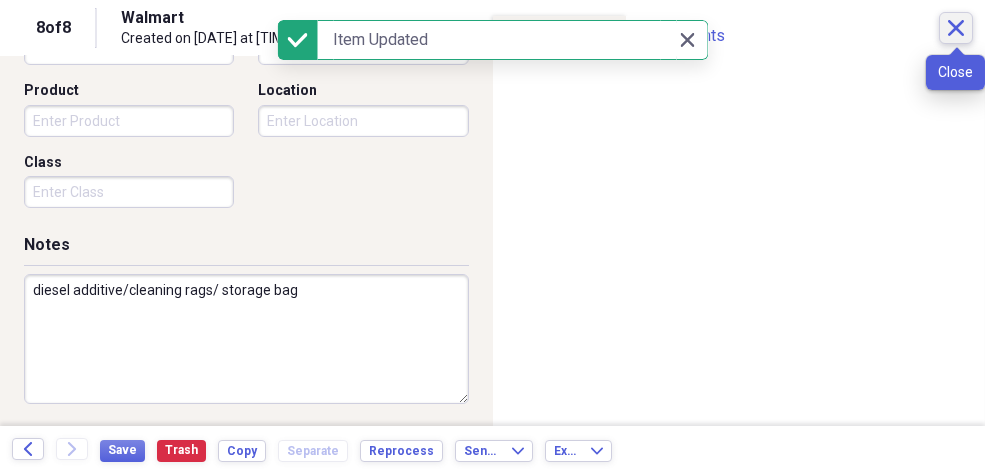 click on "Close" 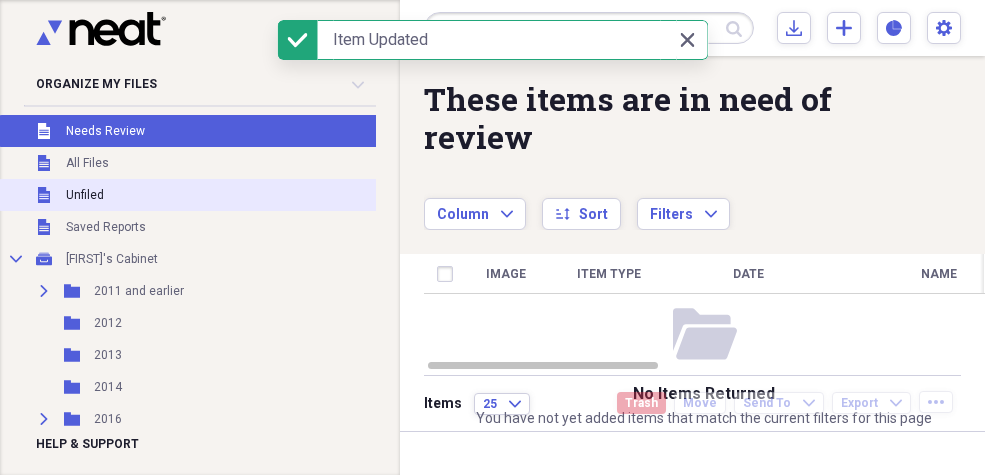 click on "Unfiled" at bounding box center [85, 195] 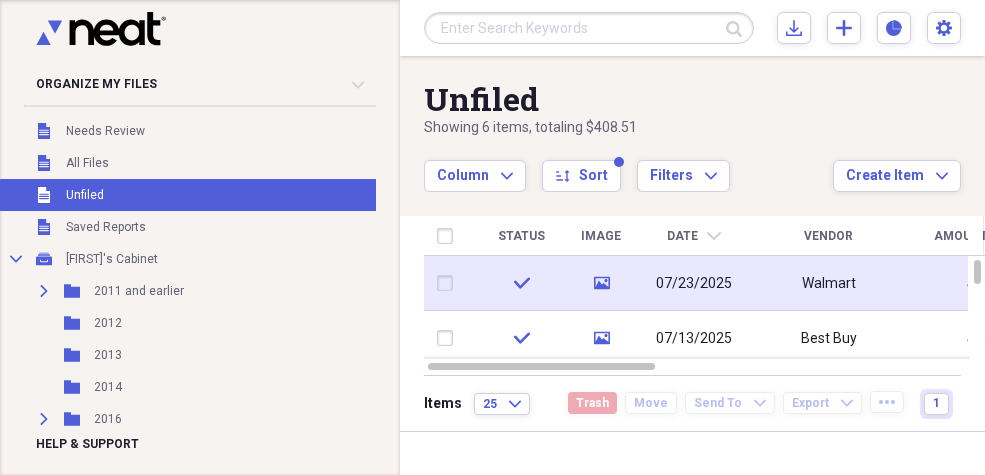 click at bounding box center (449, 283) 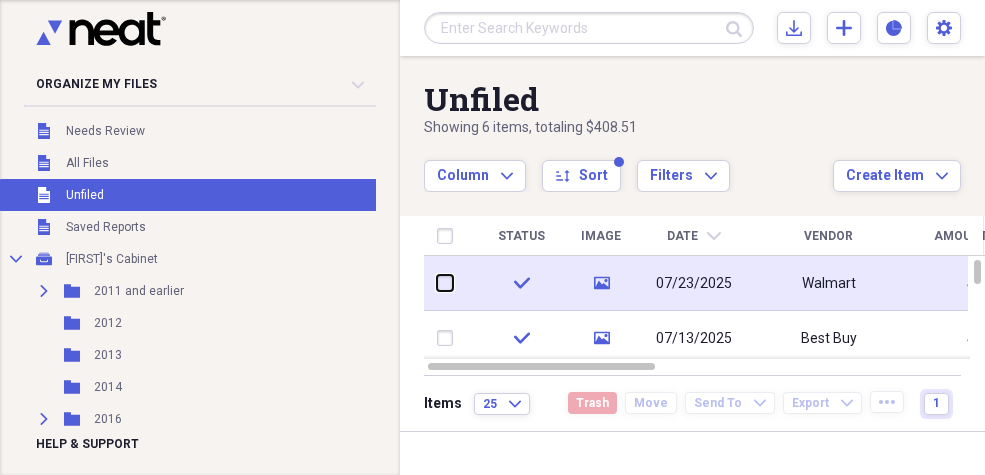 click at bounding box center (437, 283) 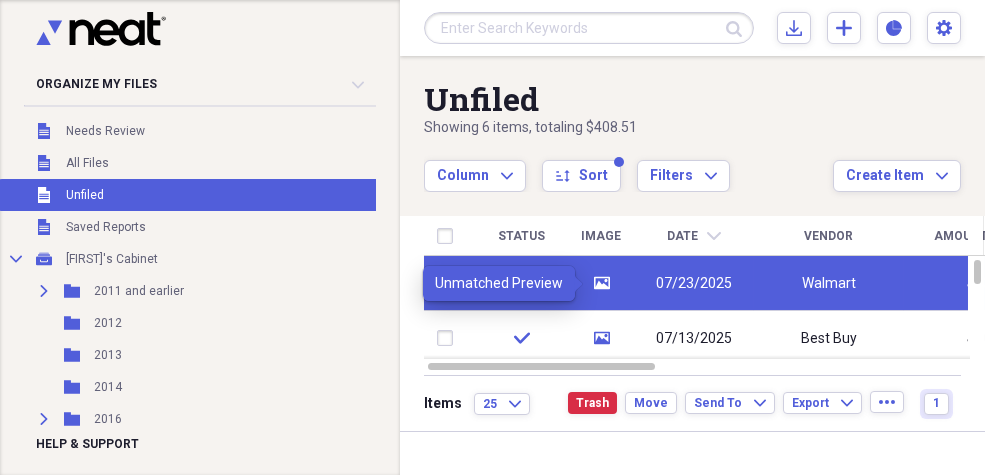 click on "media" 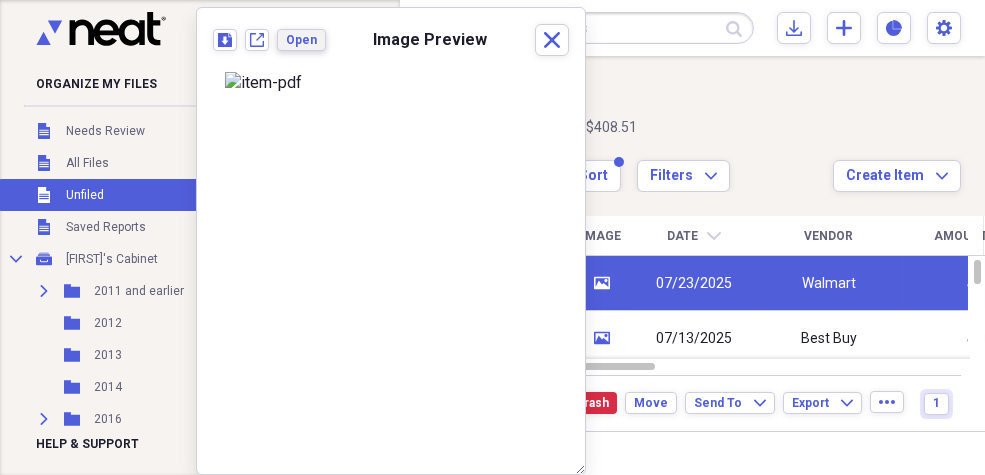 click on "Open" at bounding box center [301, 40] 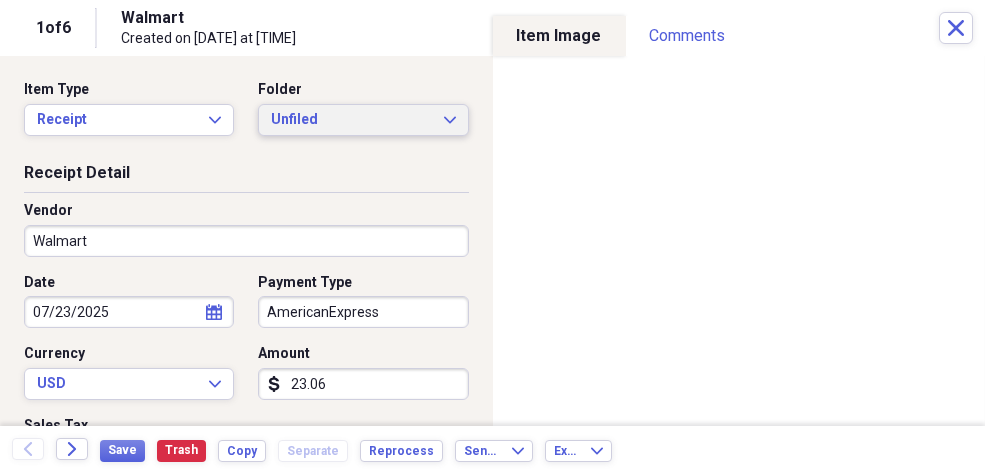 click on "Expand" 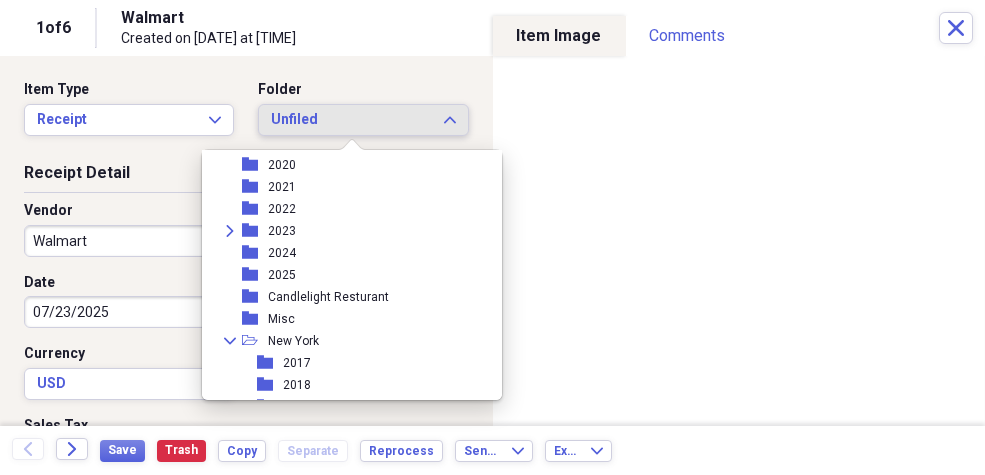 scroll, scrollTop: 234, scrollLeft: 0, axis: vertical 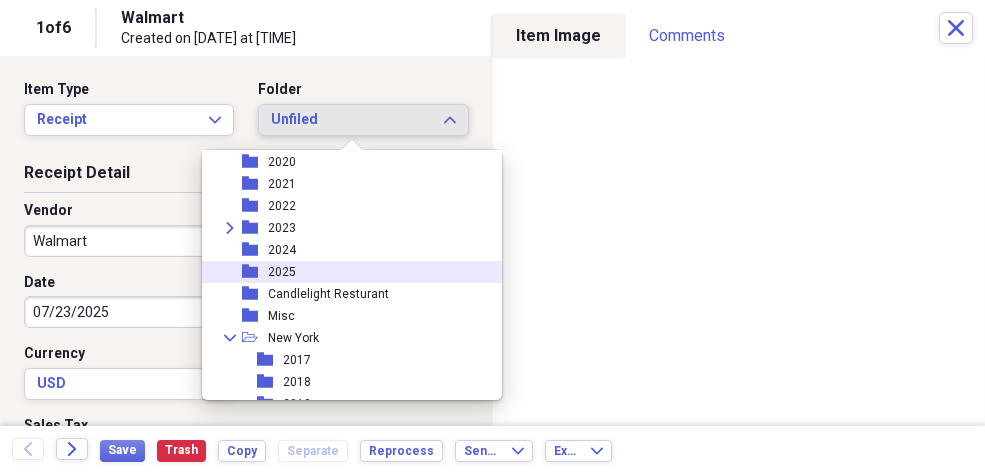 click on "2025" at bounding box center (282, 272) 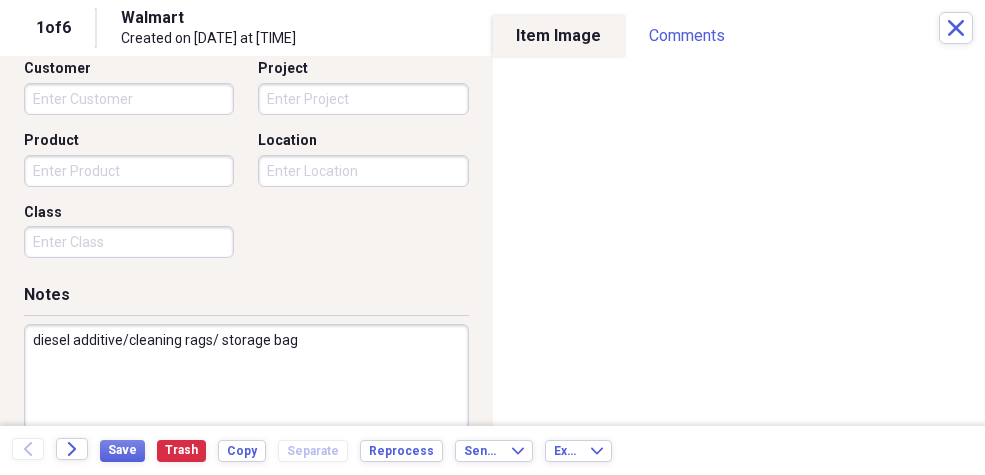 scroll, scrollTop: 604, scrollLeft: 0, axis: vertical 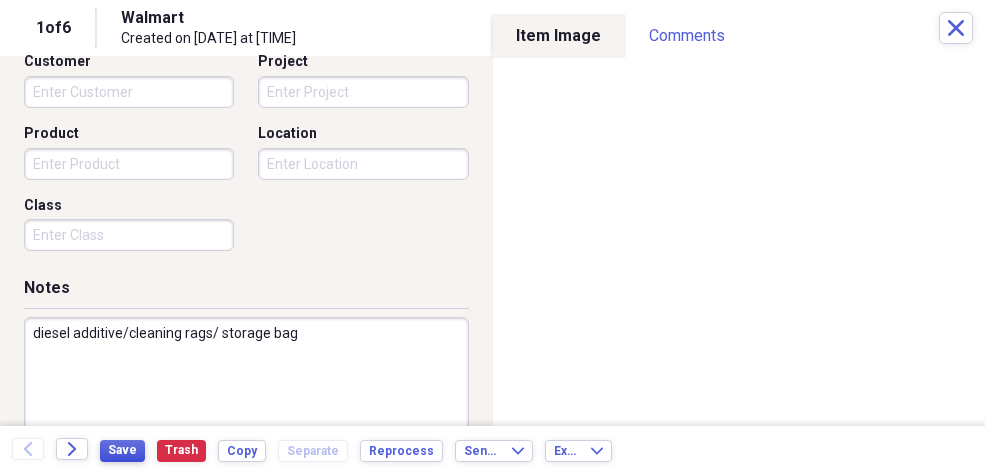 click on "Save" at bounding box center [122, 450] 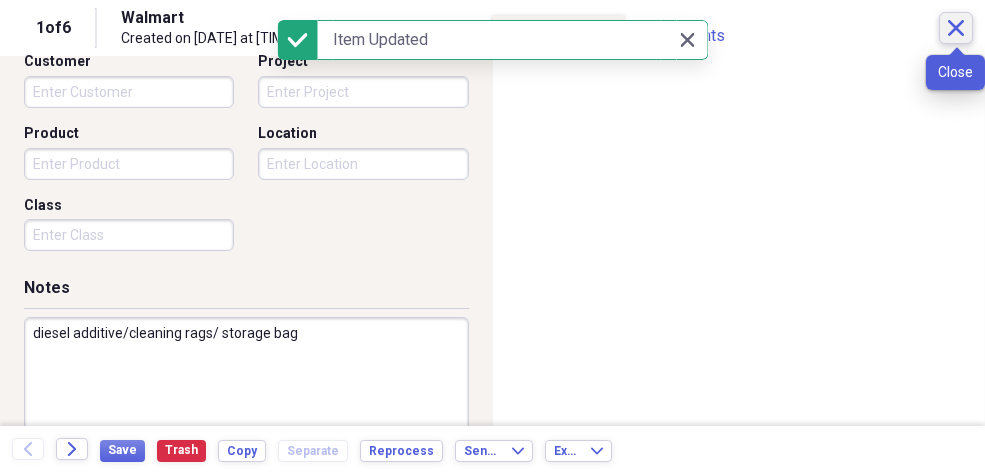 click 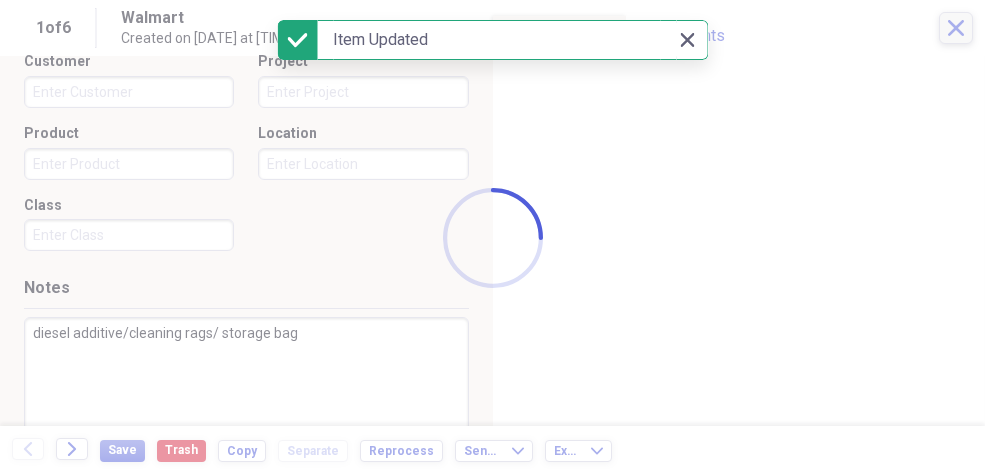 checkbox on "false" 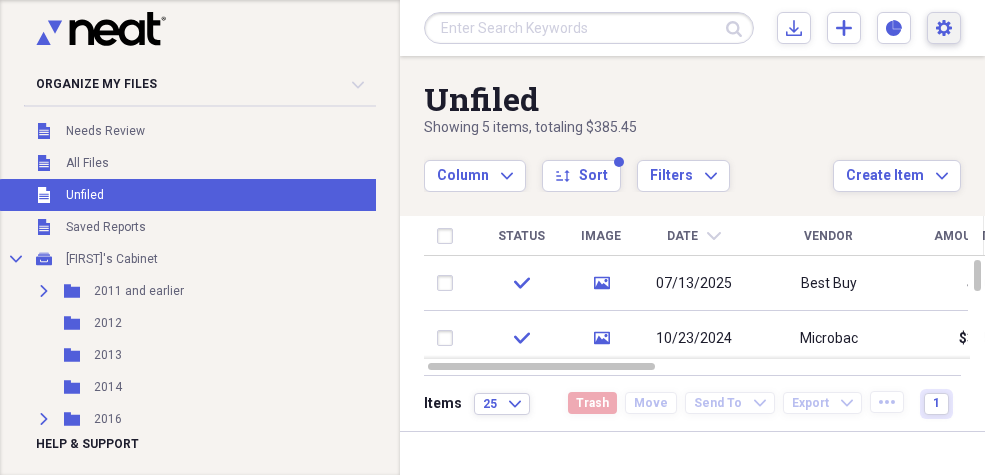 click on "Settings" 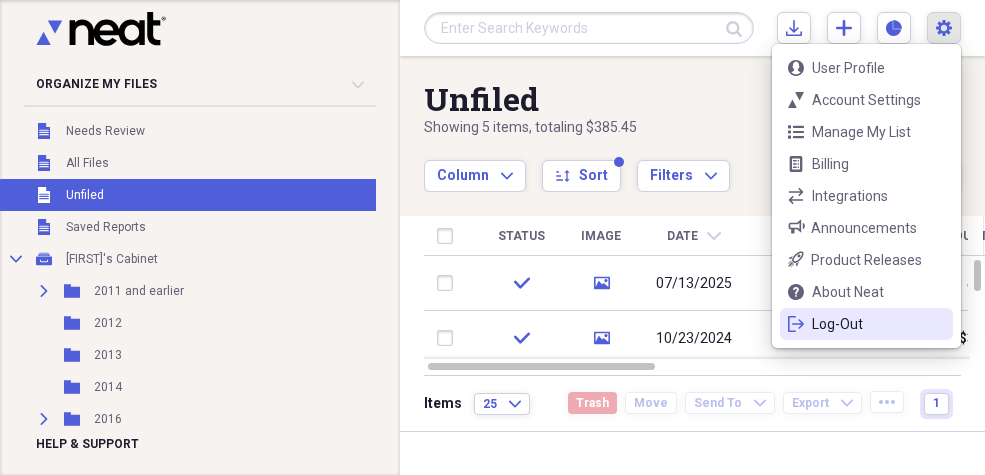 click on "Log-Out" at bounding box center [866, 324] 